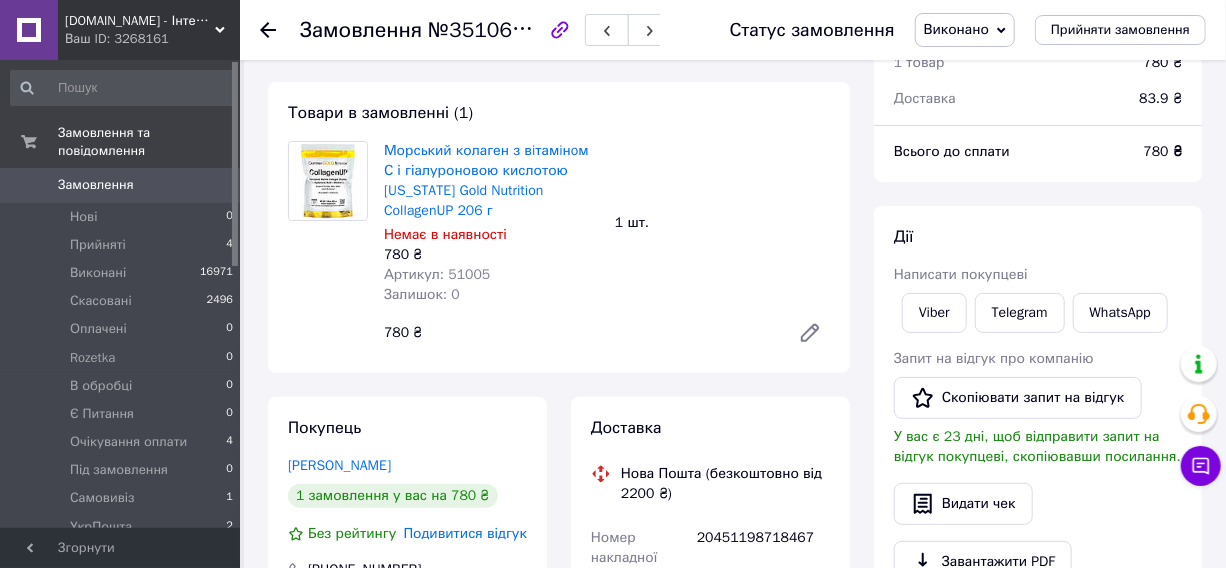 scroll, scrollTop: 90, scrollLeft: 0, axis: vertical 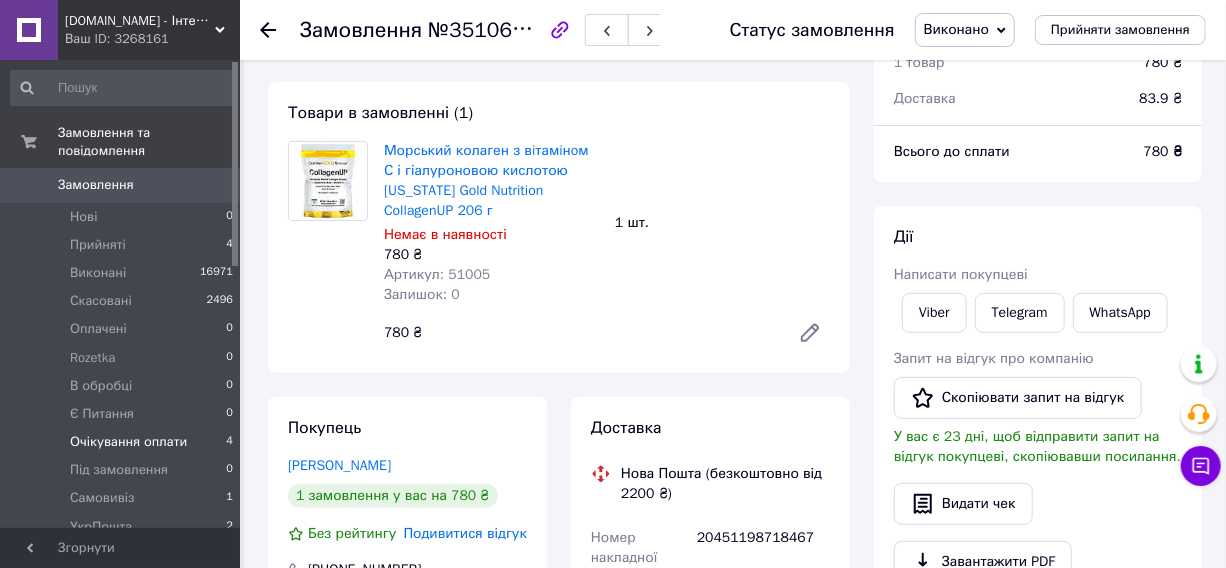 click on "Очікування оплати" at bounding box center [128, 442] 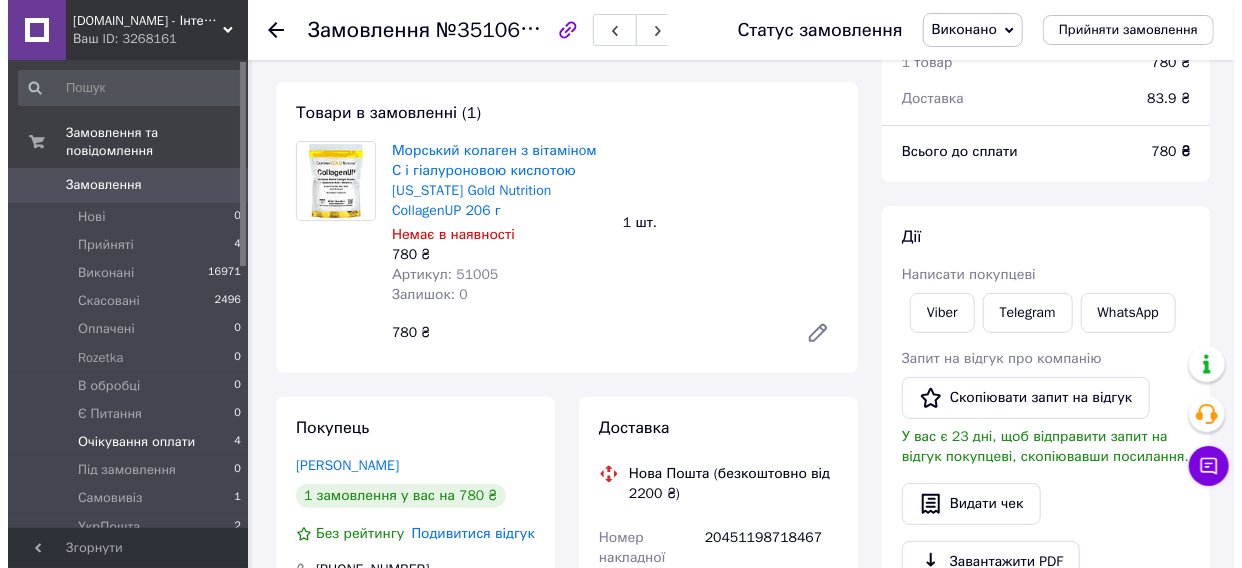 scroll, scrollTop: 0, scrollLeft: 0, axis: both 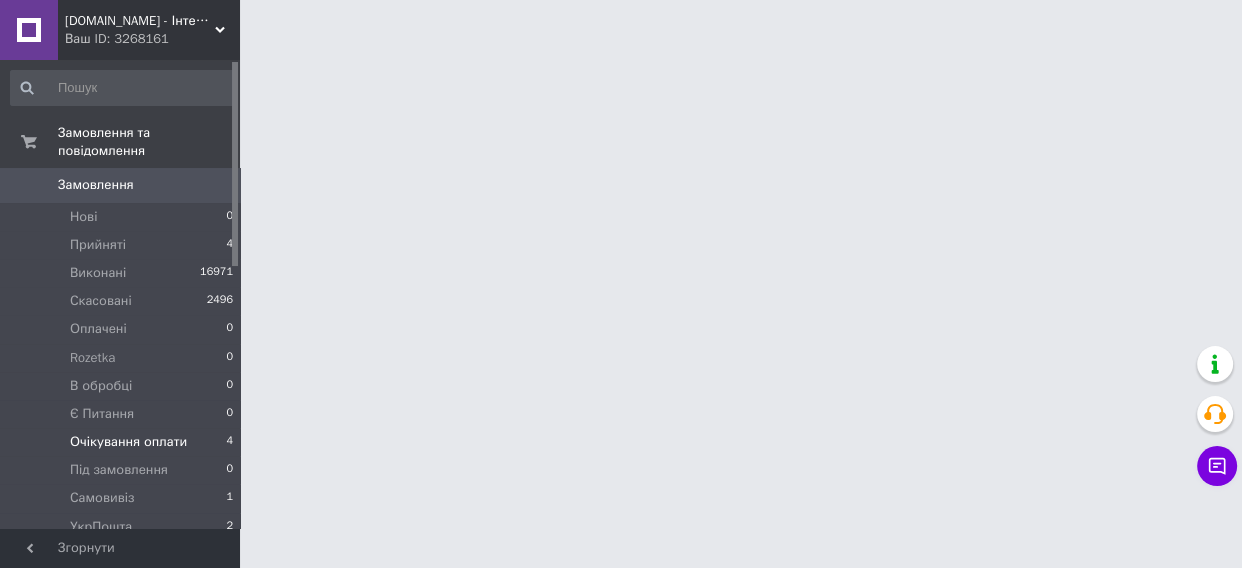 click on "Очікування оплати" at bounding box center [128, 442] 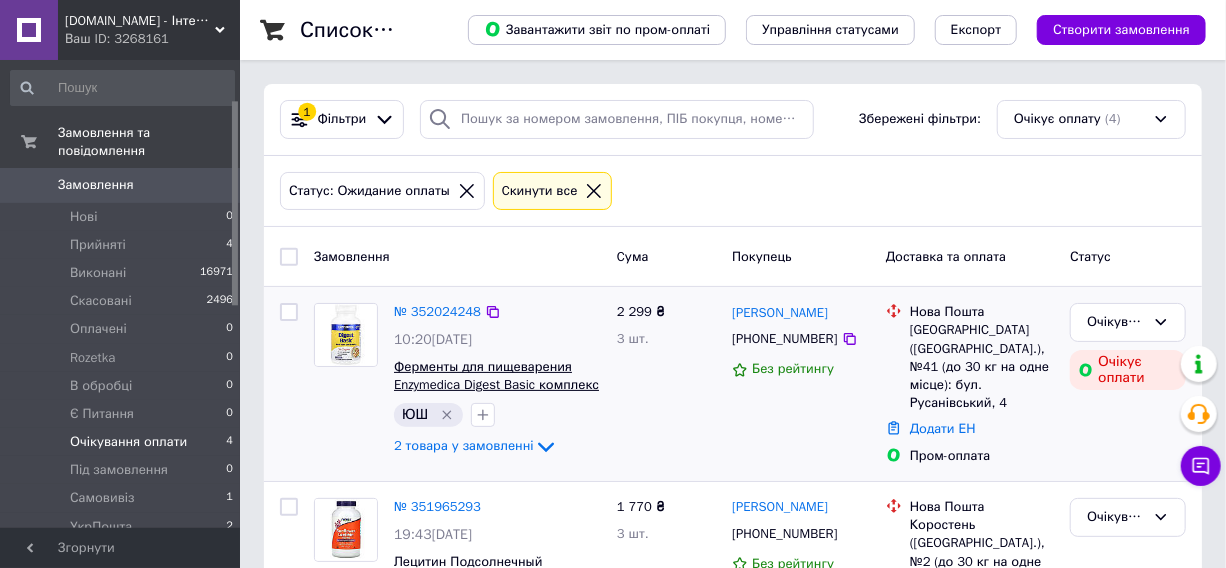 scroll, scrollTop: 90, scrollLeft: 0, axis: vertical 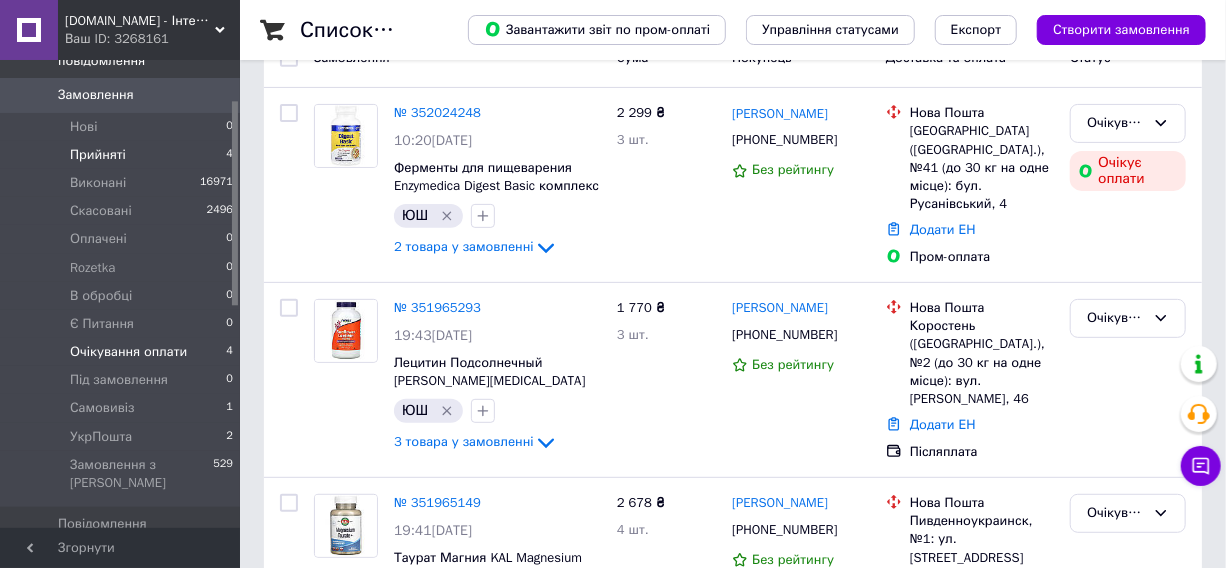 click on "Прийняті 4" at bounding box center (122, 155) 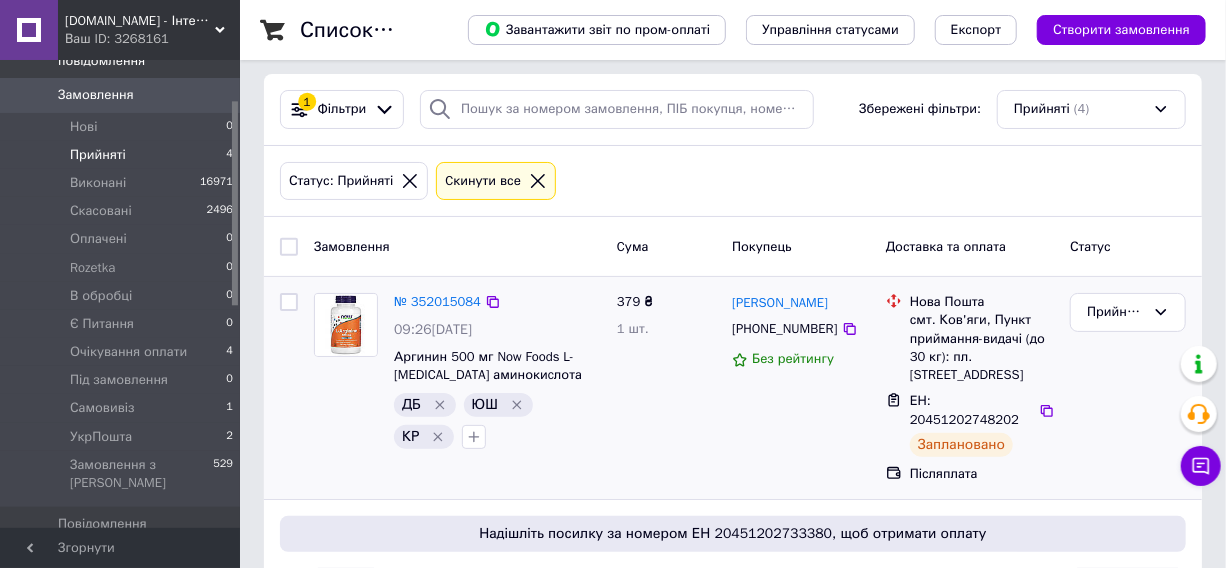 scroll, scrollTop: 0, scrollLeft: 0, axis: both 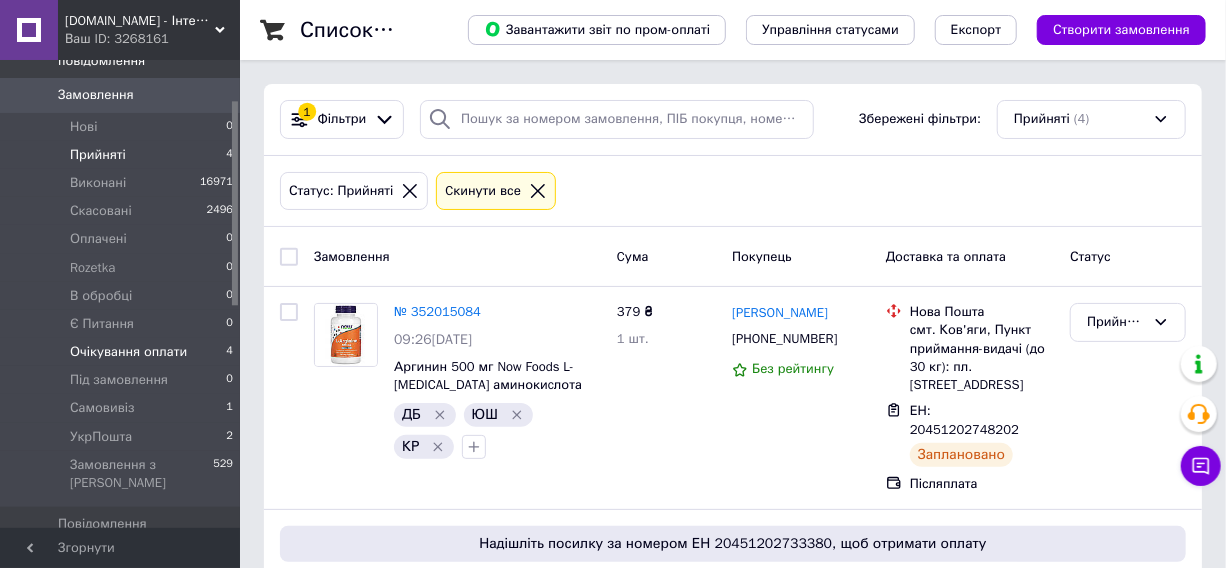 click on "Очікування оплати" at bounding box center (128, 352) 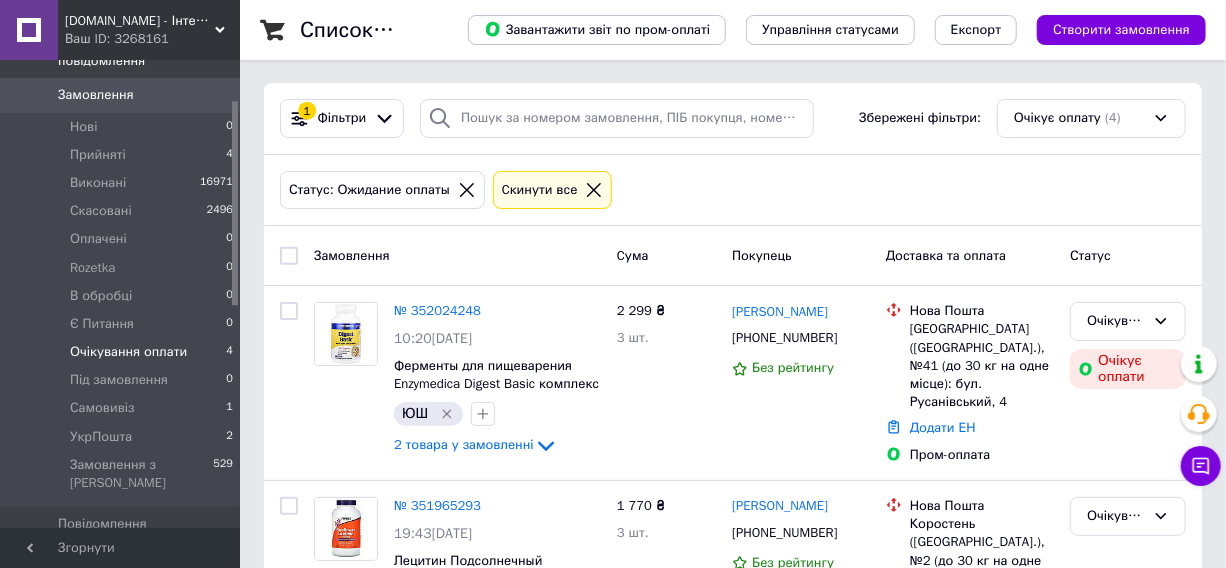 scroll, scrollTop: 0, scrollLeft: 0, axis: both 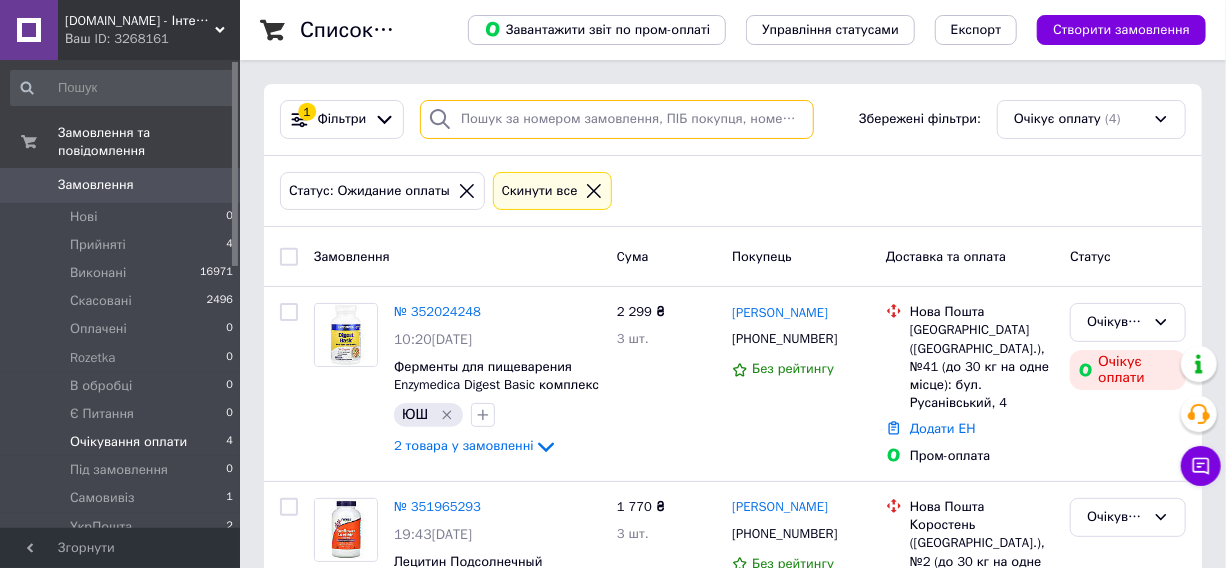 click at bounding box center [617, 119] 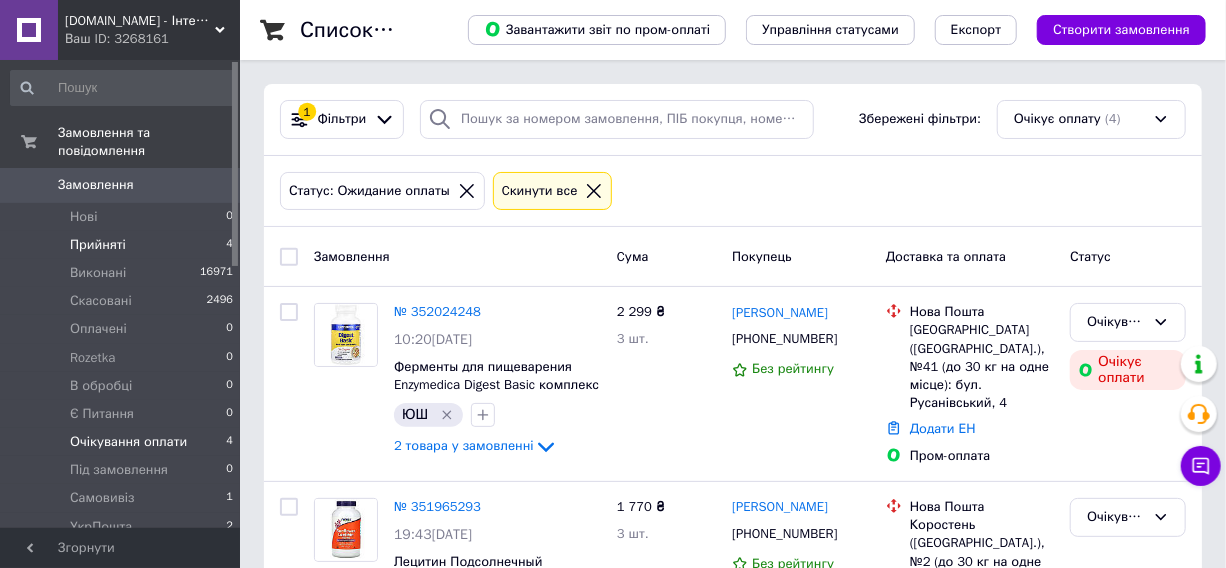 click on "Прийняті 4" at bounding box center (122, 245) 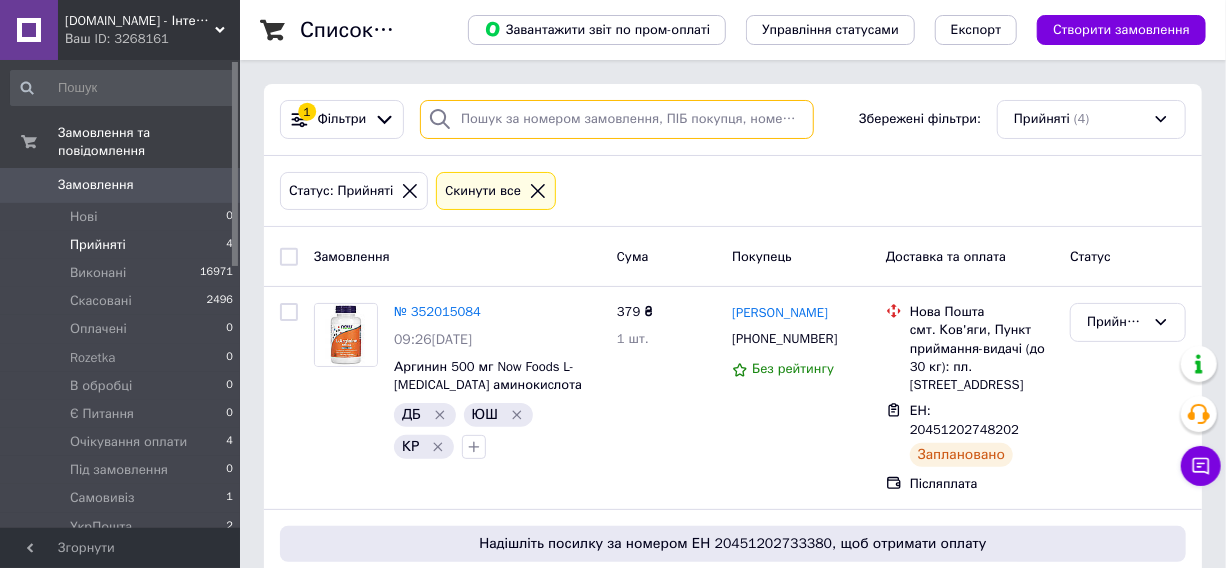 click at bounding box center (617, 119) 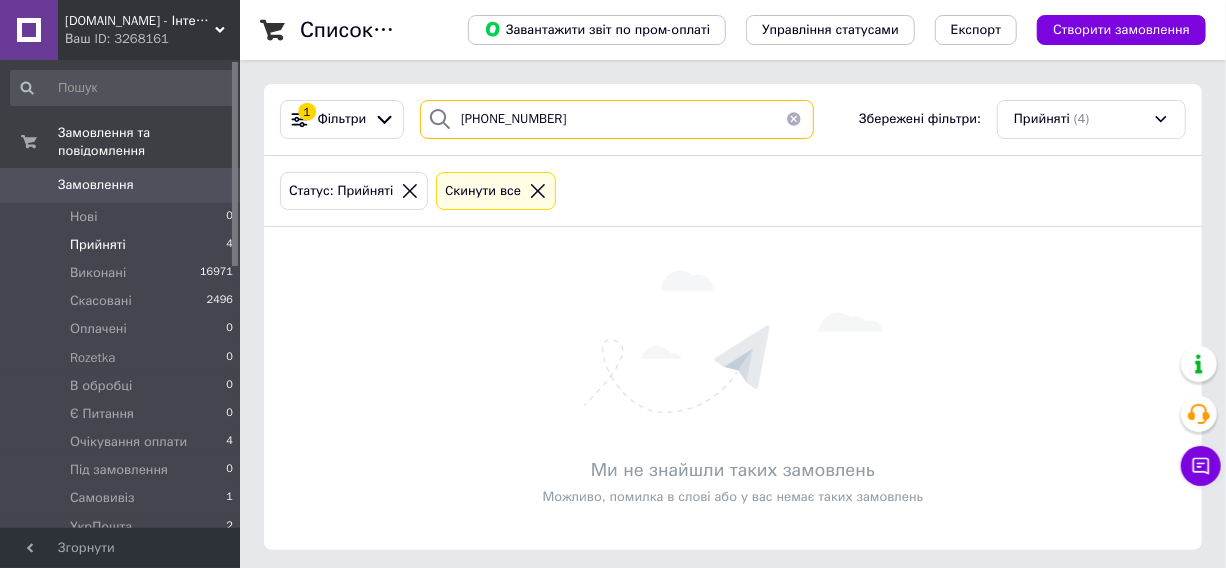 click on "[PHONE_NUMBER]" at bounding box center [617, 119] 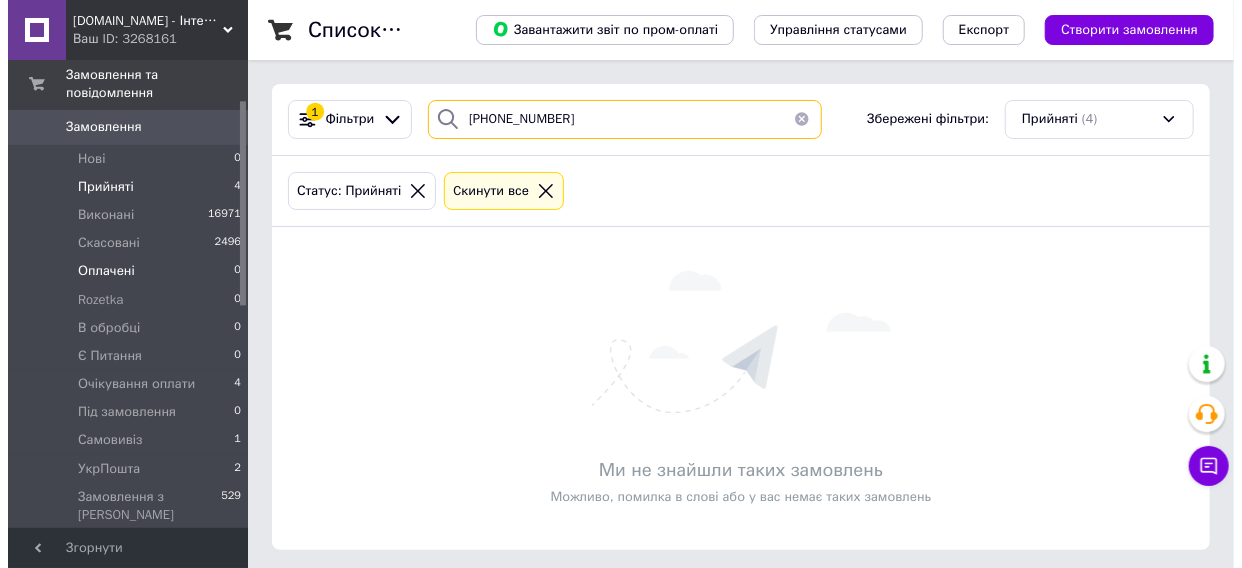 scroll, scrollTop: 90, scrollLeft: 0, axis: vertical 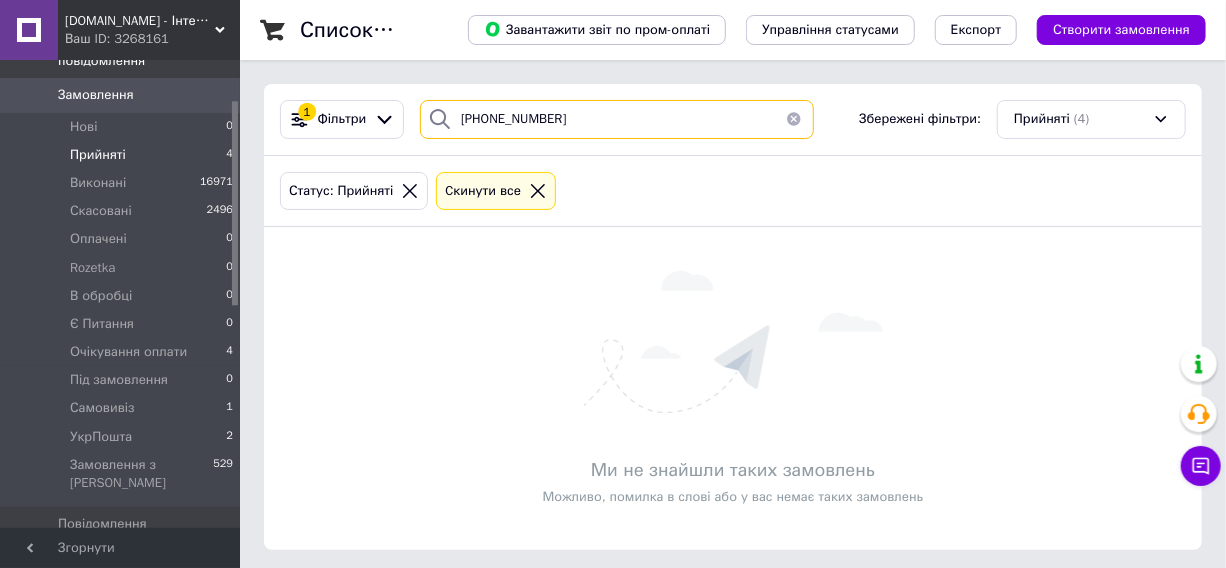 click on "[PHONE_NUMBER]" at bounding box center (617, 119) 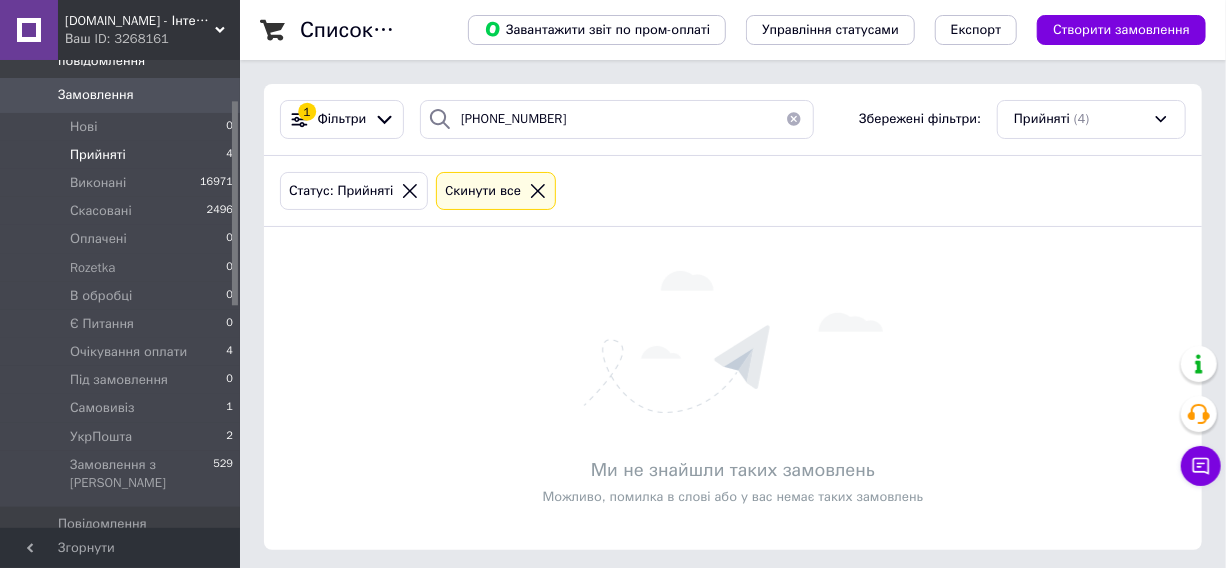 click at bounding box center [794, 119] 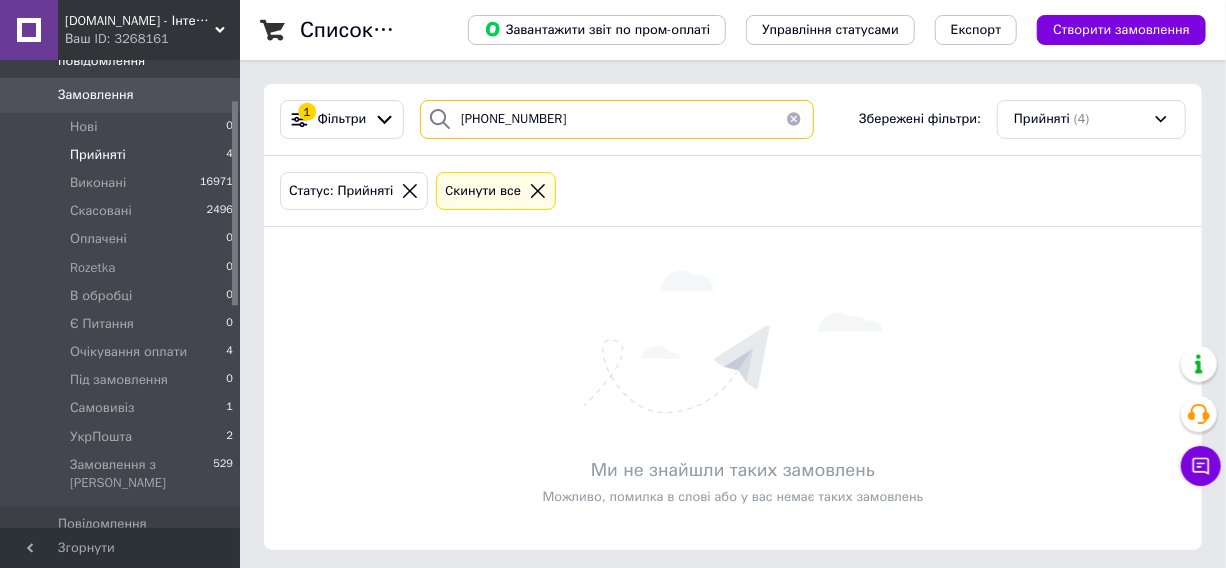 type 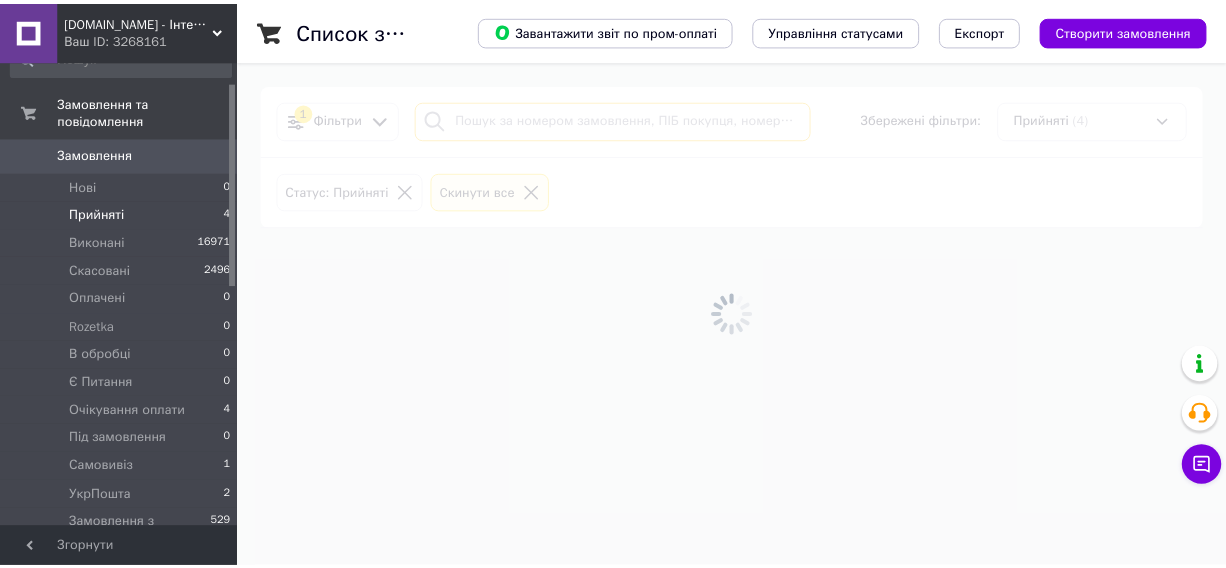 scroll, scrollTop: 0, scrollLeft: 0, axis: both 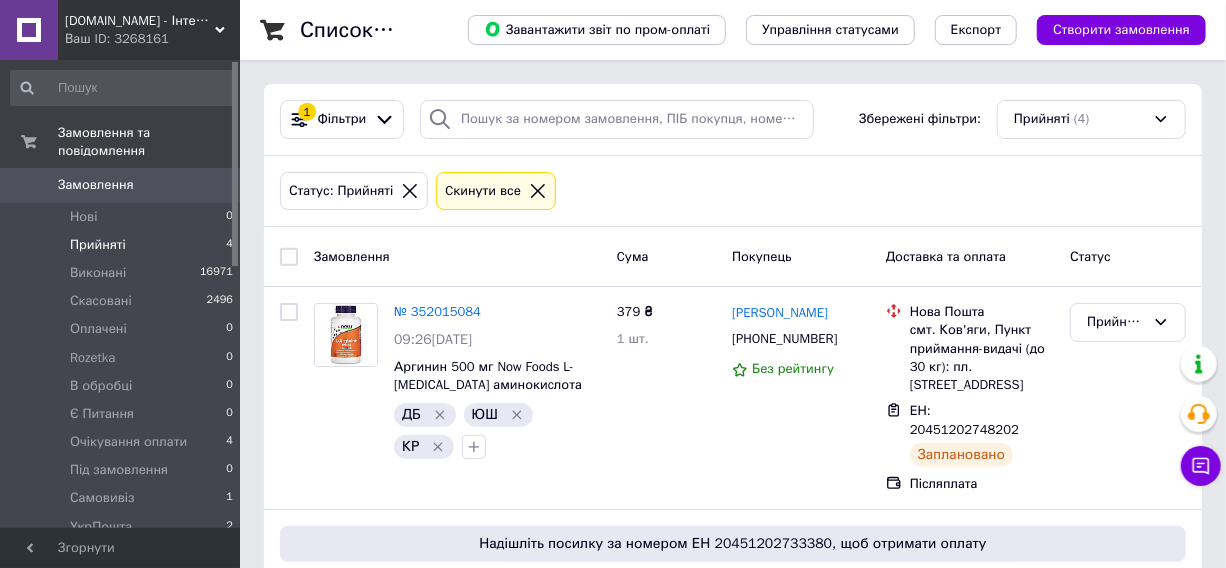click on "Створити замовлення" at bounding box center [1121, 30] 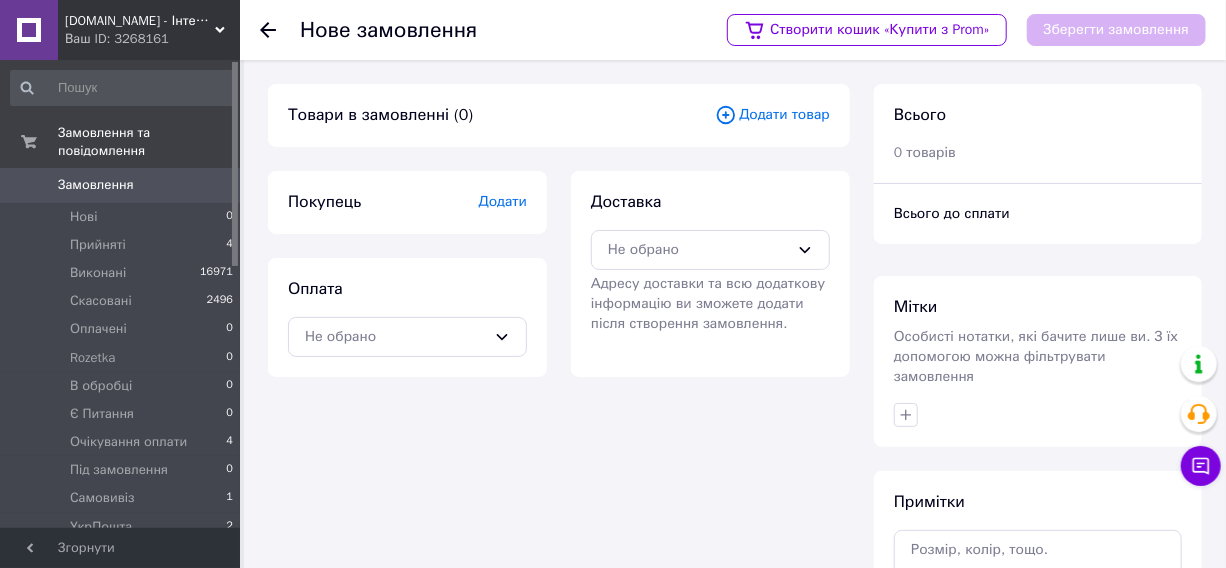 click 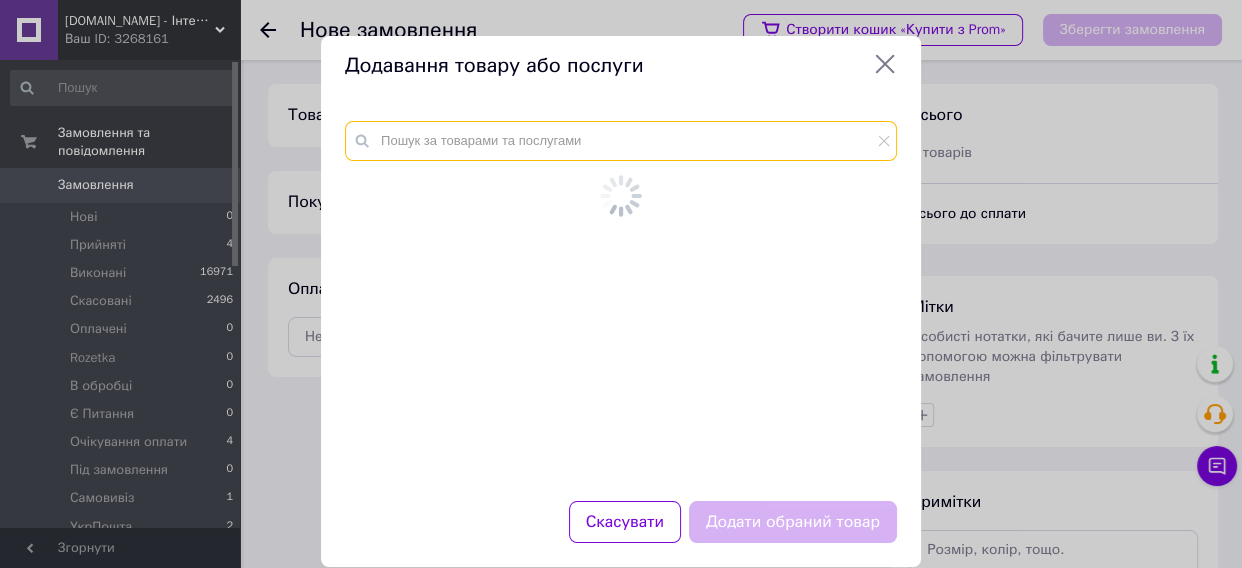 click at bounding box center (621, 141) 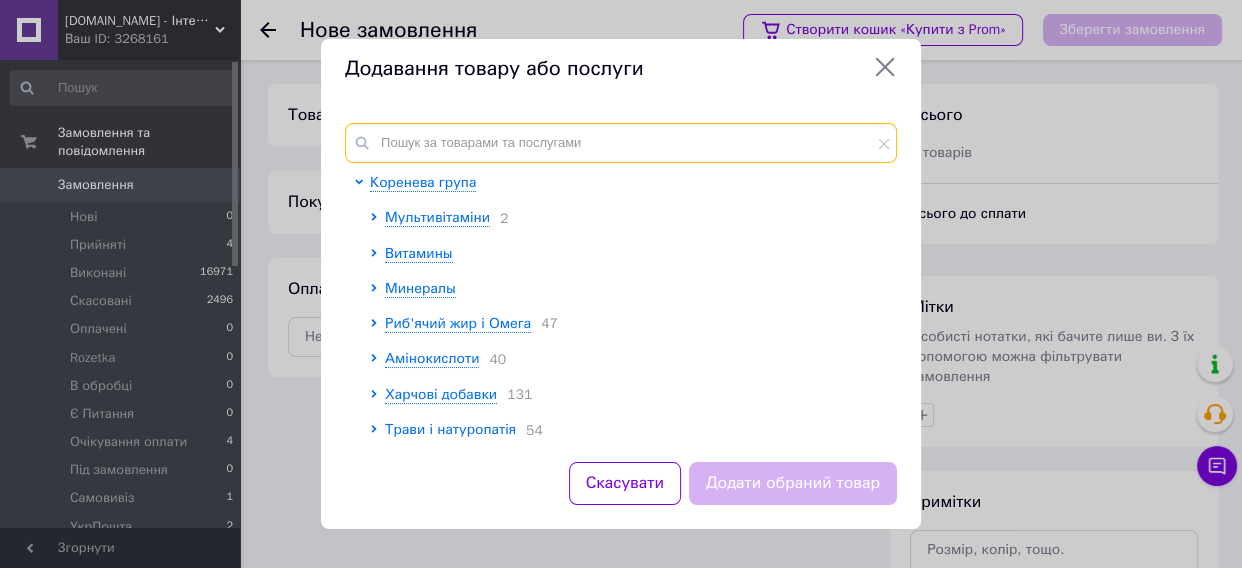 paste on "2005" 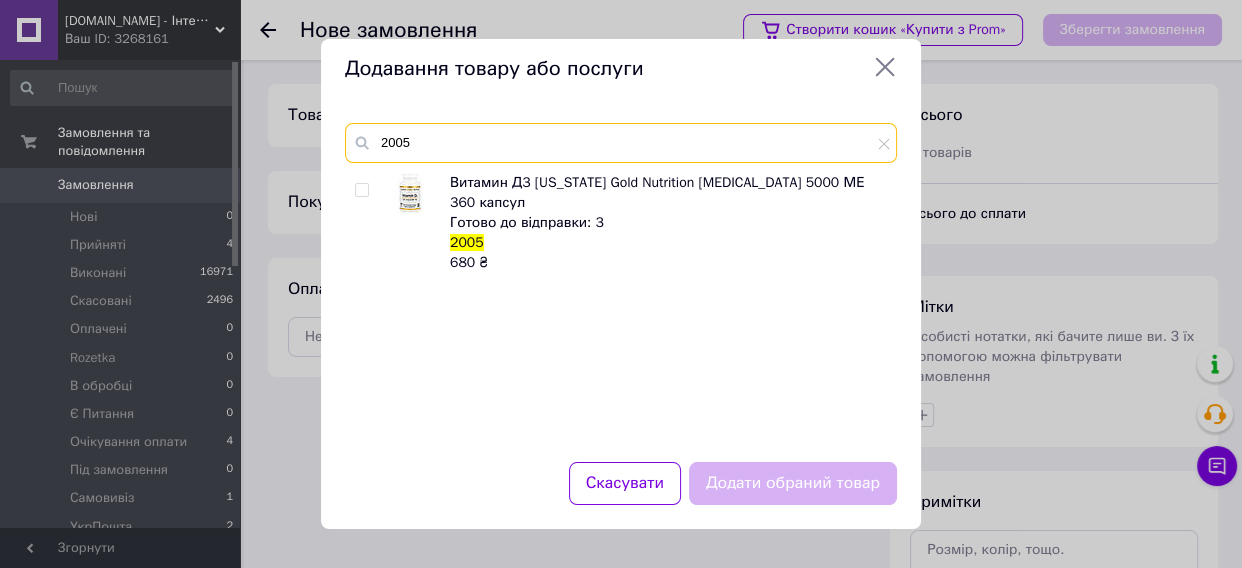 type on "2005" 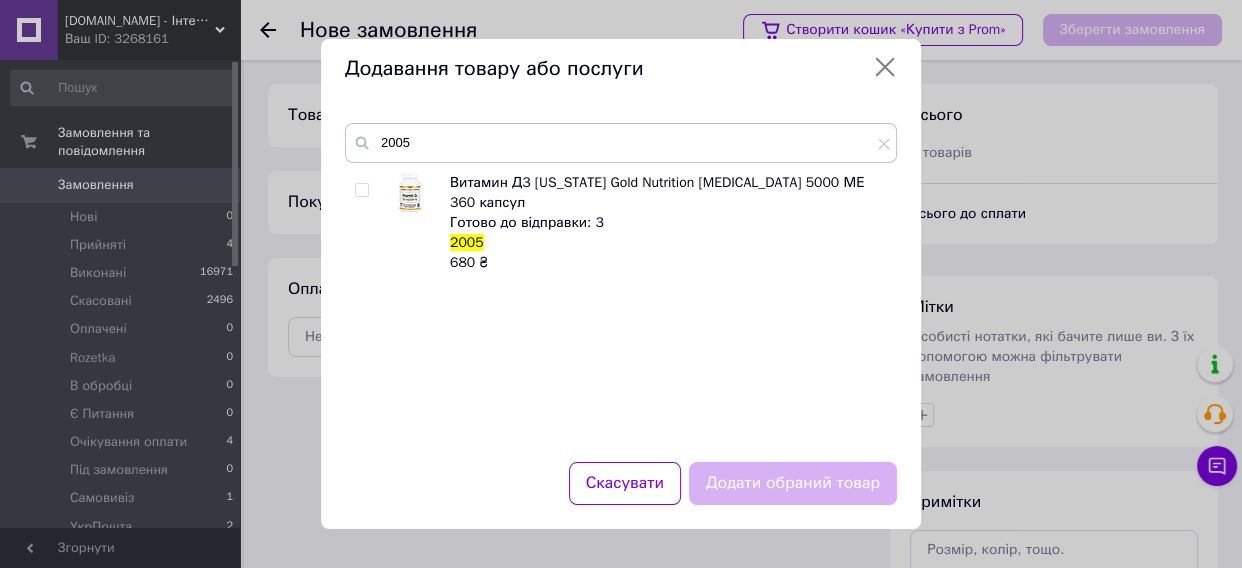 click on "Витамин Д3 California Gold Nutrition Vitamin D3 5000 МЕ 360 капсул Готово до відправки: 3 2005 680   ₴" at bounding box center [620, 305] 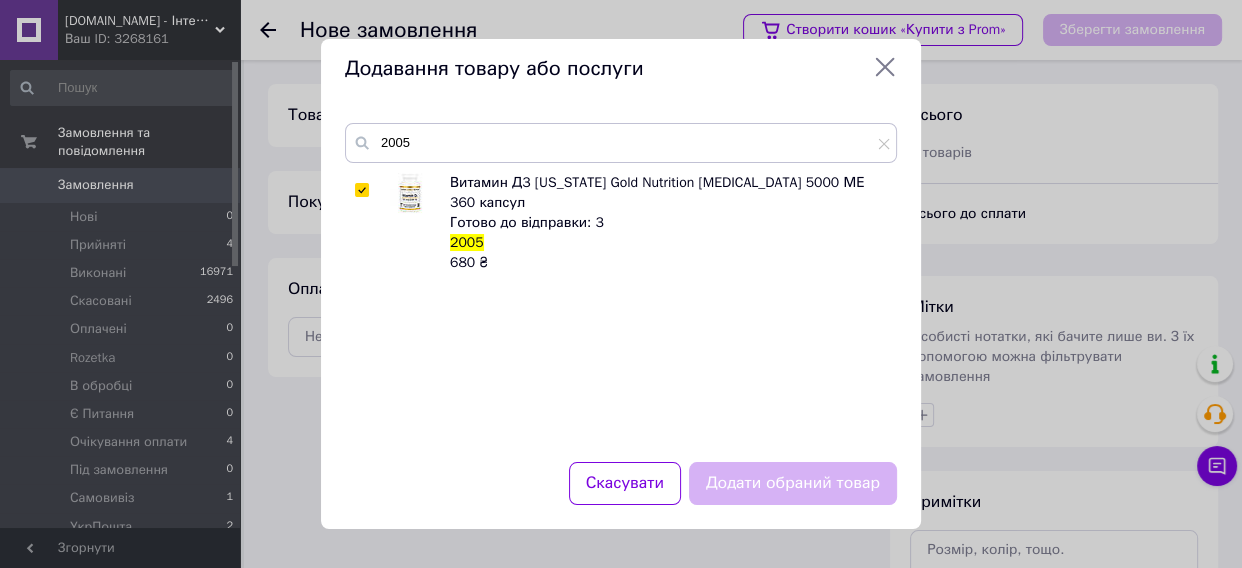 checkbox on "true" 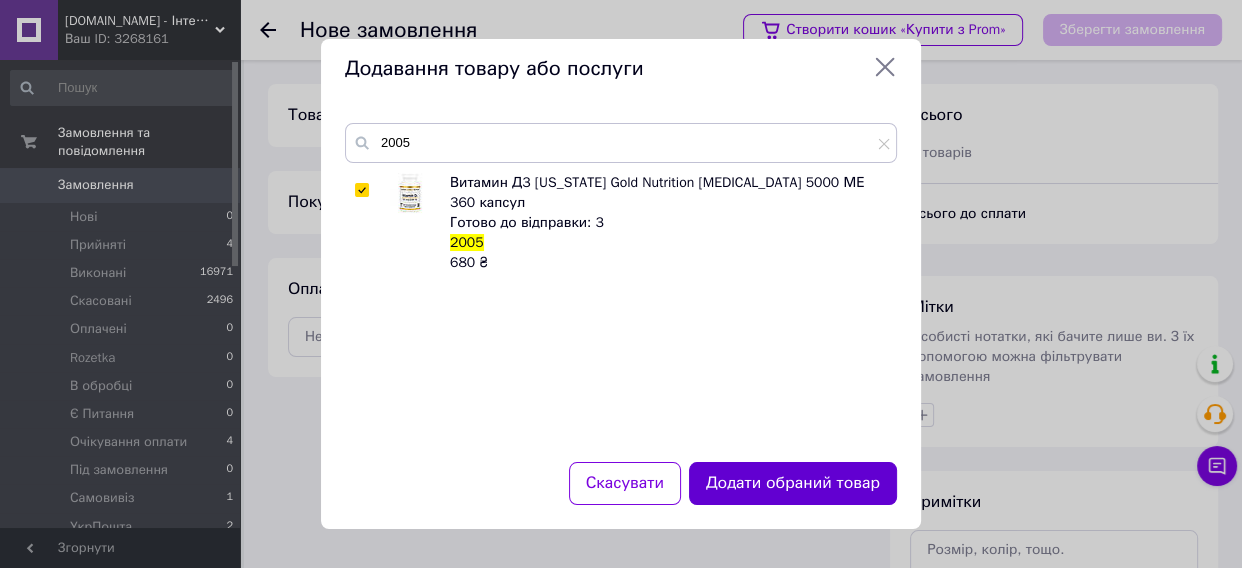 click on "Додати обраний товар" at bounding box center (793, 483) 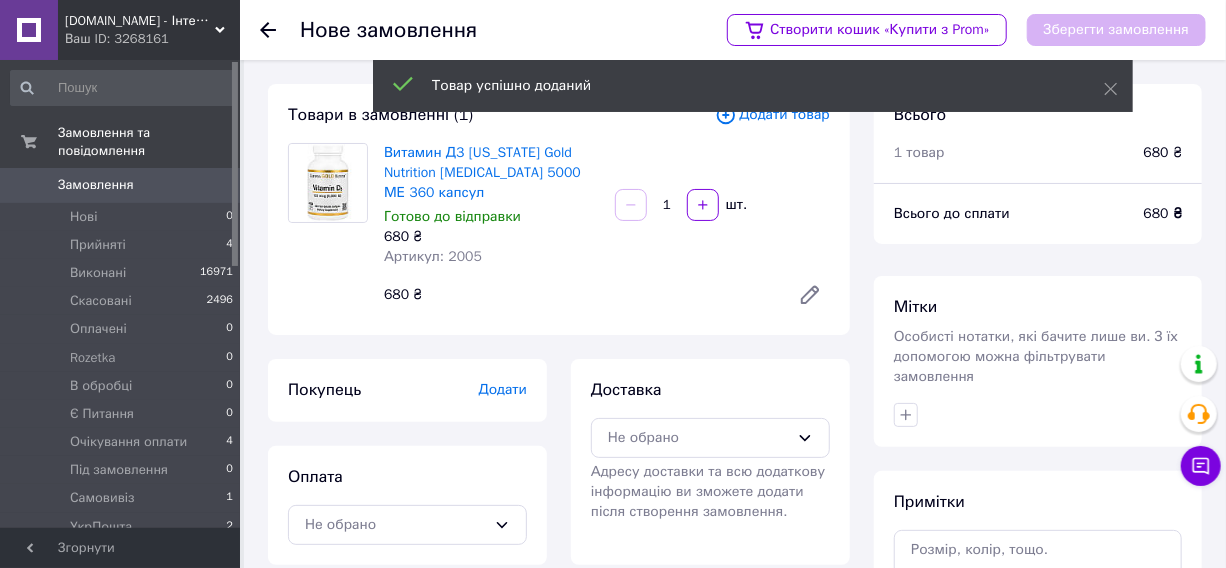 click on "Додати" at bounding box center [503, 389] 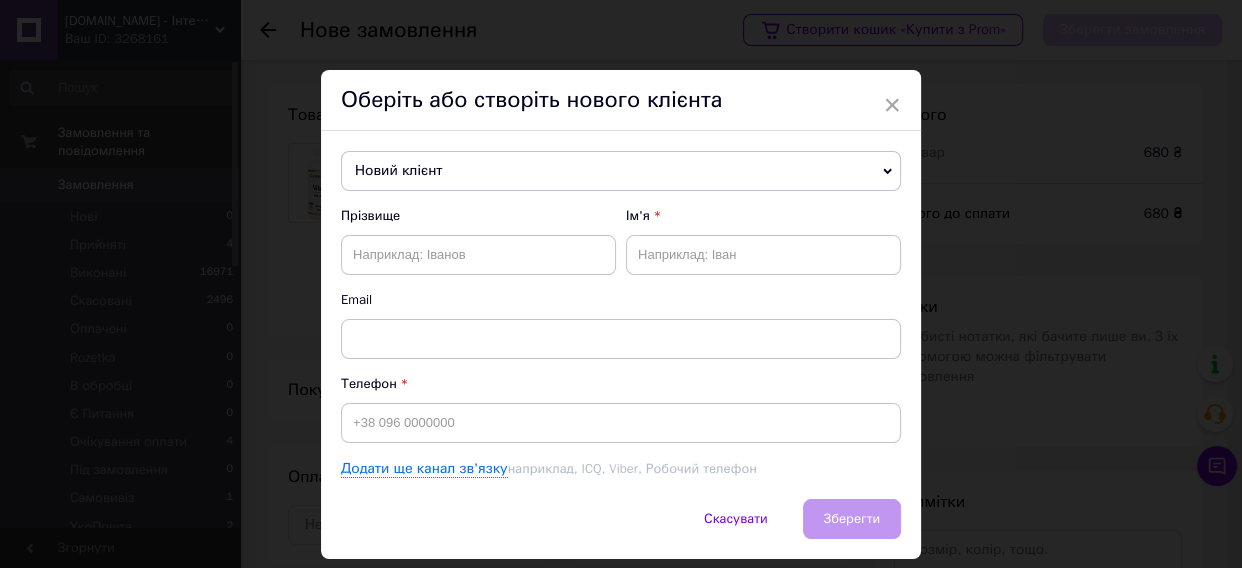 click on "Товар успішно доданий" at bounding box center (761, 86) 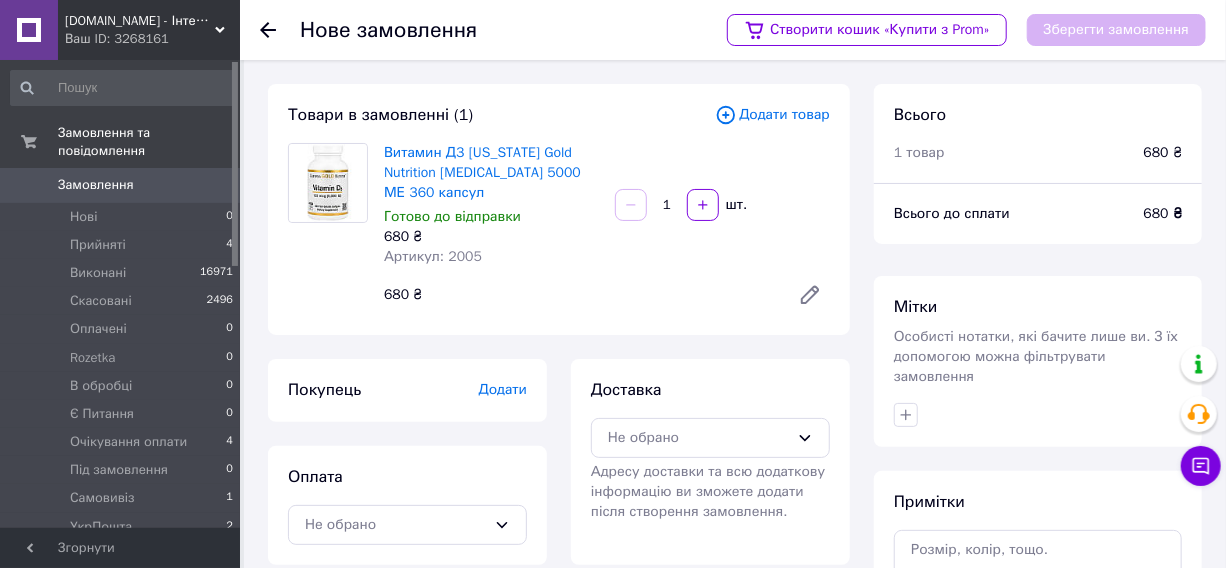 click on "Додати" at bounding box center (503, 389) 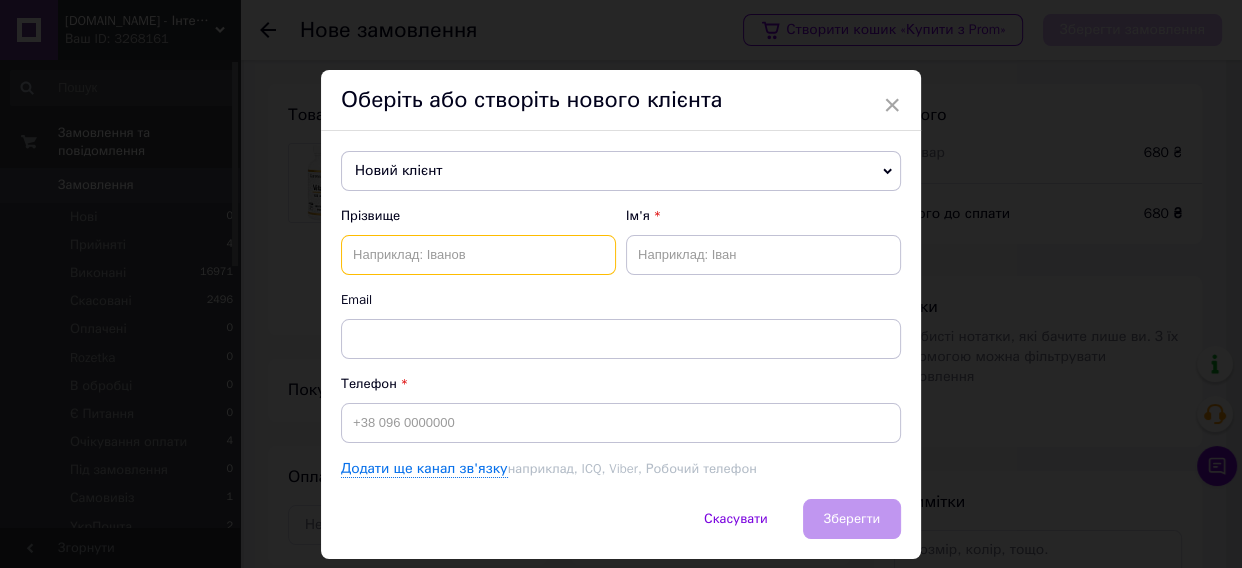 click at bounding box center [478, 255] 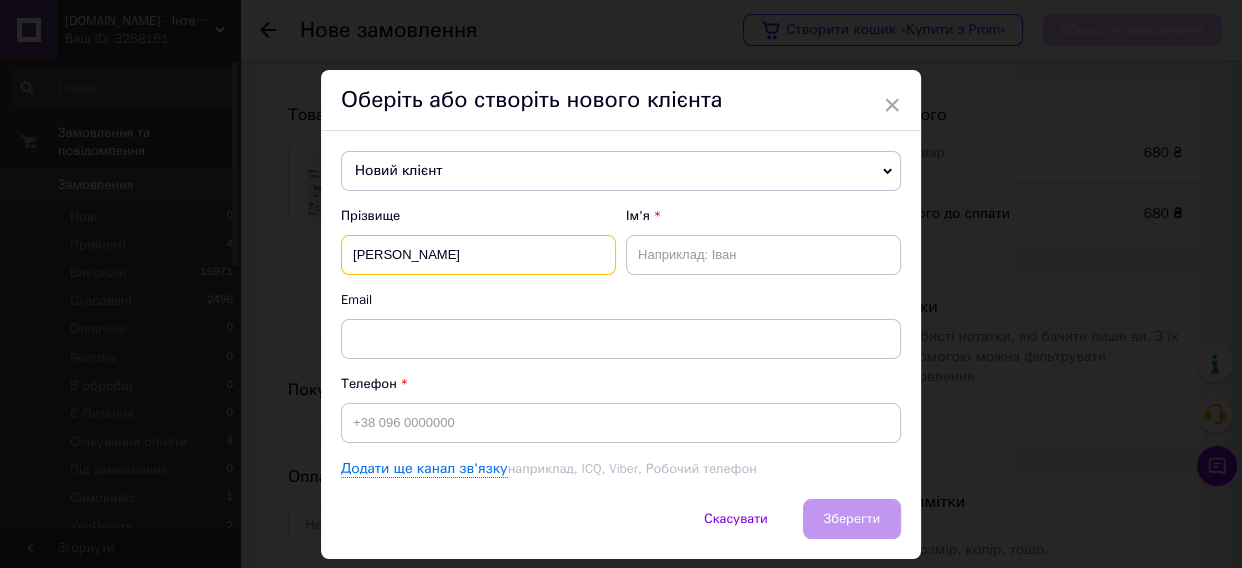 type on "Шишкина" 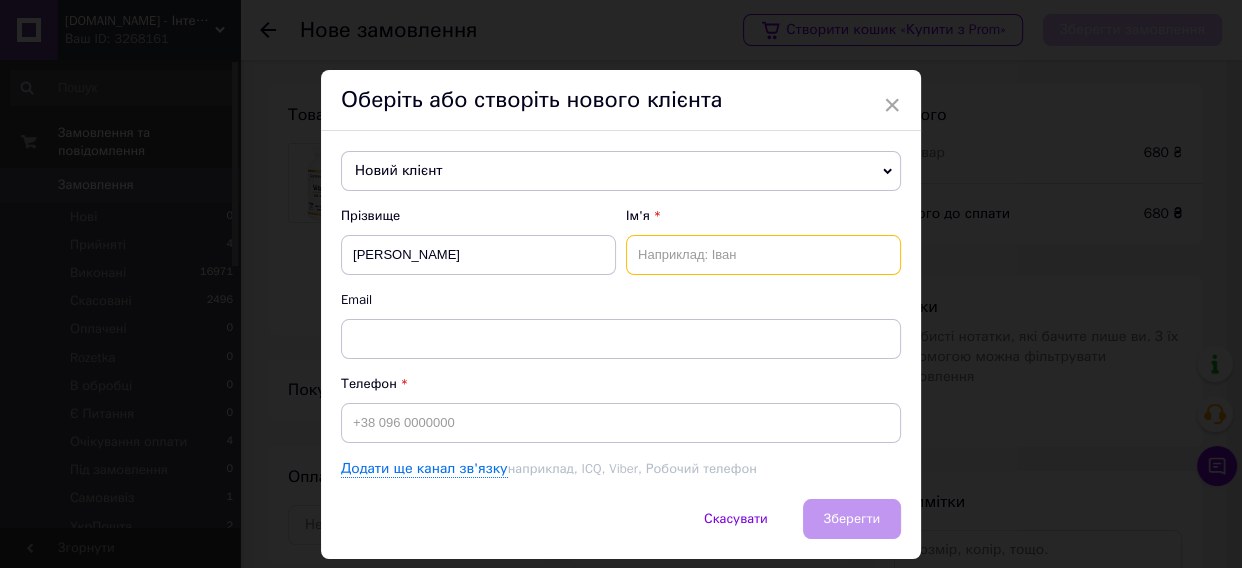click at bounding box center (763, 255) 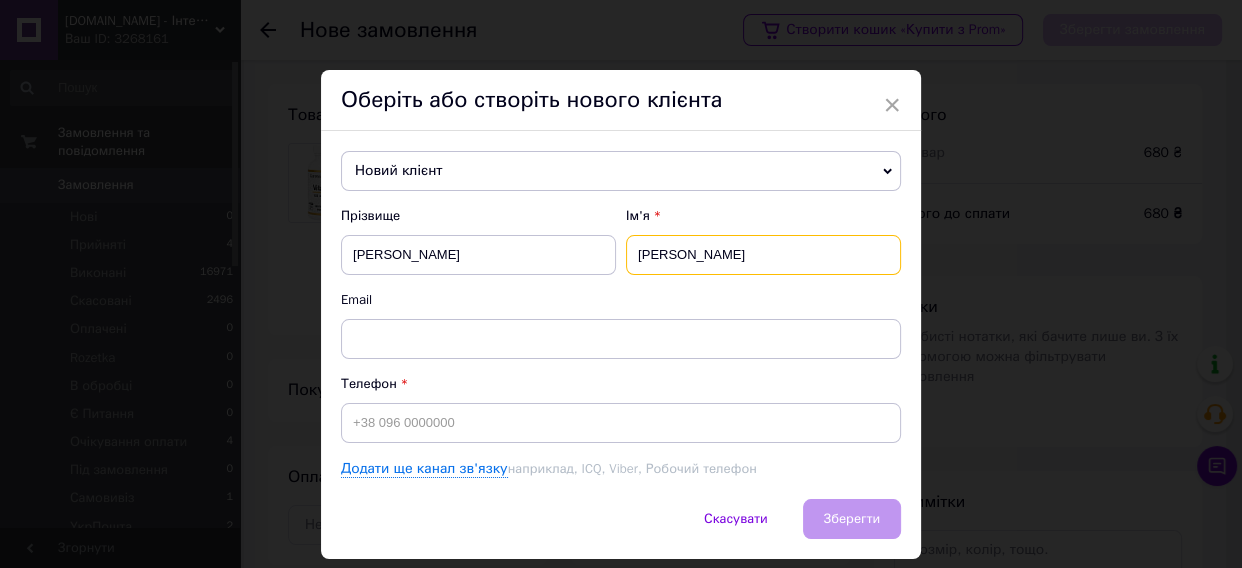 type on "Маргарита" 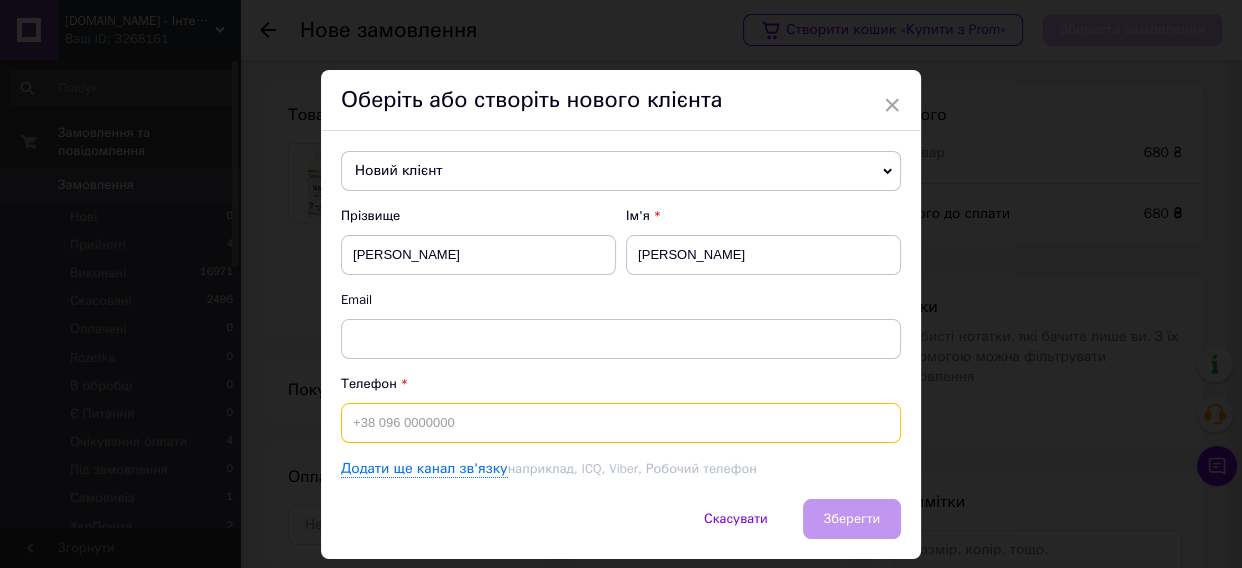 click at bounding box center [621, 423] 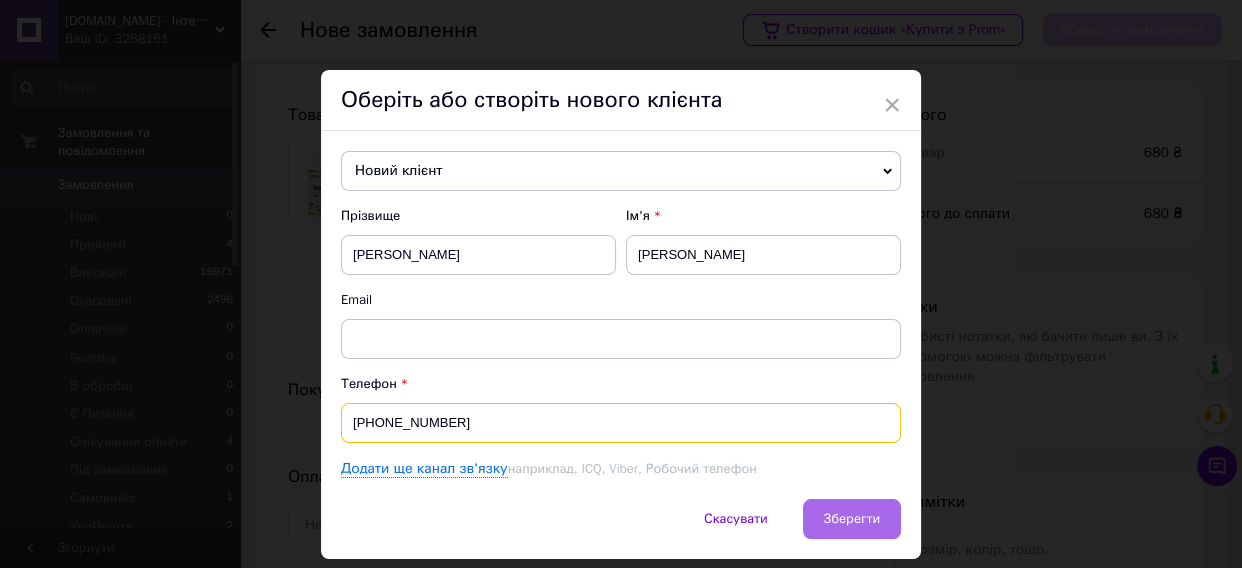 type on "[PHONE_NUMBER]" 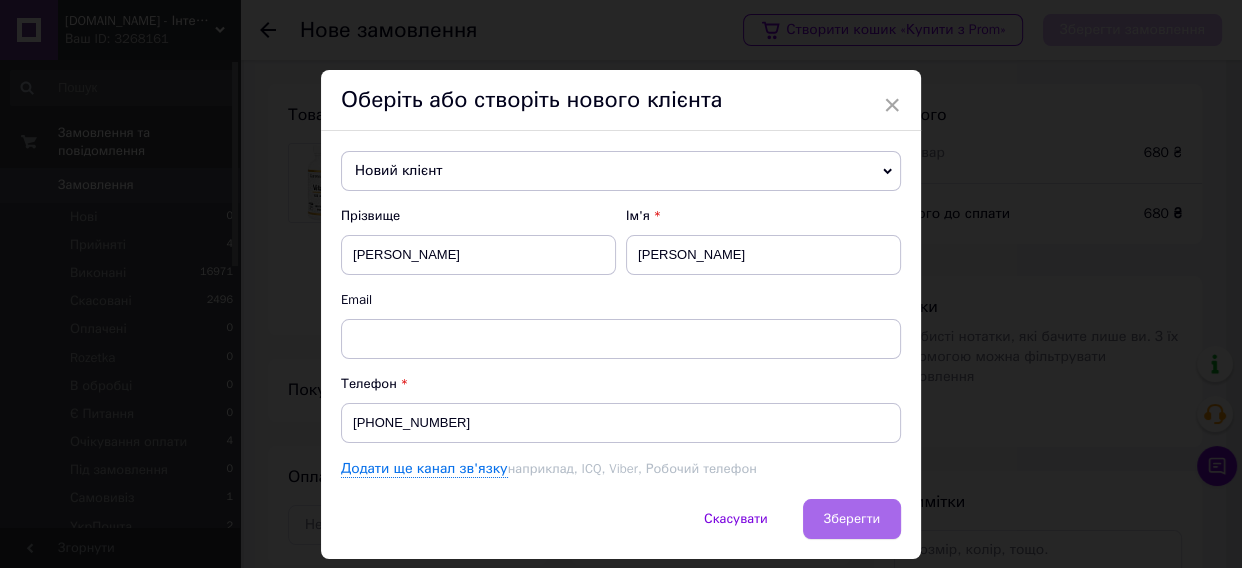 click on "Зберегти" at bounding box center (852, 519) 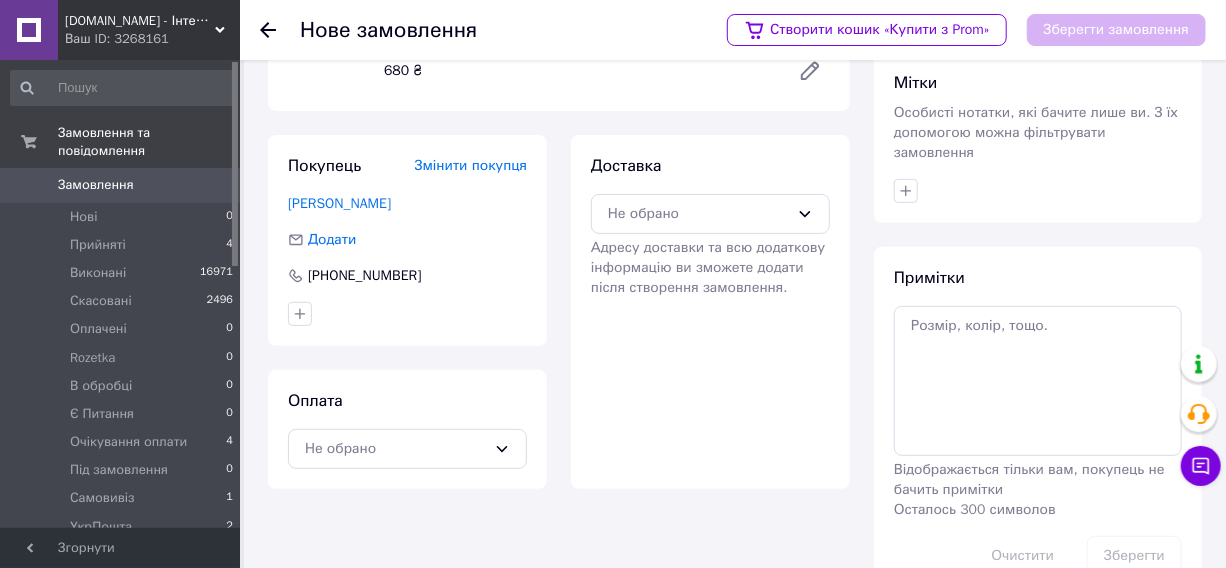 scroll, scrollTop: 254, scrollLeft: 0, axis: vertical 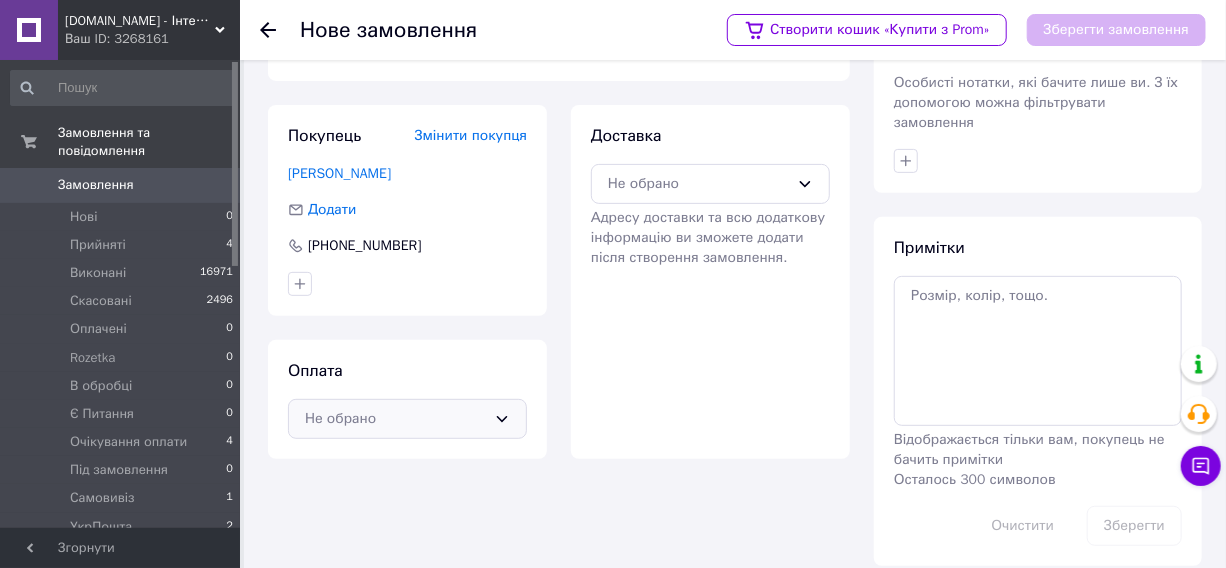 click on "Не обрано" at bounding box center [395, 419] 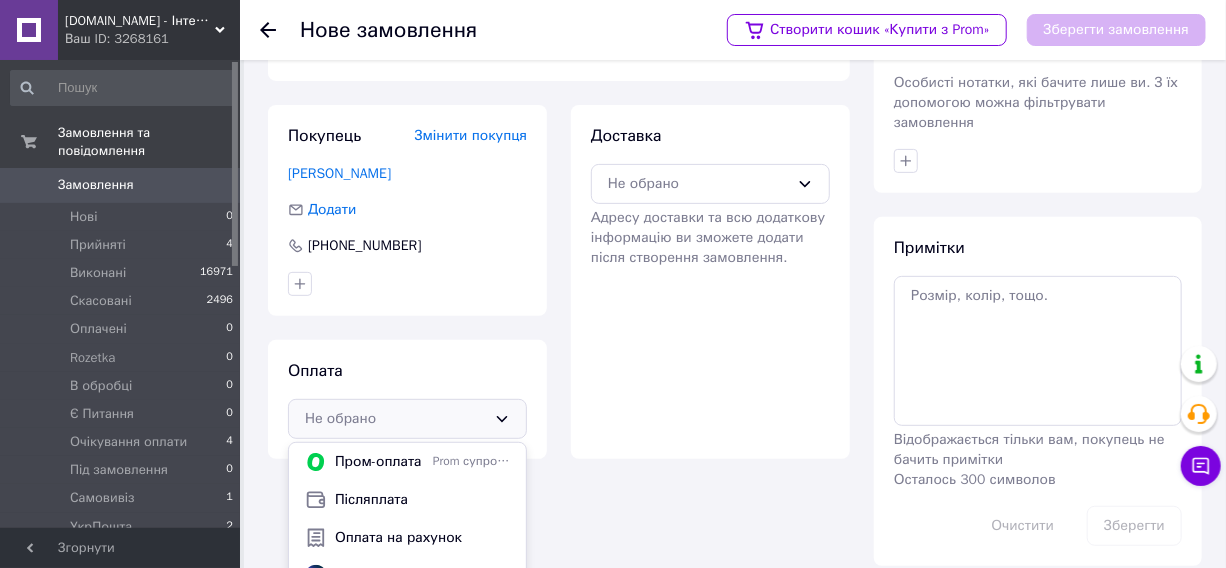 scroll, scrollTop: 300, scrollLeft: 0, axis: vertical 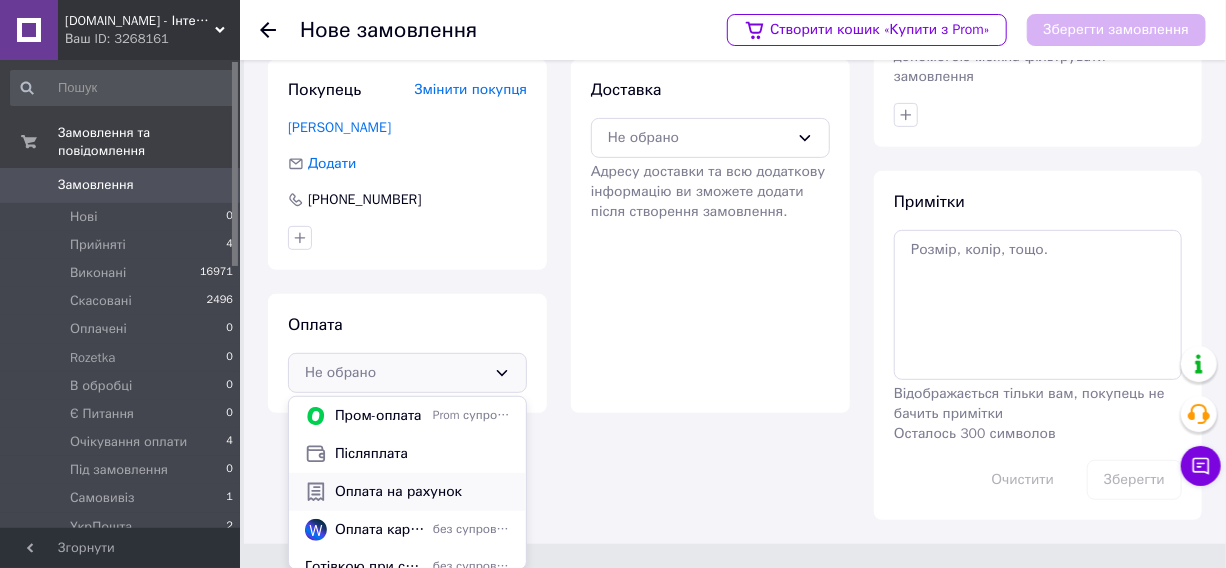click on "Оплата на рахунок" at bounding box center [422, 492] 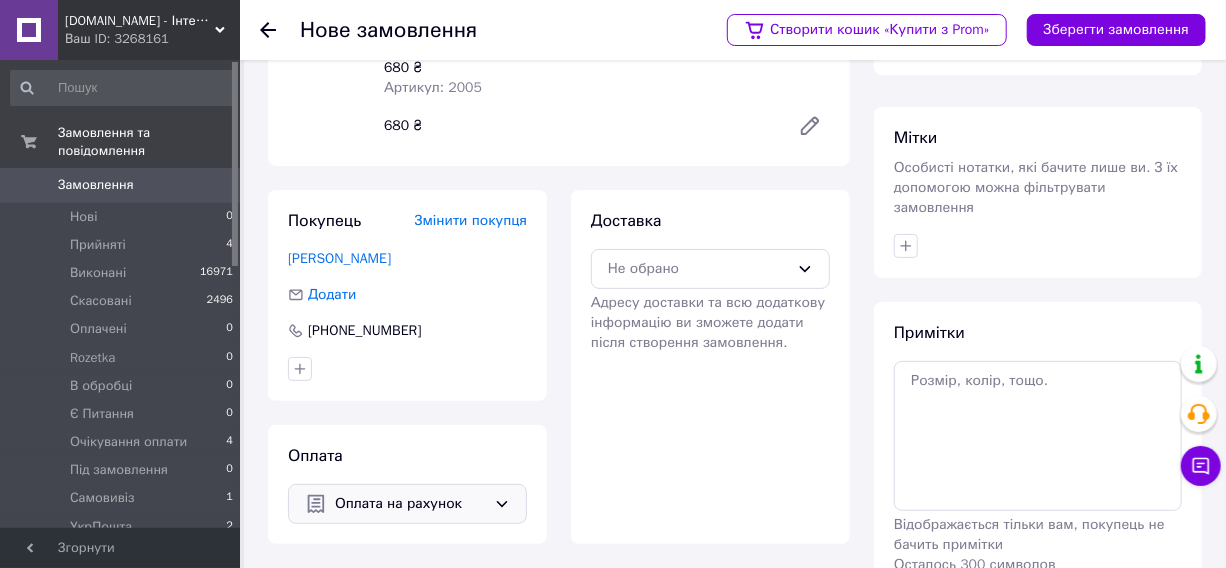 scroll, scrollTop: 181, scrollLeft: 0, axis: vertical 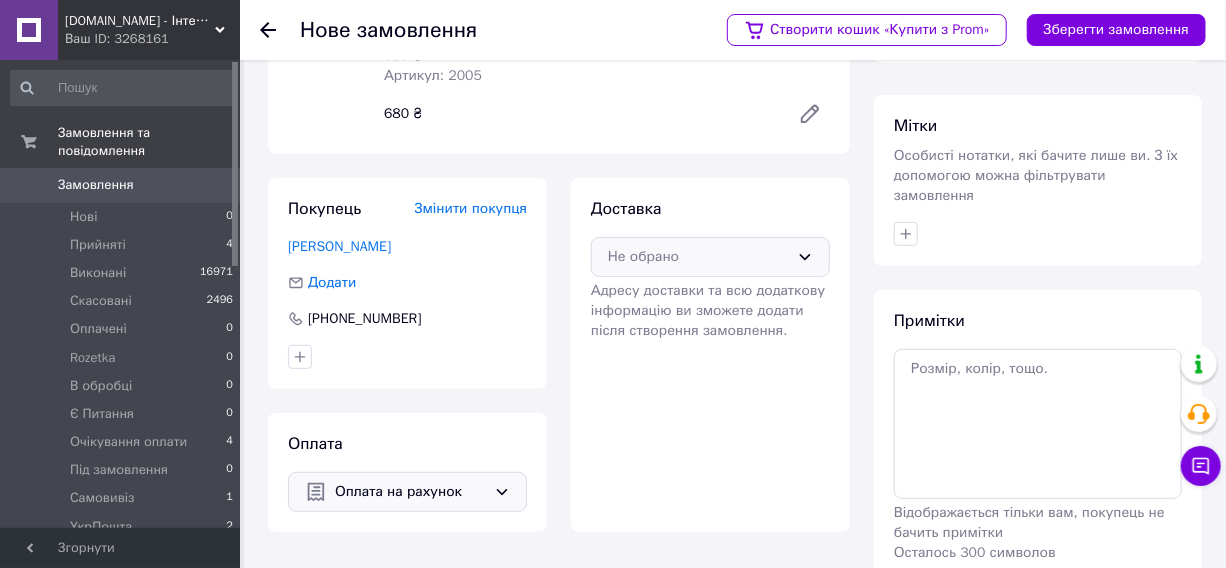 click on "Не обрано" at bounding box center (698, 257) 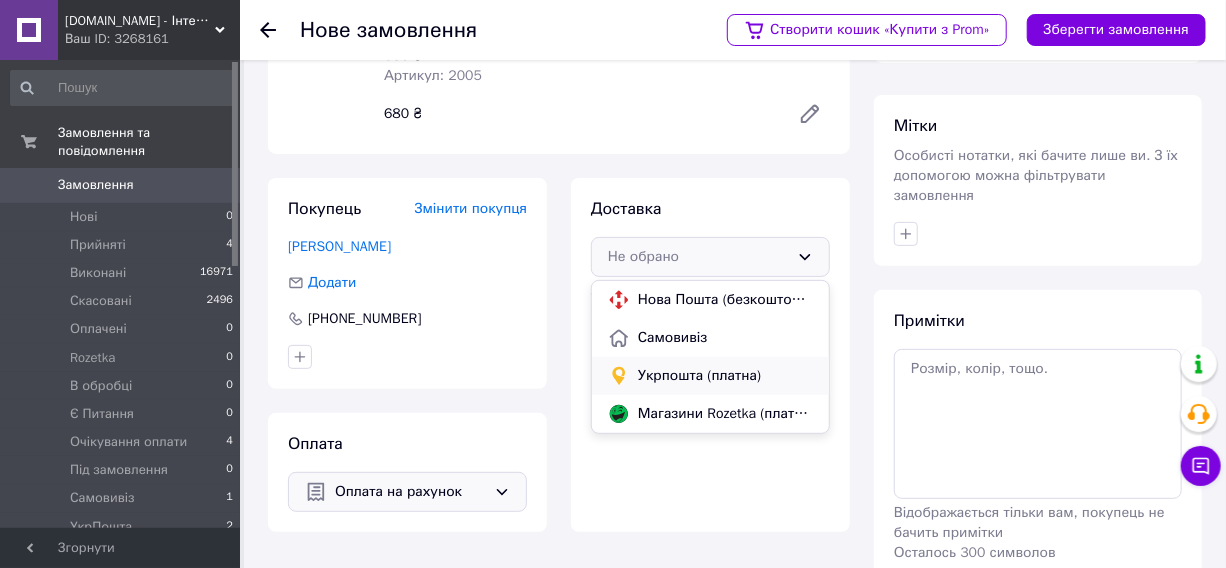 click on "Укрпошта (платна)" at bounding box center (725, 376) 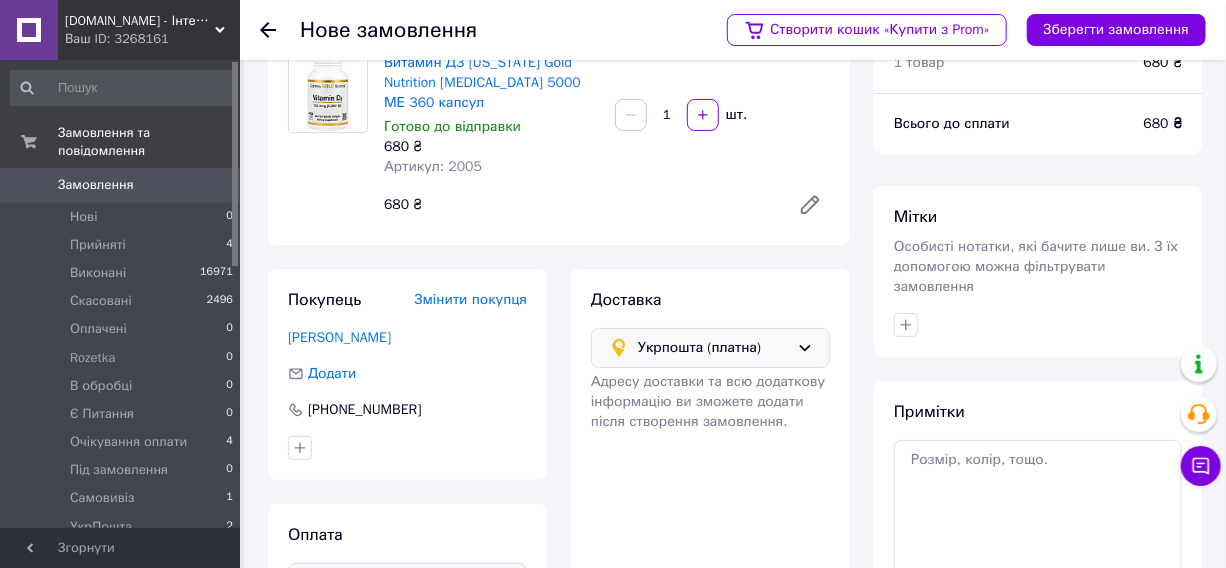 scroll, scrollTop: 0, scrollLeft: 0, axis: both 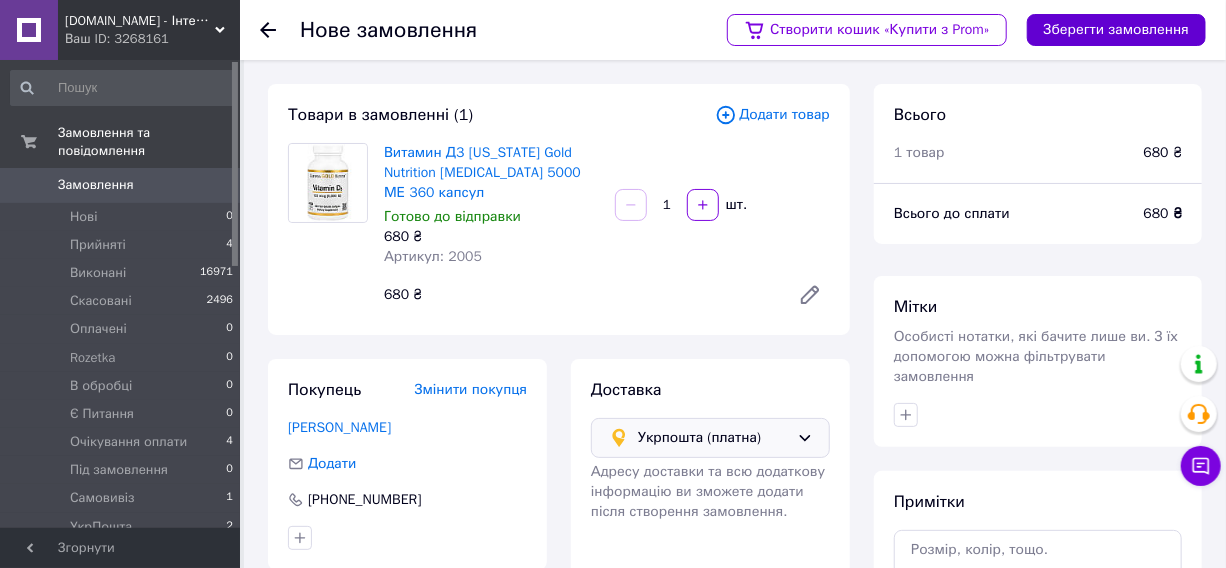 click on "Зберегти замовлення" at bounding box center [1116, 30] 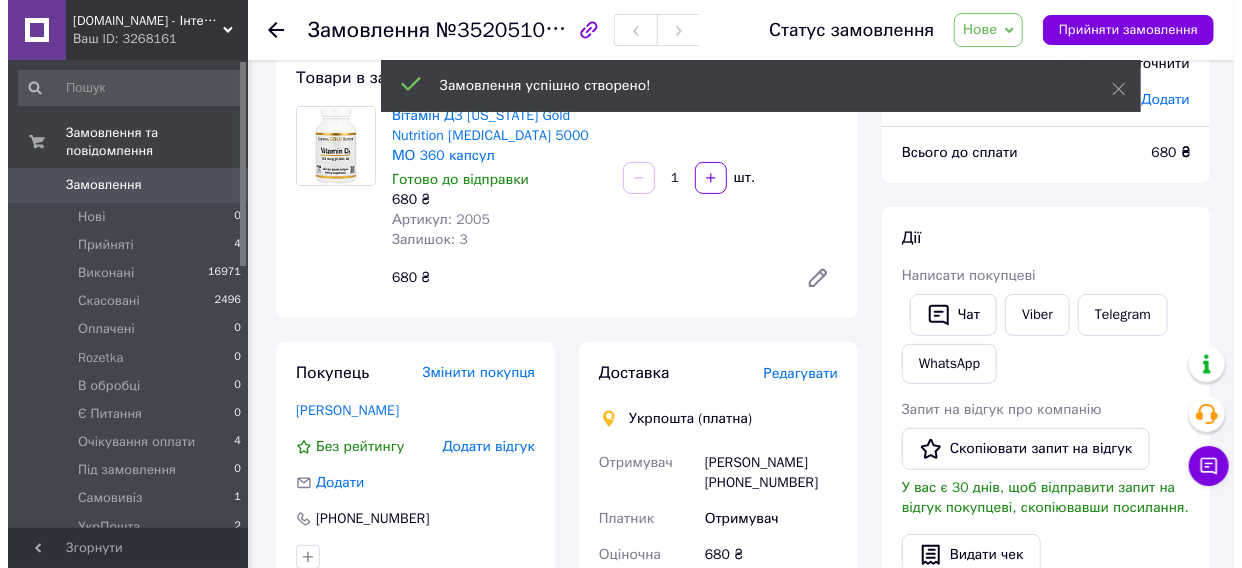 scroll, scrollTop: 90, scrollLeft: 0, axis: vertical 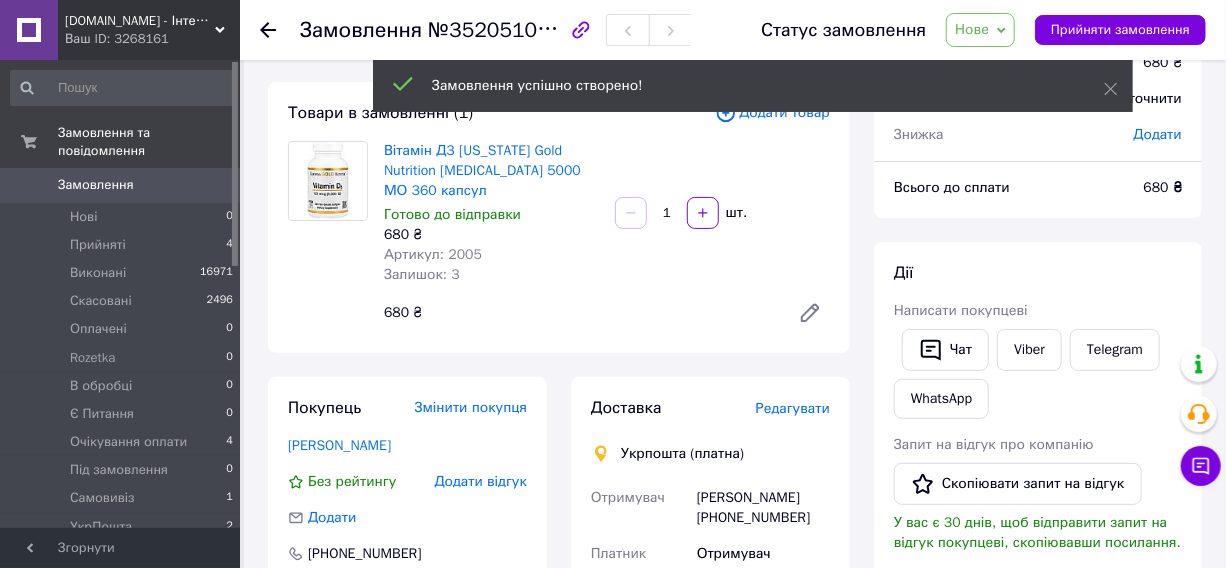 click on "Редагувати" at bounding box center (793, 408) 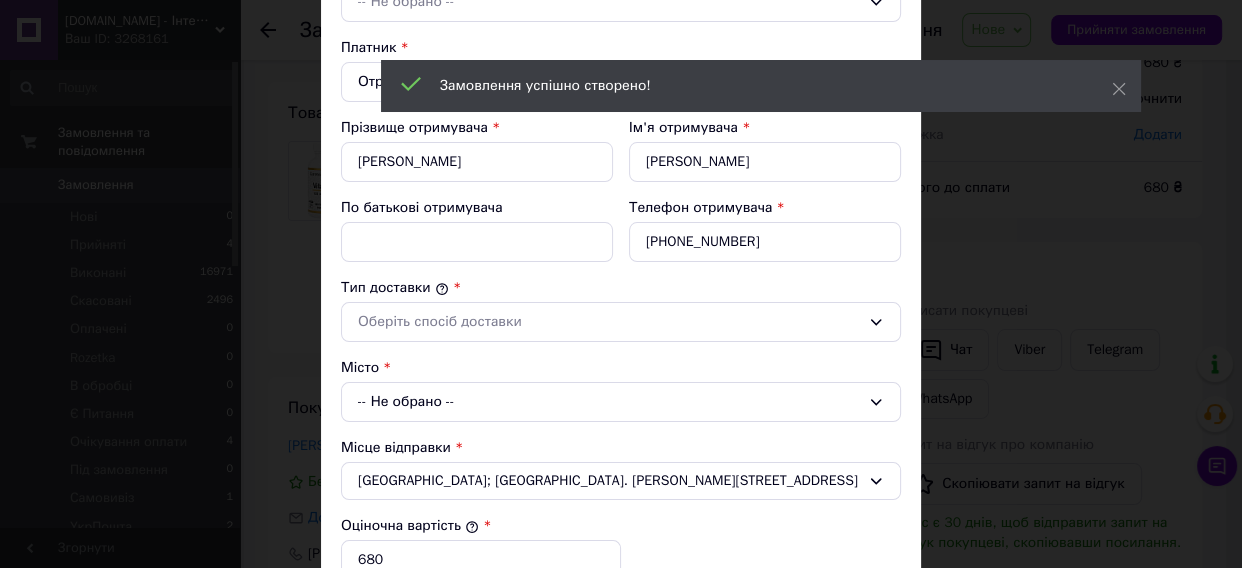 scroll, scrollTop: 272, scrollLeft: 0, axis: vertical 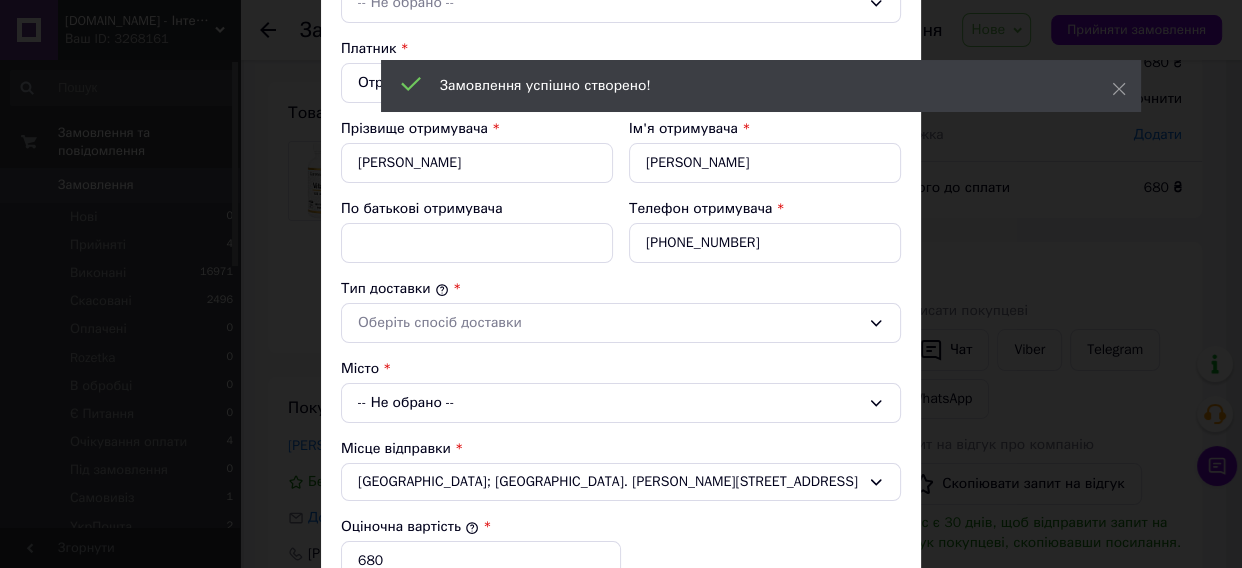 click on "-- Не обрано --" at bounding box center (621, 403) 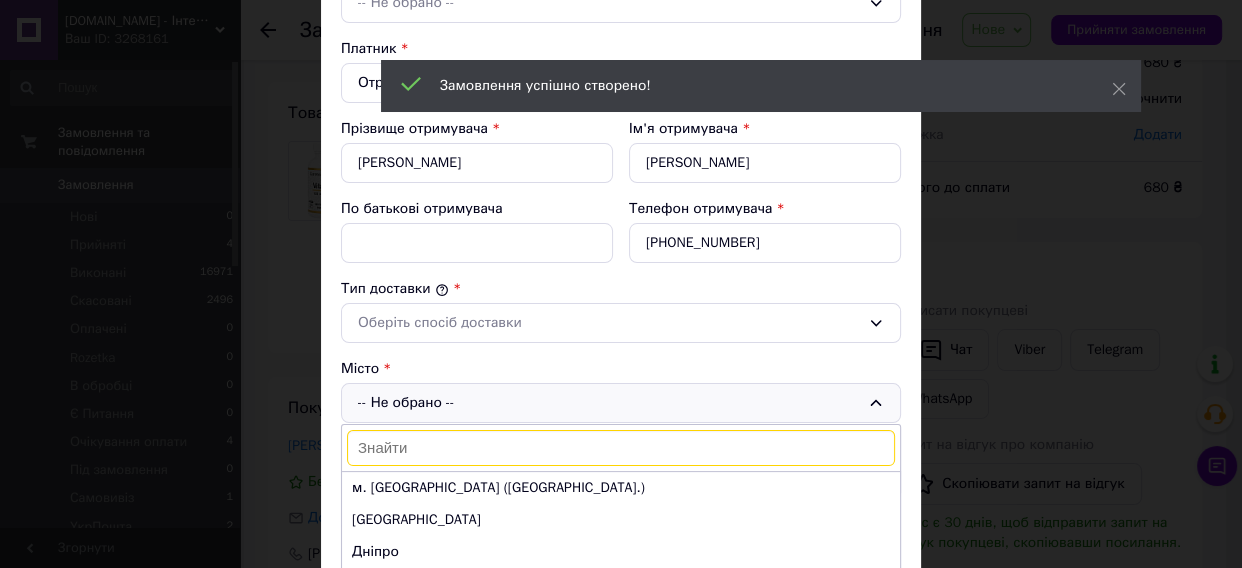 click at bounding box center (621, 448) 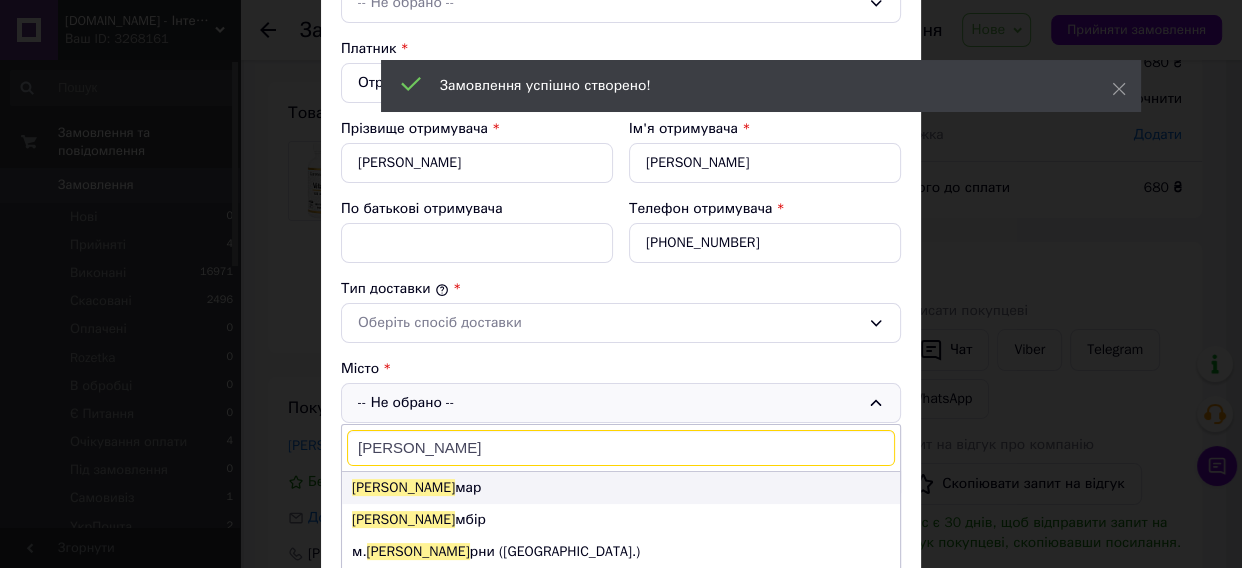 type on "Са" 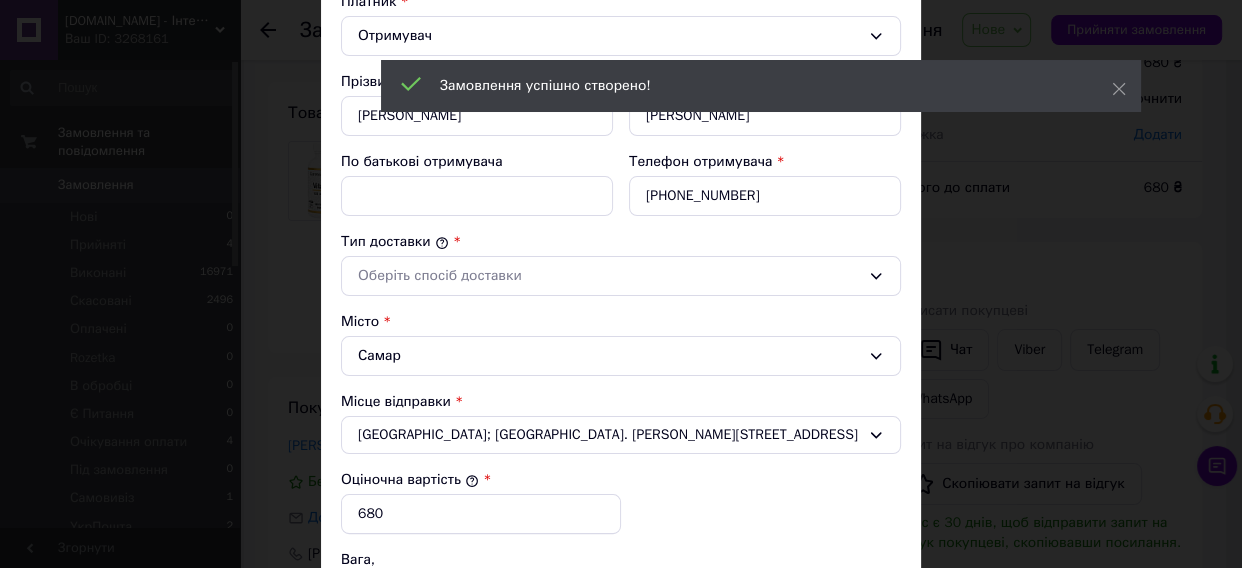 scroll, scrollTop: 400, scrollLeft: 0, axis: vertical 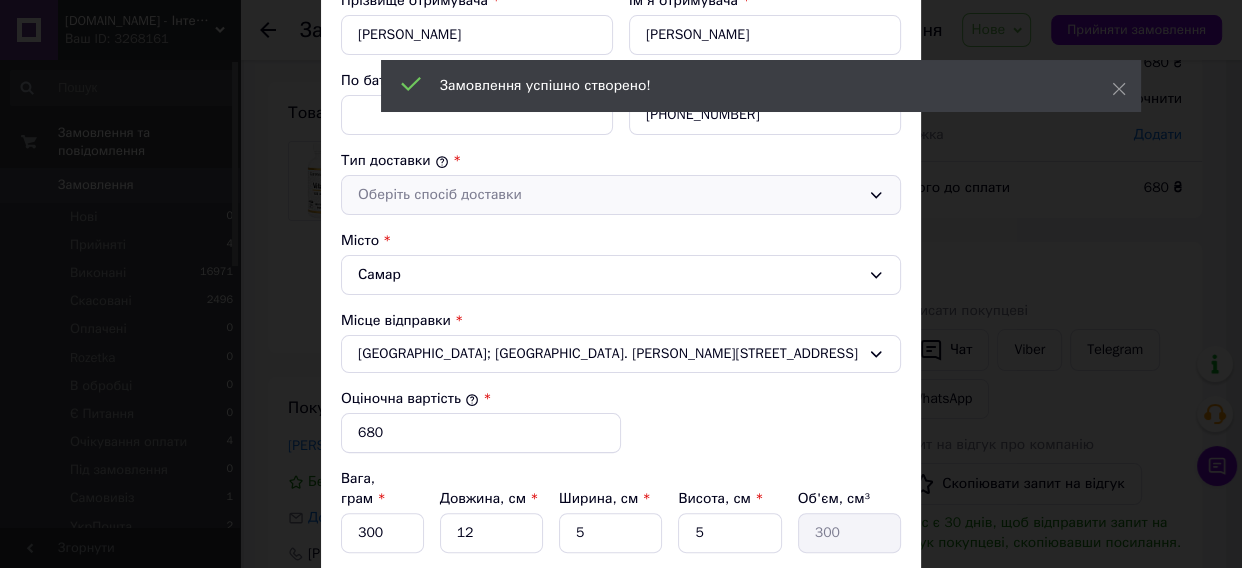 click on "Оберіть спосіб доставки" at bounding box center (609, 195) 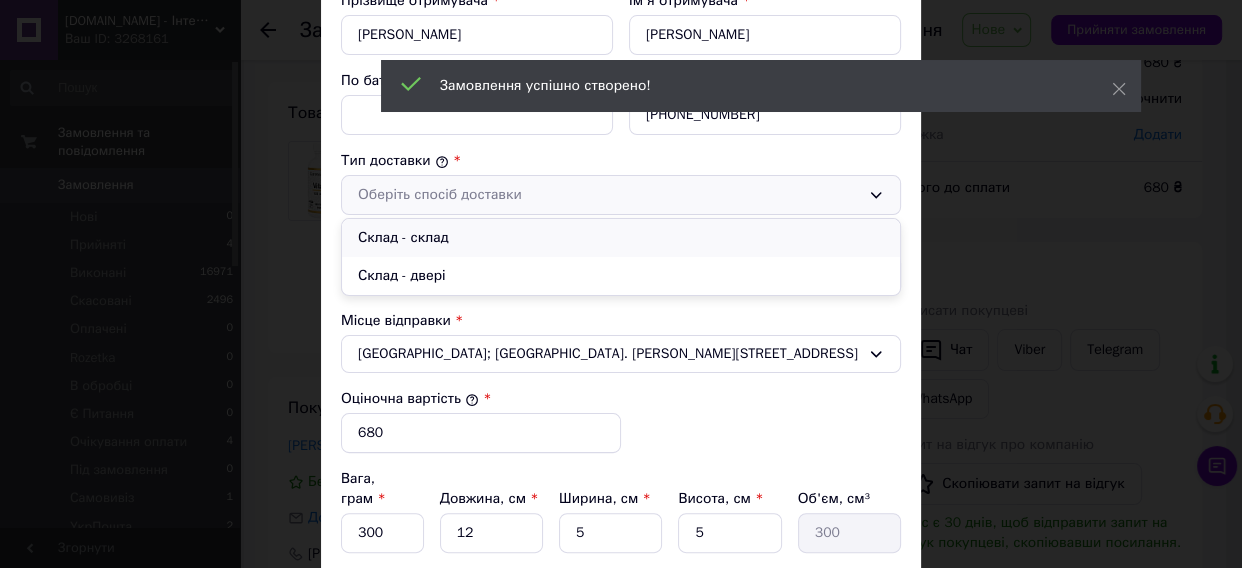 click on "Склад - склад" at bounding box center (621, 238) 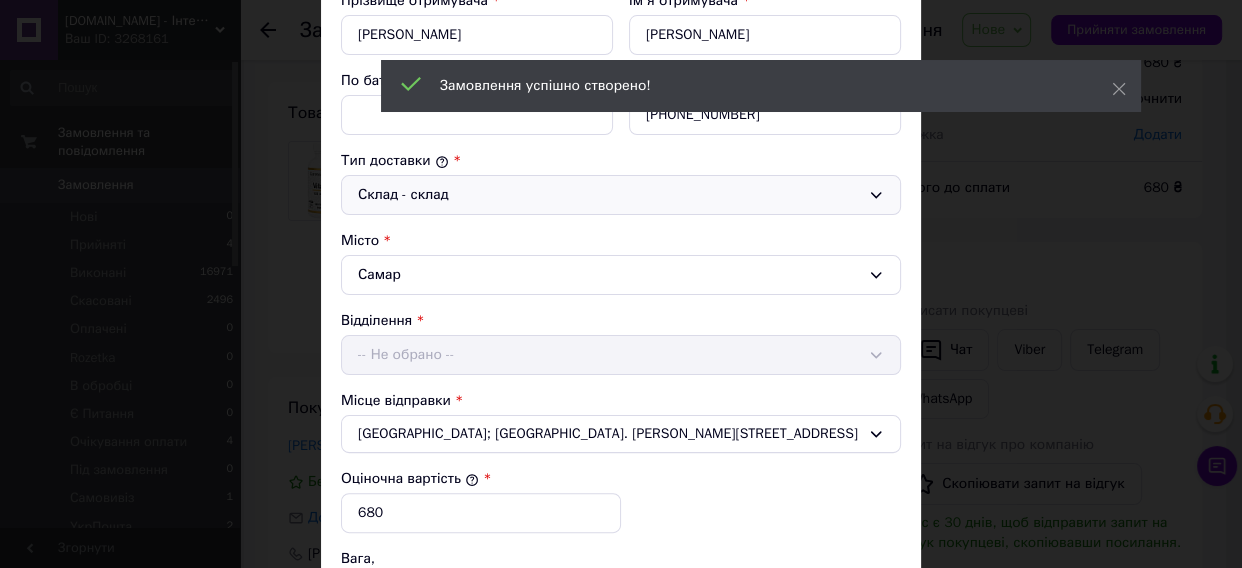 click on "Відділення -- Не обрано --" at bounding box center [621, 343] 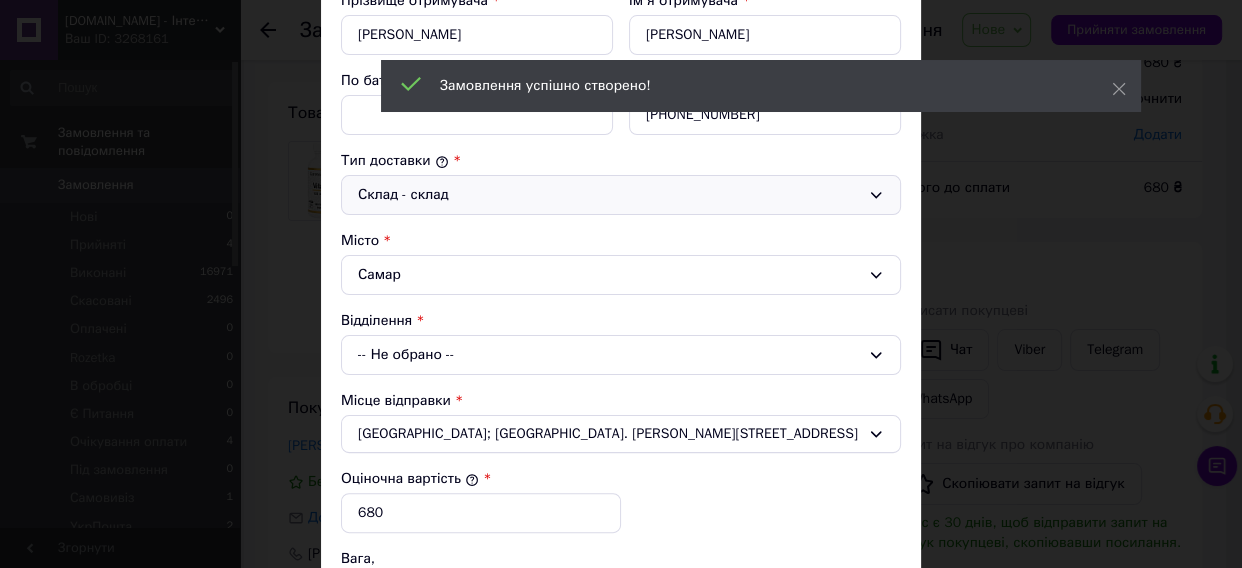 click on "-- Не обрано --" at bounding box center (621, 355) 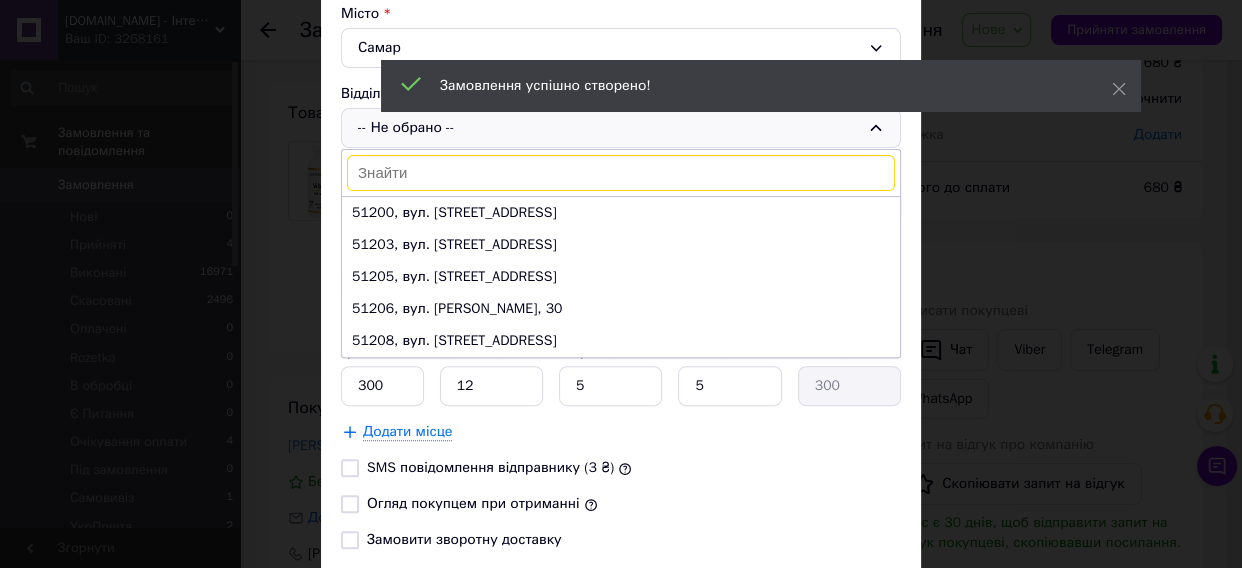 scroll, scrollTop: 581, scrollLeft: 0, axis: vertical 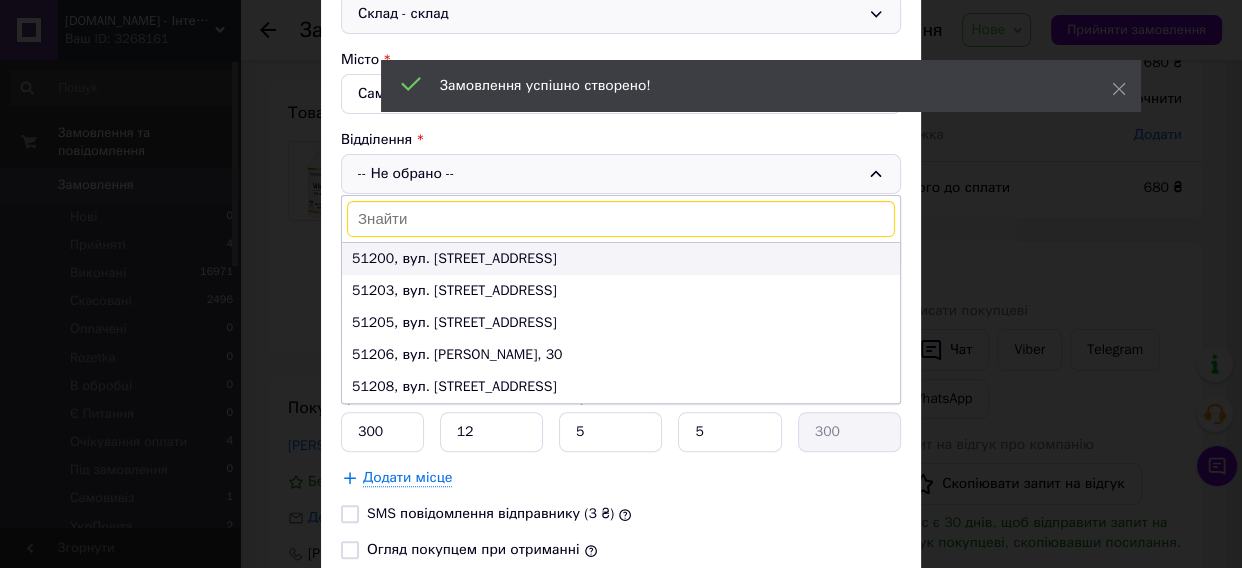 click on "51200, вул. Гідності, 34" at bounding box center [621, 259] 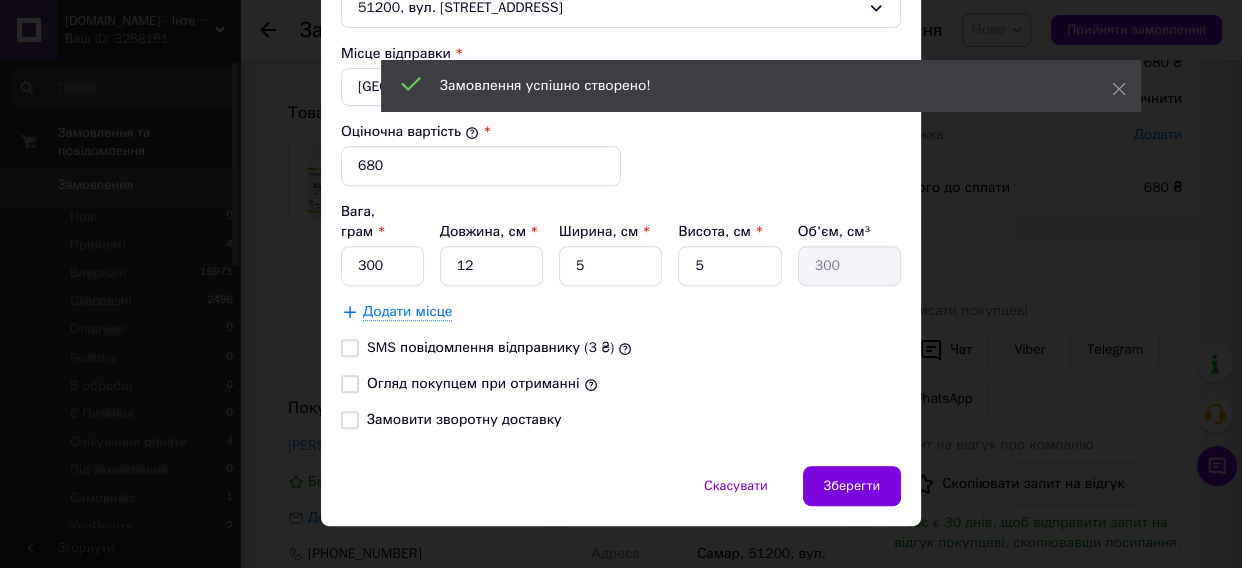scroll, scrollTop: 752, scrollLeft: 0, axis: vertical 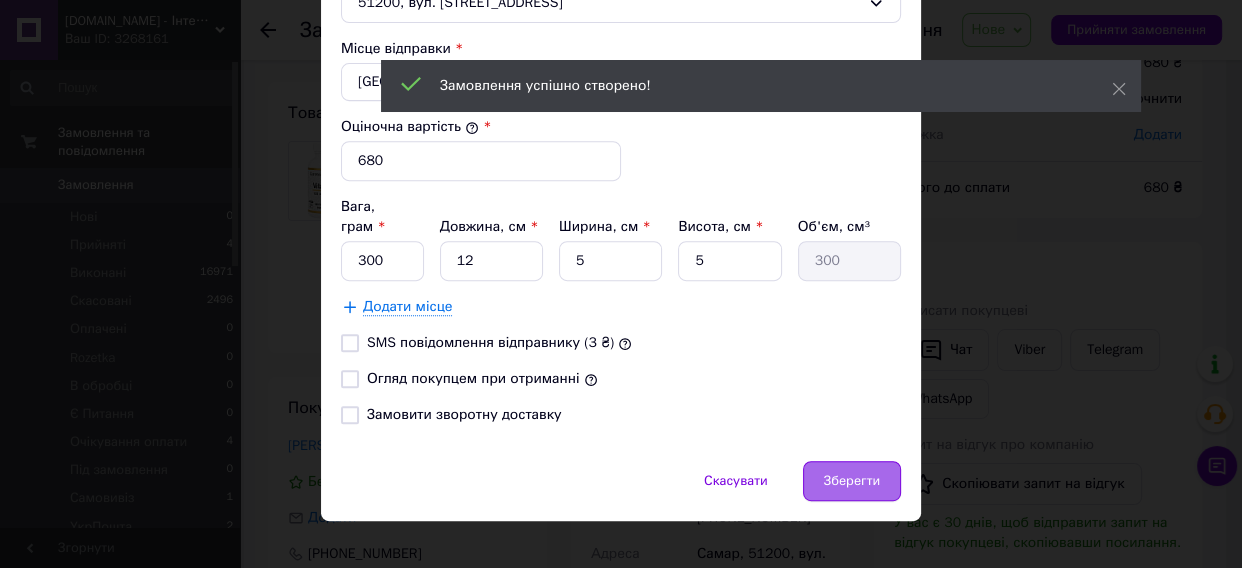 click on "Зберегти" at bounding box center (852, 481) 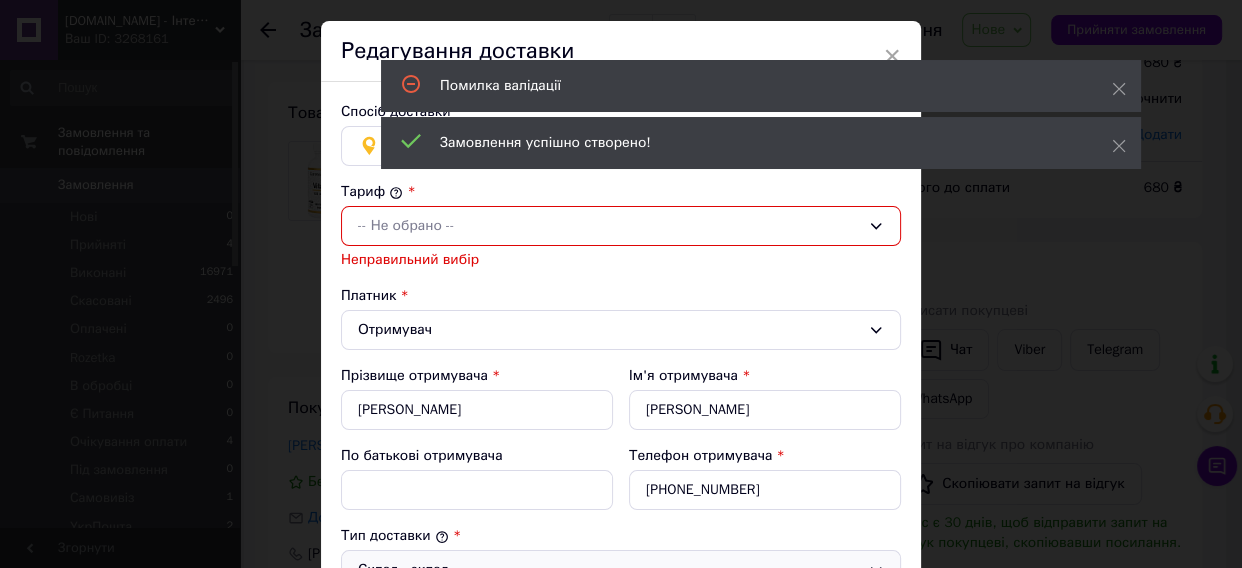 scroll, scrollTop: 0, scrollLeft: 0, axis: both 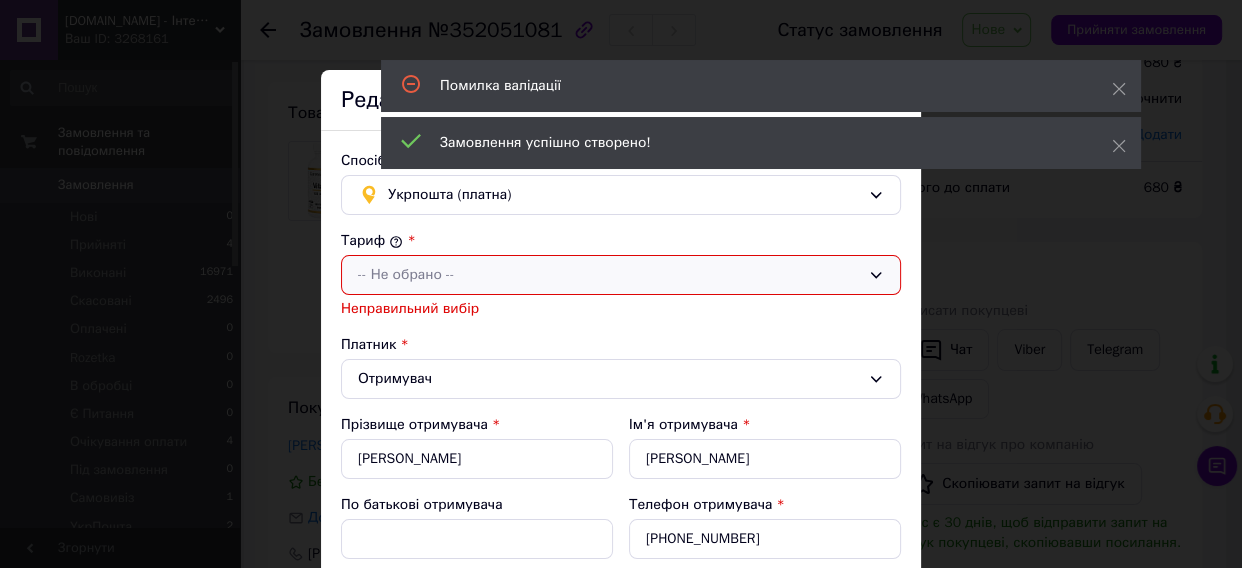 click on "-- Не обрано --" at bounding box center [621, 275] 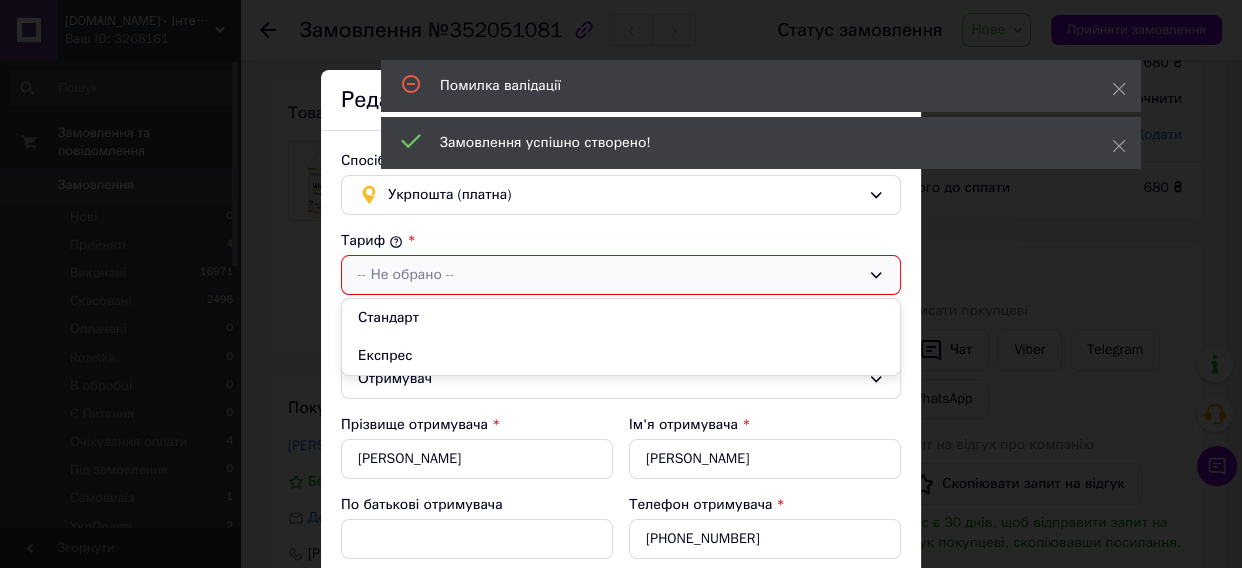 click on "Стандарт" at bounding box center [621, 318] 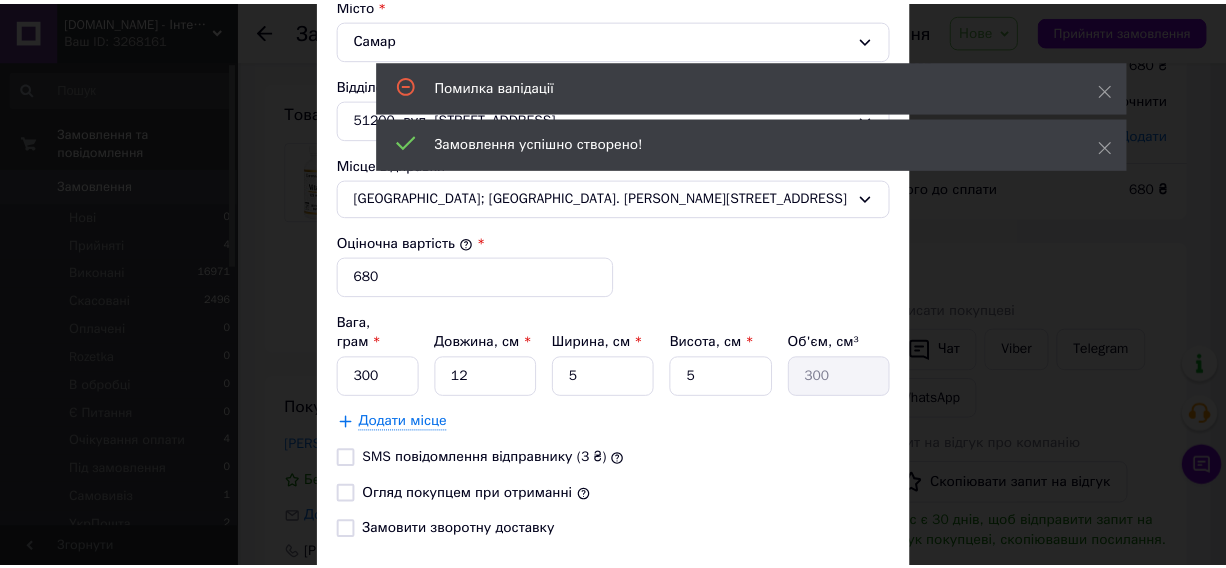 scroll, scrollTop: 752, scrollLeft: 0, axis: vertical 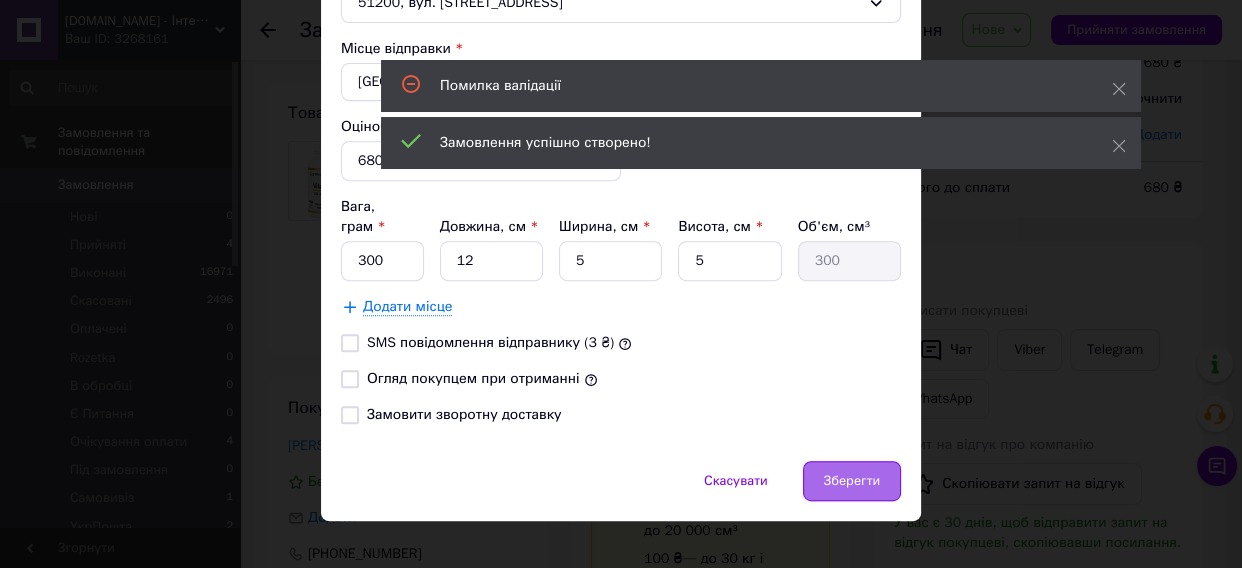 click on "Зберегти" at bounding box center (852, 481) 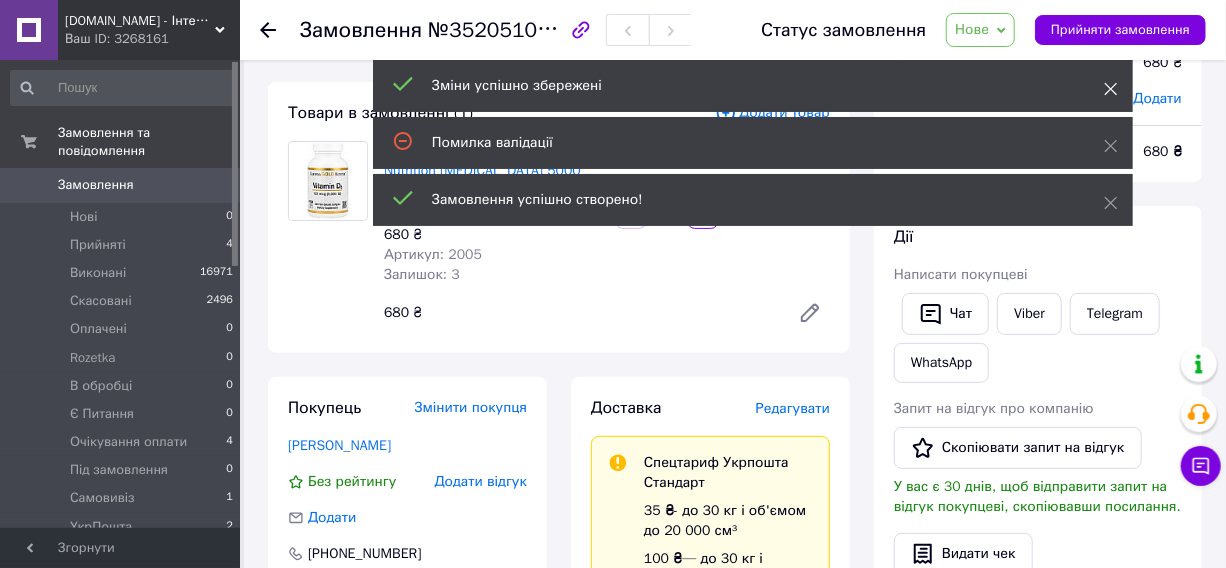 click 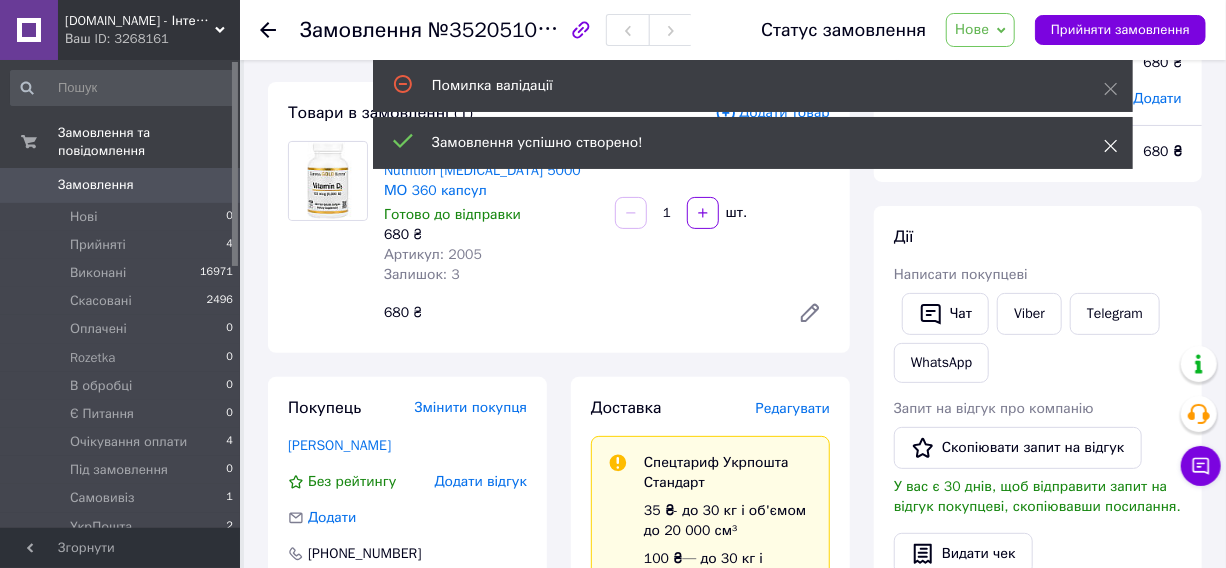 click at bounding box center [1111, 146] 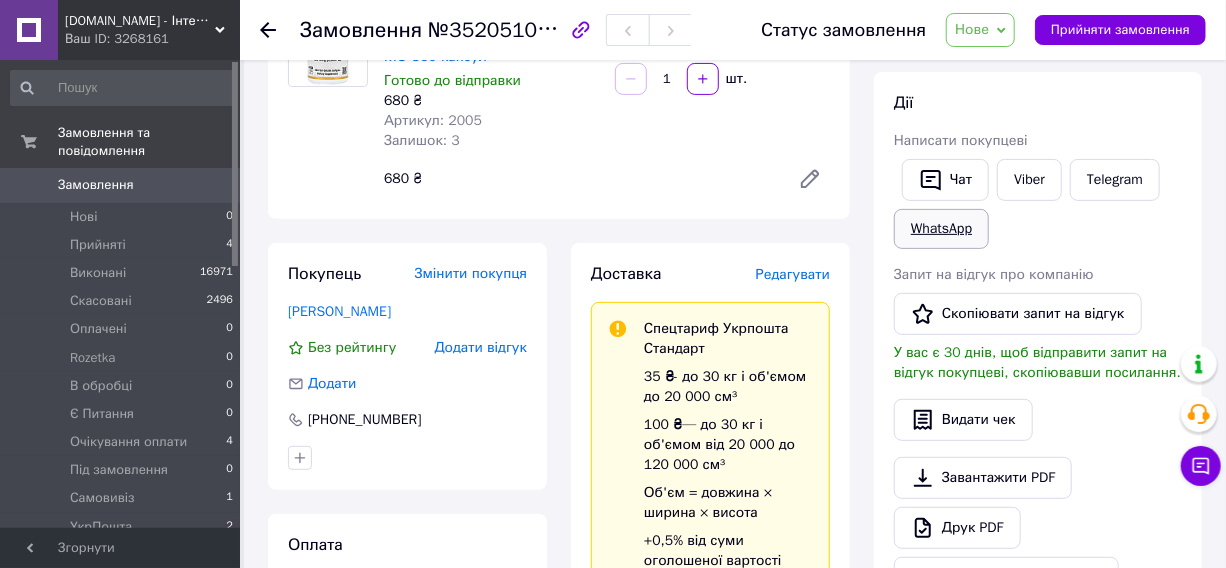 scroll, scrollTop: 272, scrollLeft: 0, axis: vertical 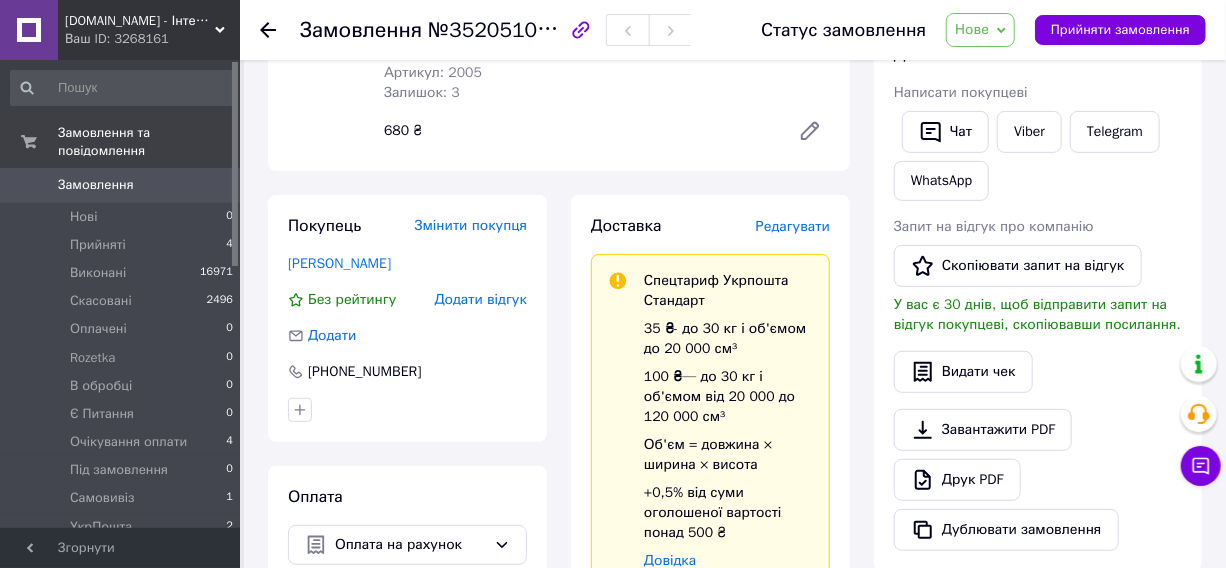 click on "Нове" at bounding box center [980, 30] 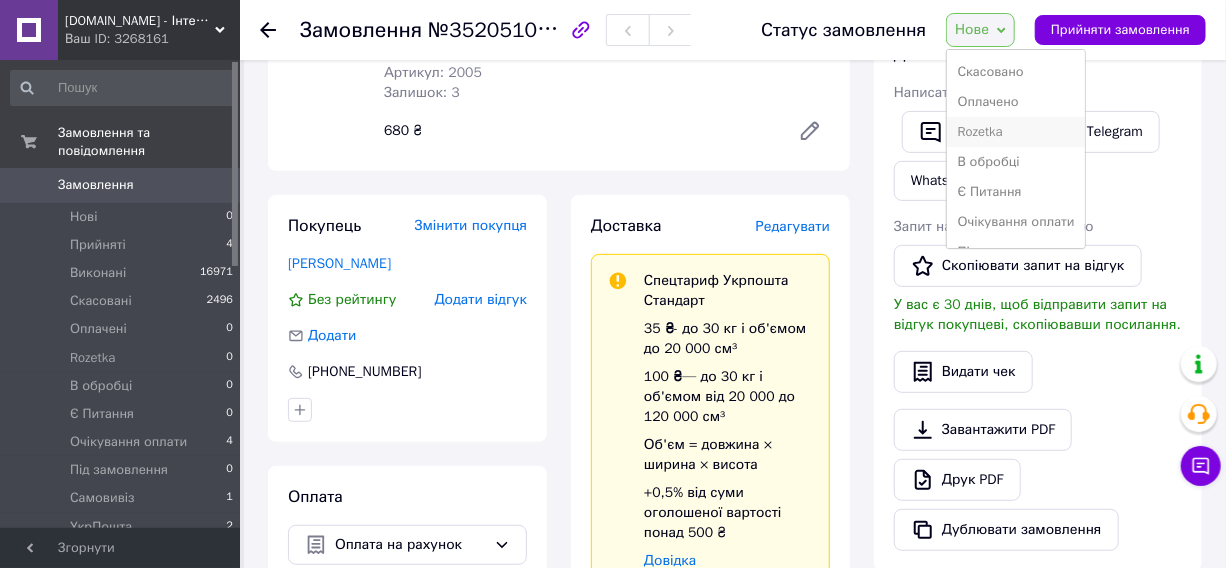 scroll, scrollTop: 90, scrollLeft: 0, axis: vertical 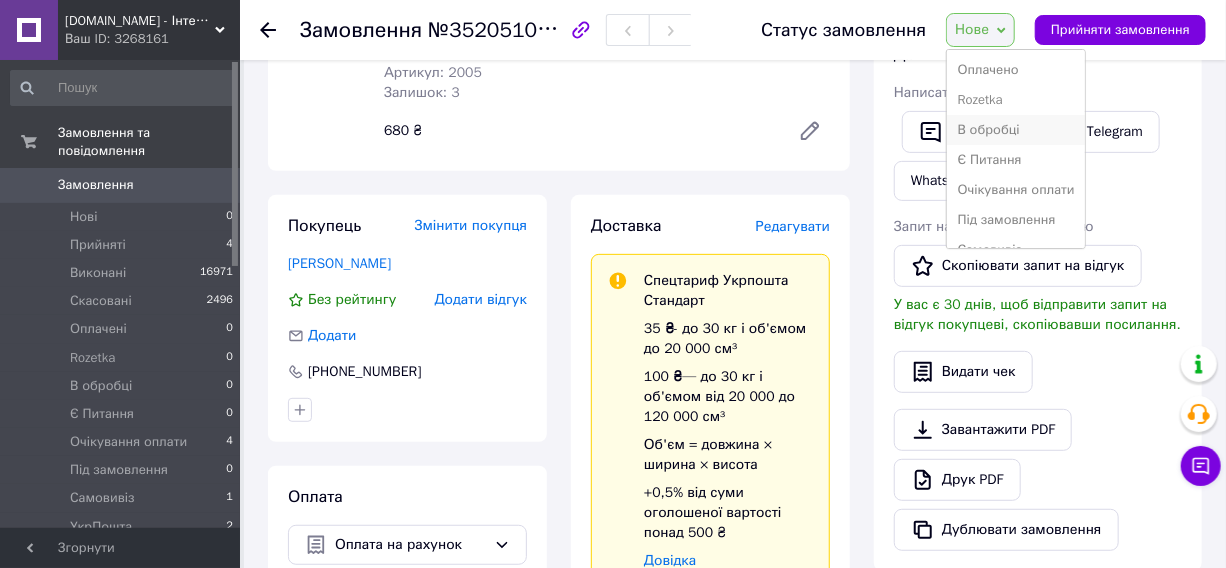 click on "В обробці" at bounding box center [1015, 130] 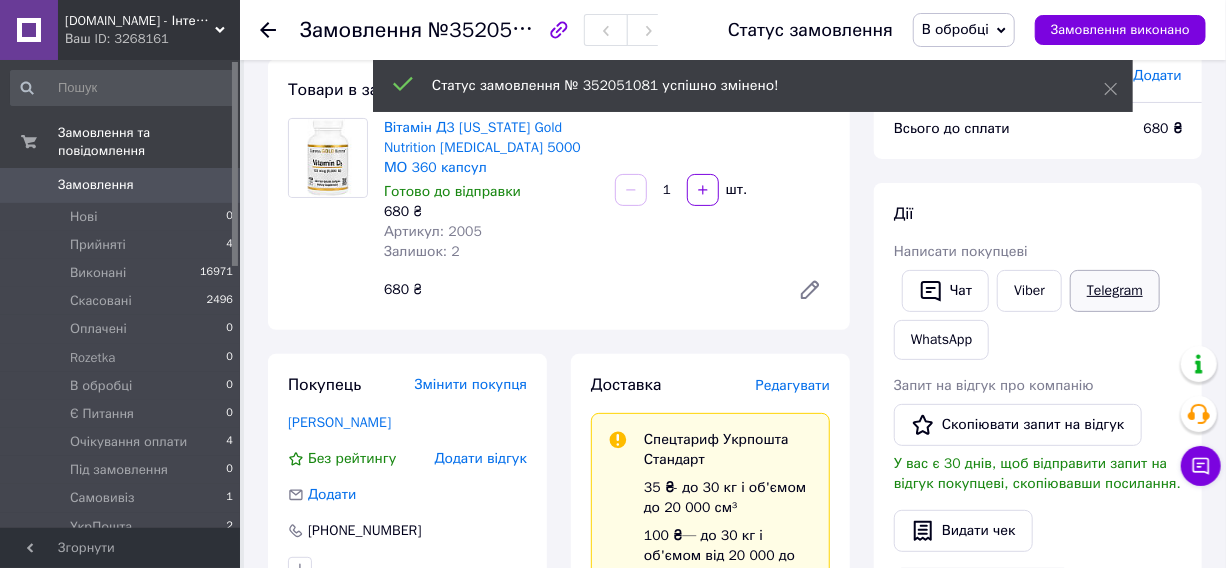 scroll, scrollTop: 90, scrollLeft: 0, axis: vertical 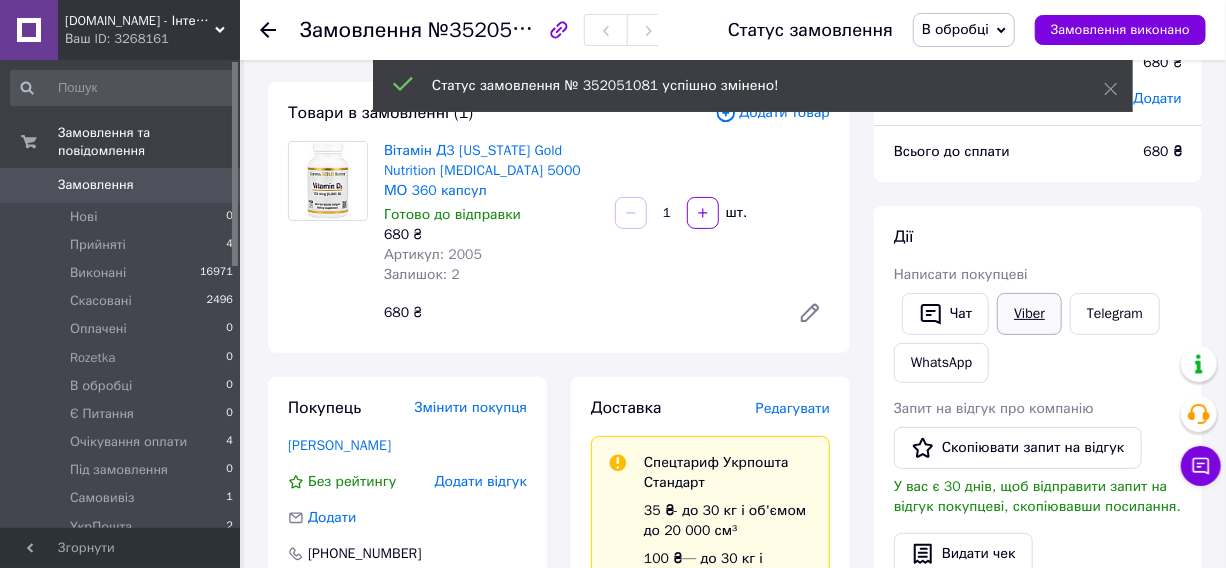 click on "Viber" at bounding box center (1029, 314) 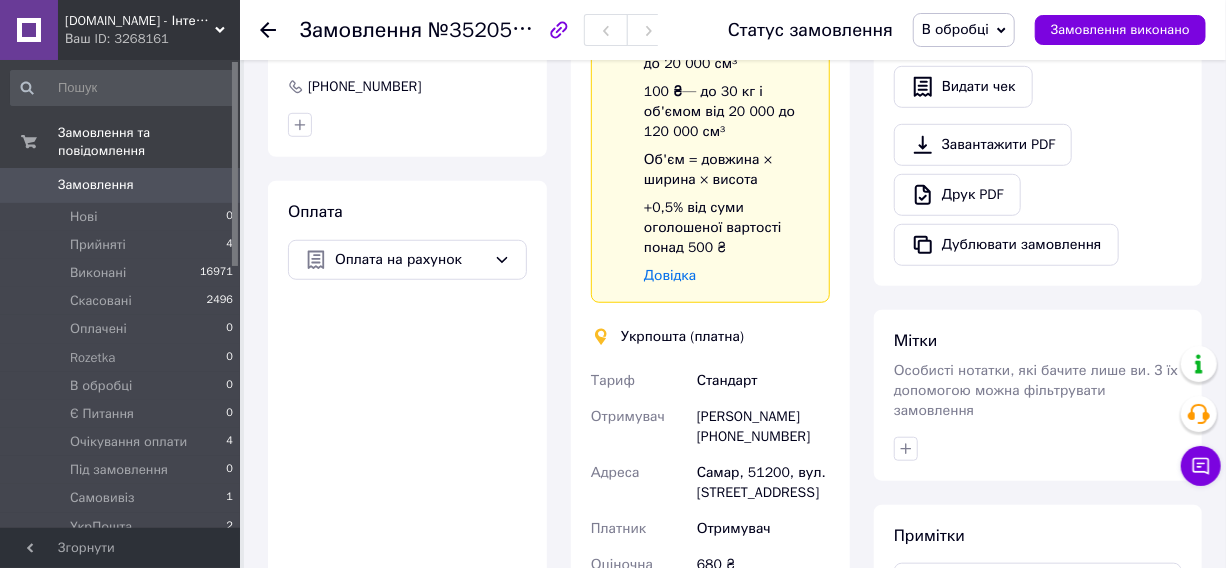 scroll, scrollTop: 727, scrollLeft: 0, axis: vertical 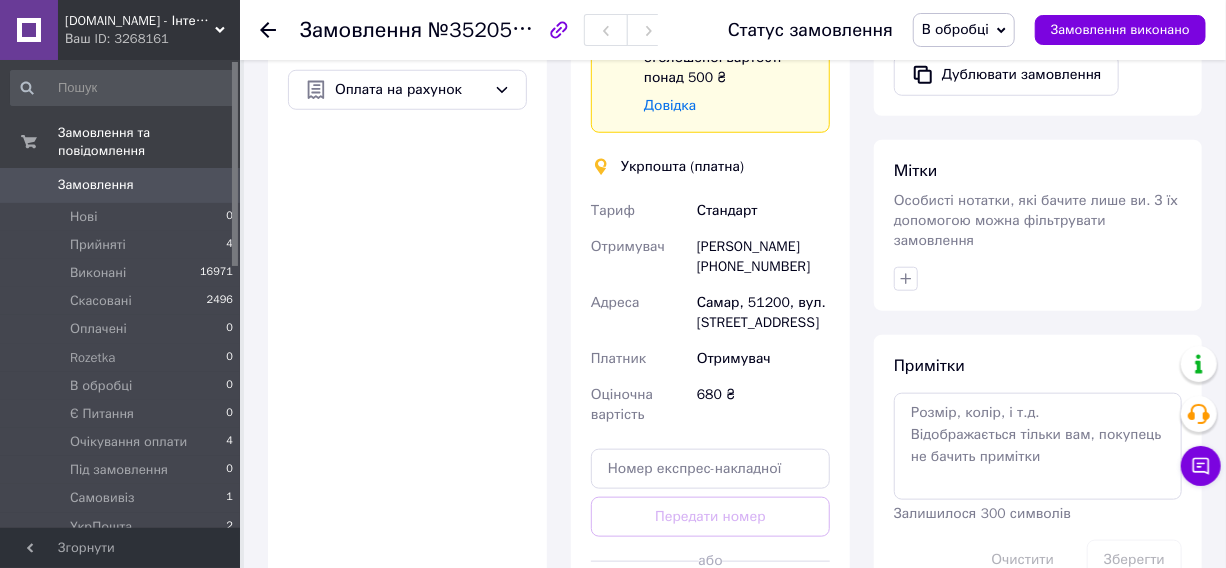 click on "Маргарита Шишкина +380677558848" at bounding box center (763, 257) 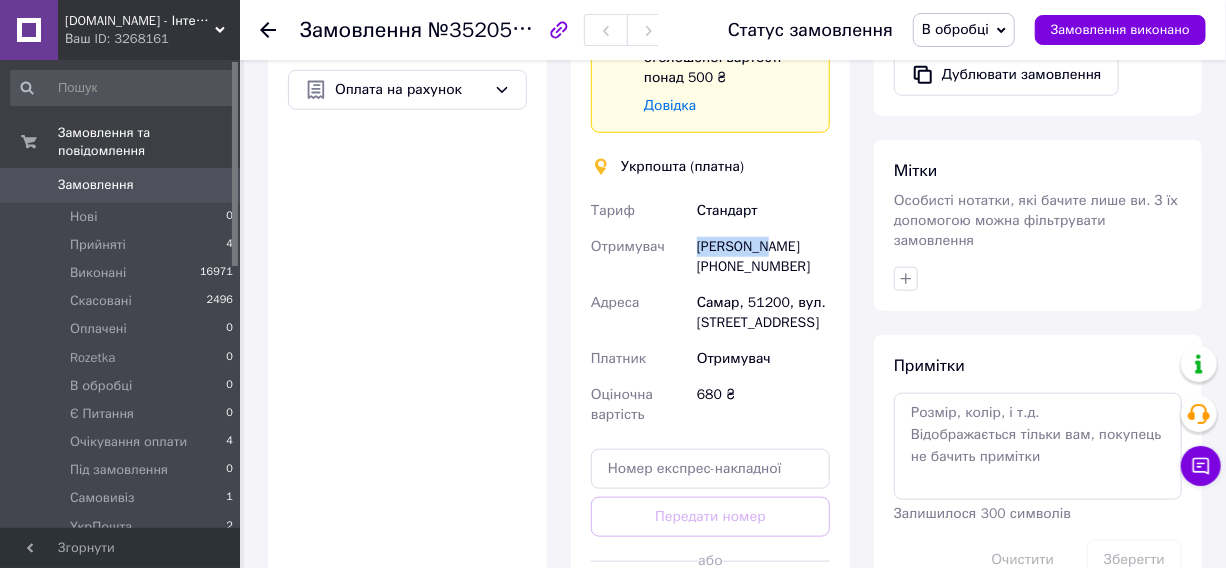 click on "Маргарита Шишкина +380677558848" at bounding box center (763, 257) 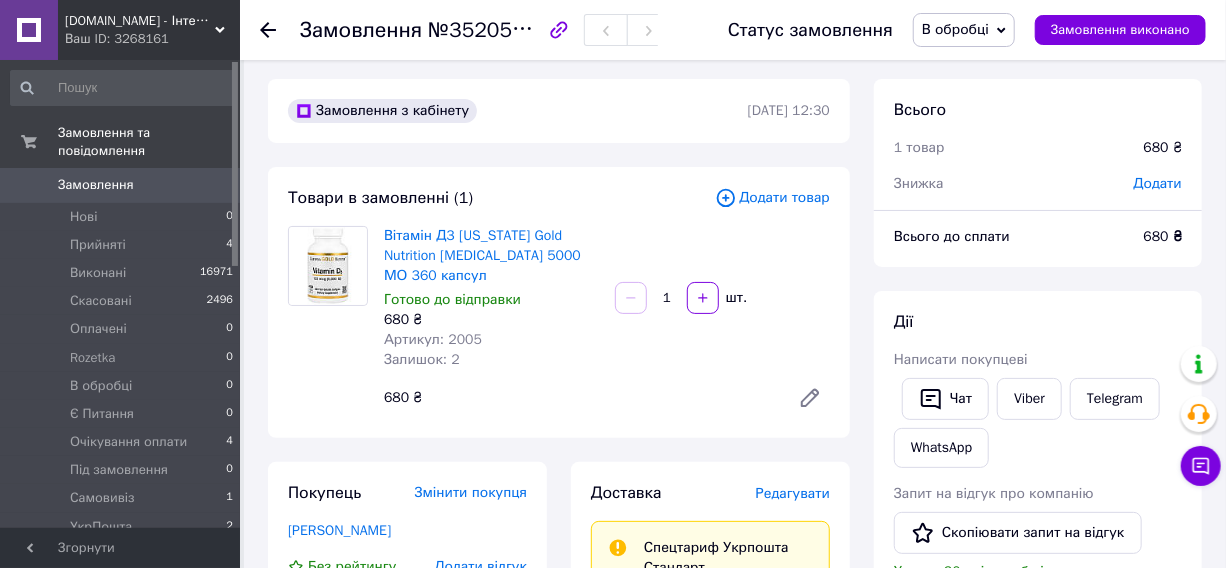 scroll, scrollTop: 0, scrollLeft: 0, axis: both 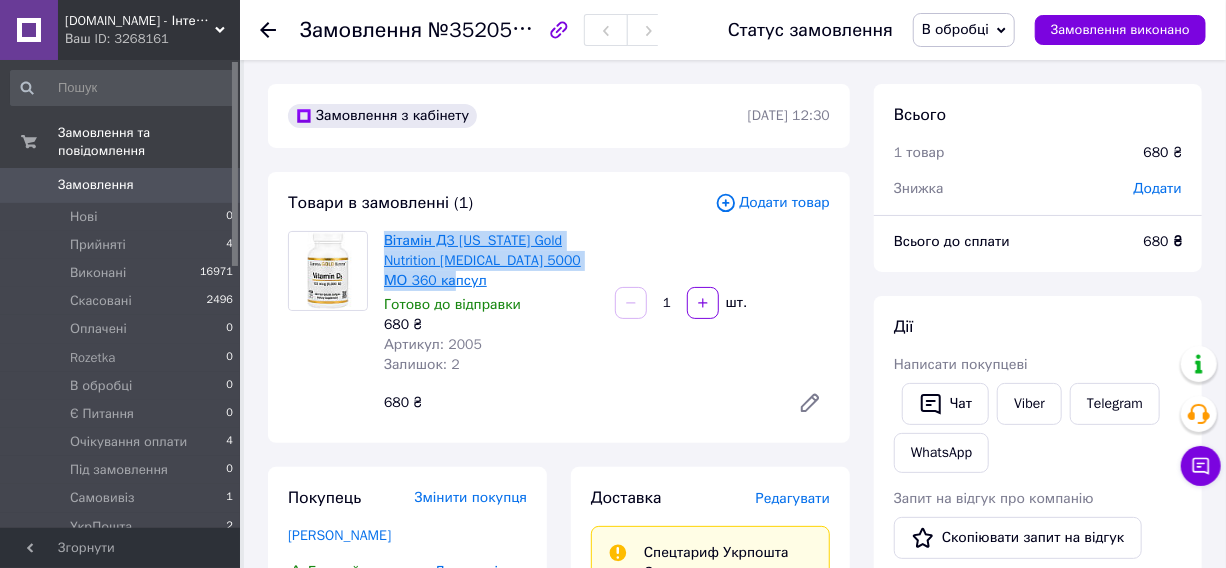 drag, startPoint x: 453, startPoint y: 277, endPoint x: 384, endPoint y: 245, distance: 76.05919 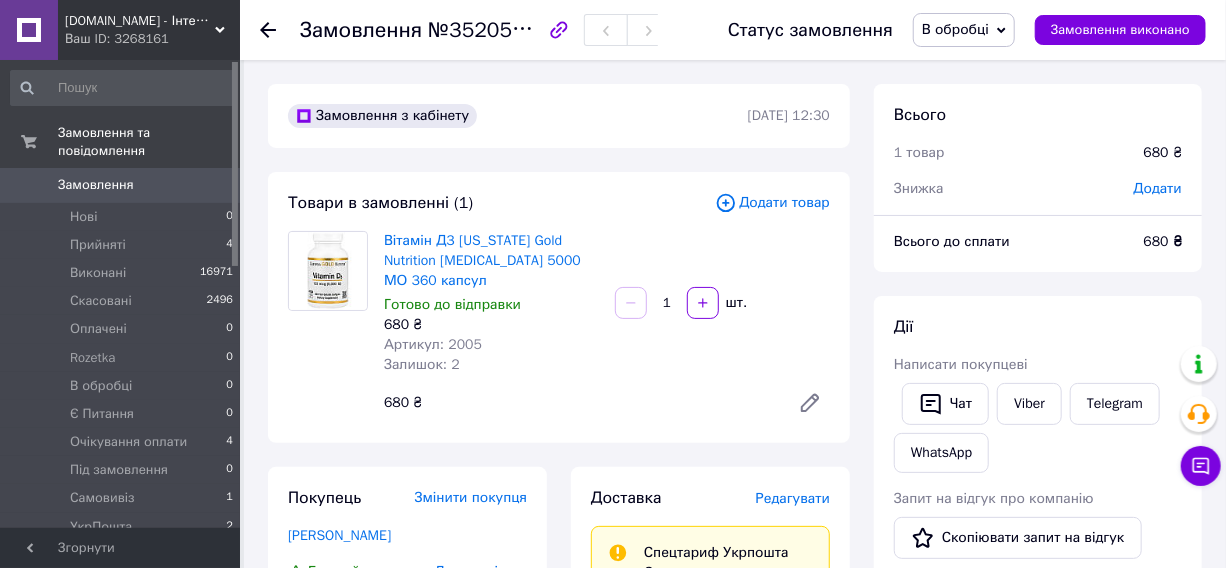 click on "680 ₴" at bounding box center [491, 325] 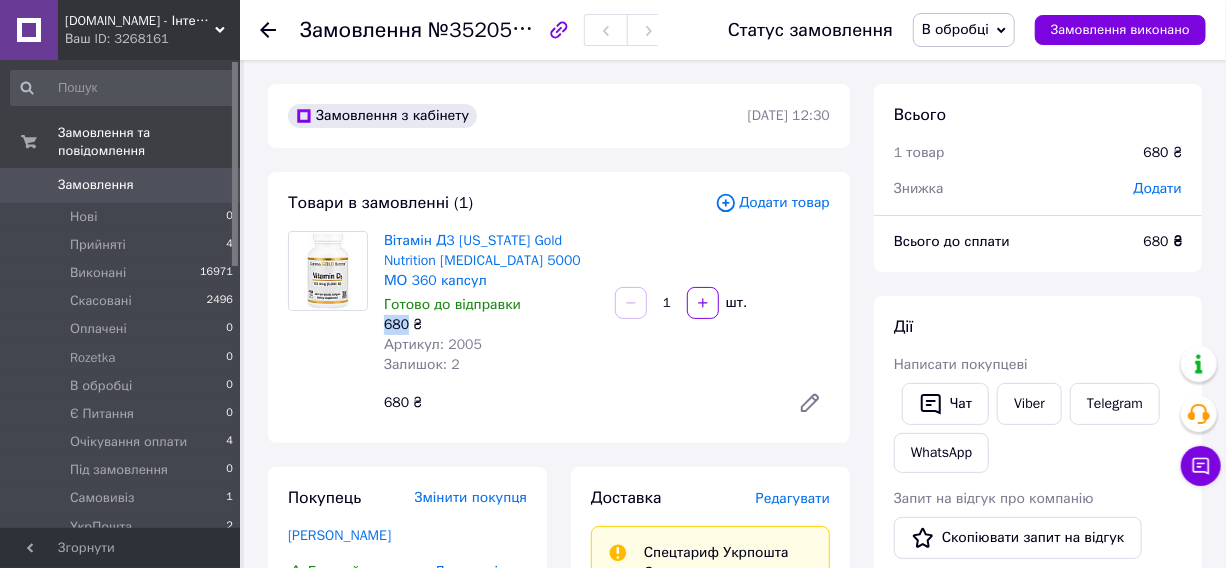 click on "680 ₴" at bounding box center [491, 325] 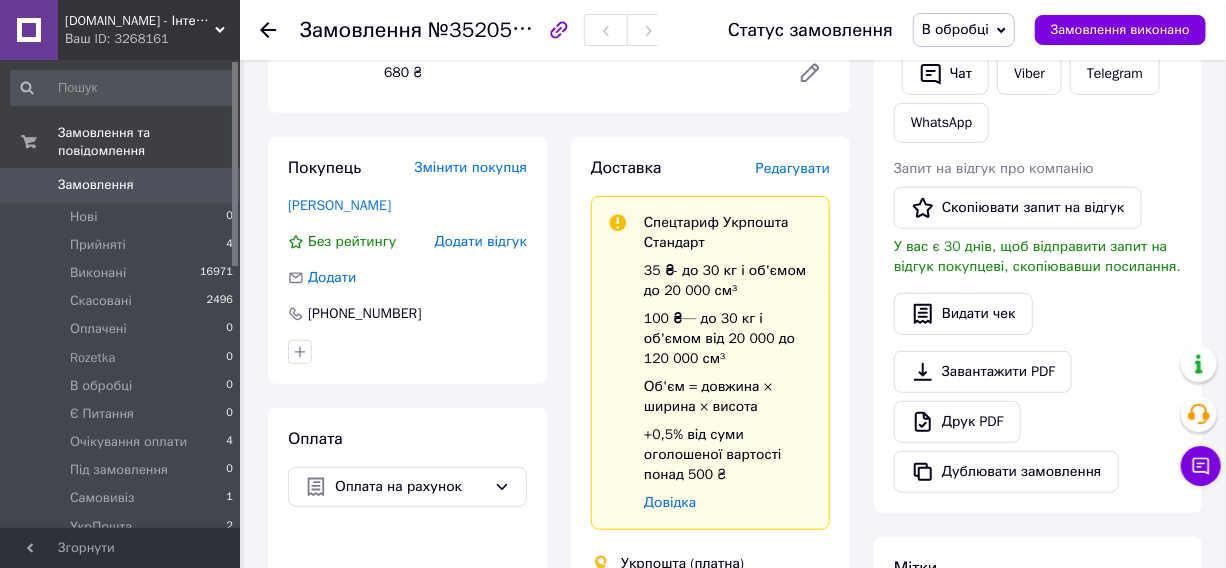 scroll, scrollTop: 363, scrollLeft: 0, axis: vertical 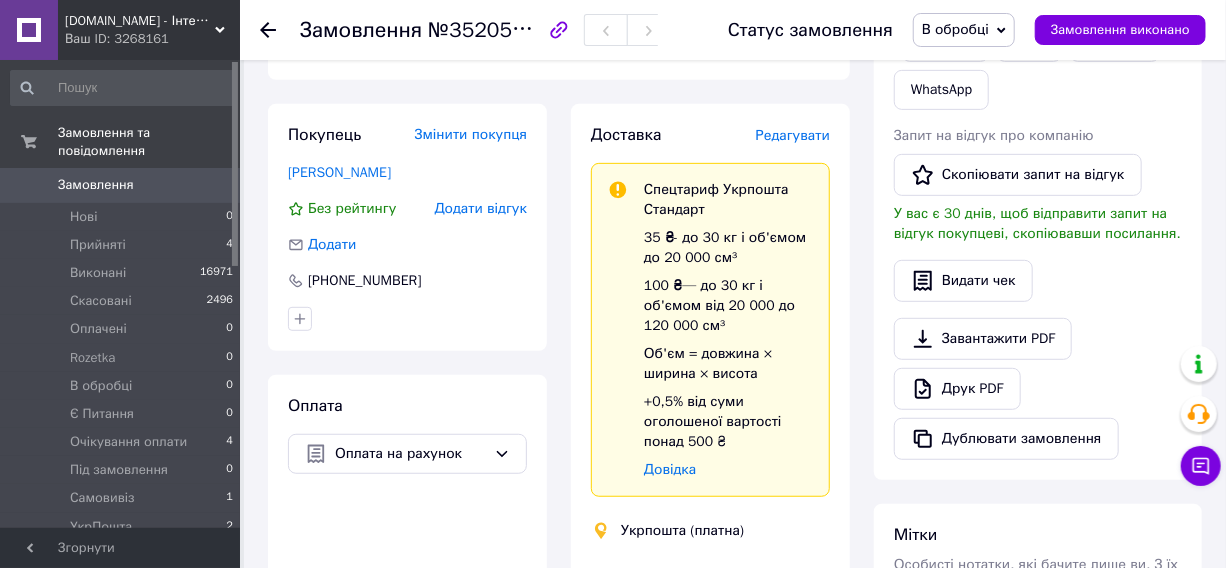 click on "Згорнути" at bounding box center (120, 548) 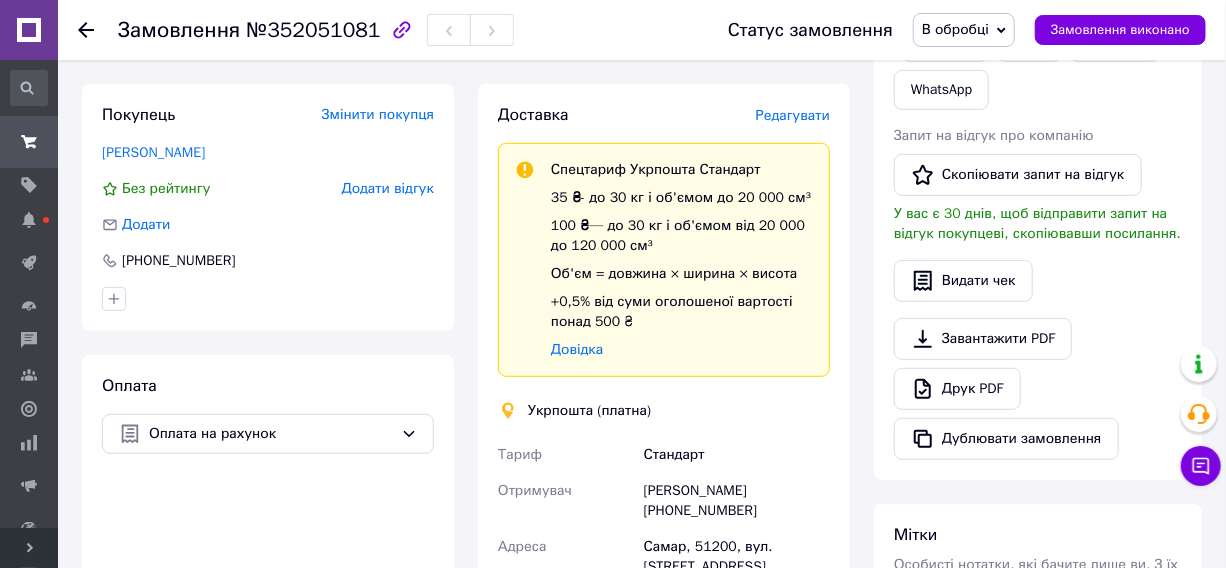 click on "№352051081" at bounding box center (313, 30) 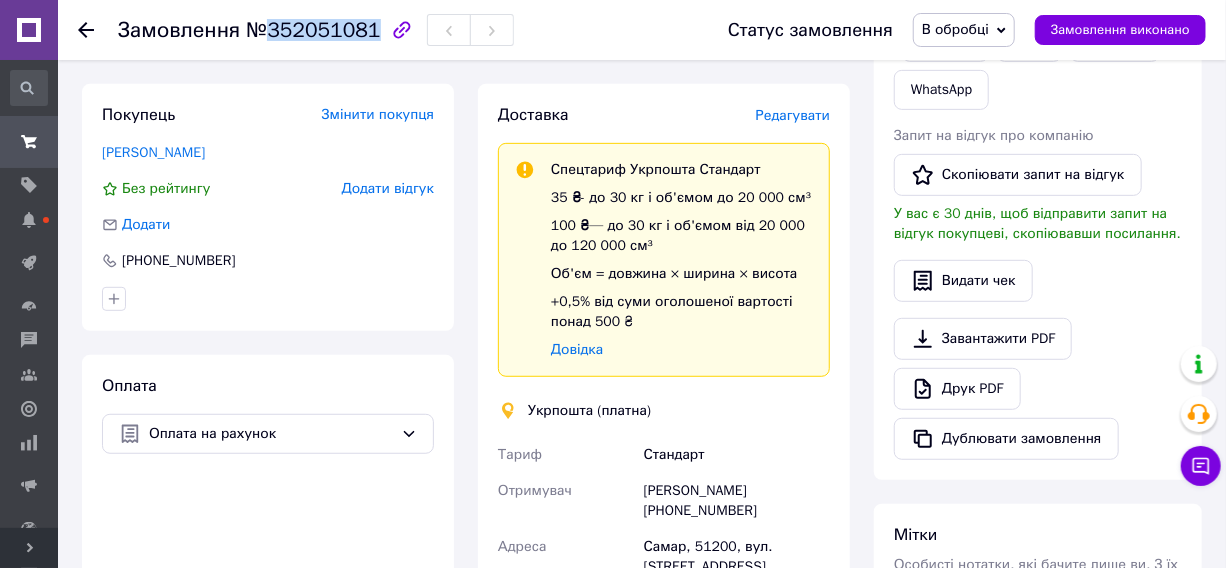 click on "№352051081" at bounding box center [313, 30] 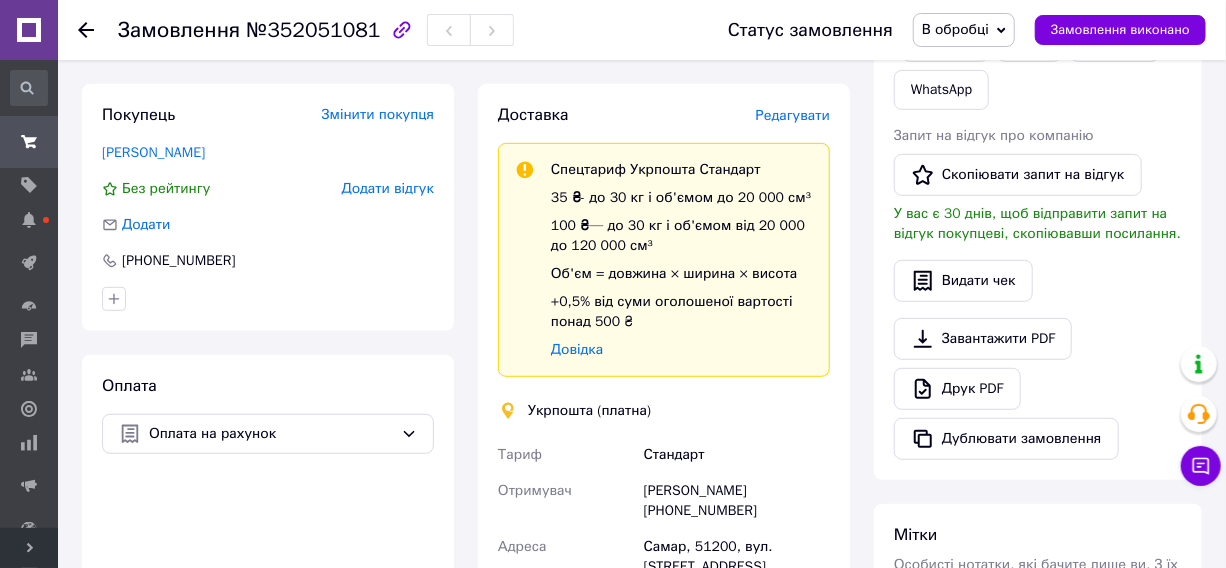 click on "Розгорнути" at bounding box center (29, 548) 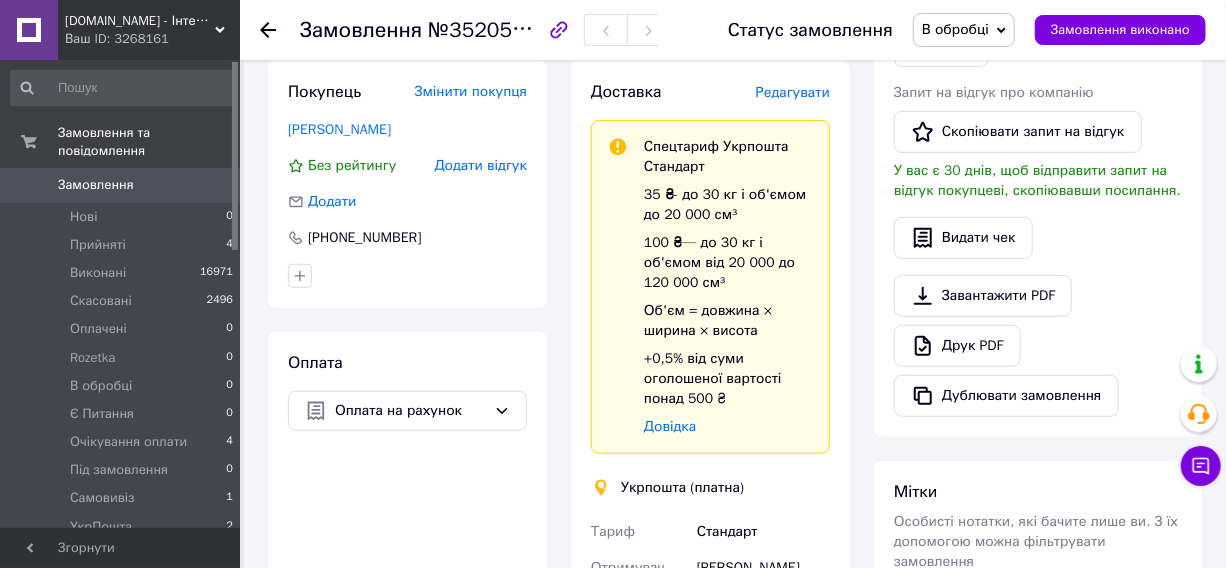 scroll, scrollTop: 363, scrollLeft: 0, axis: vertical 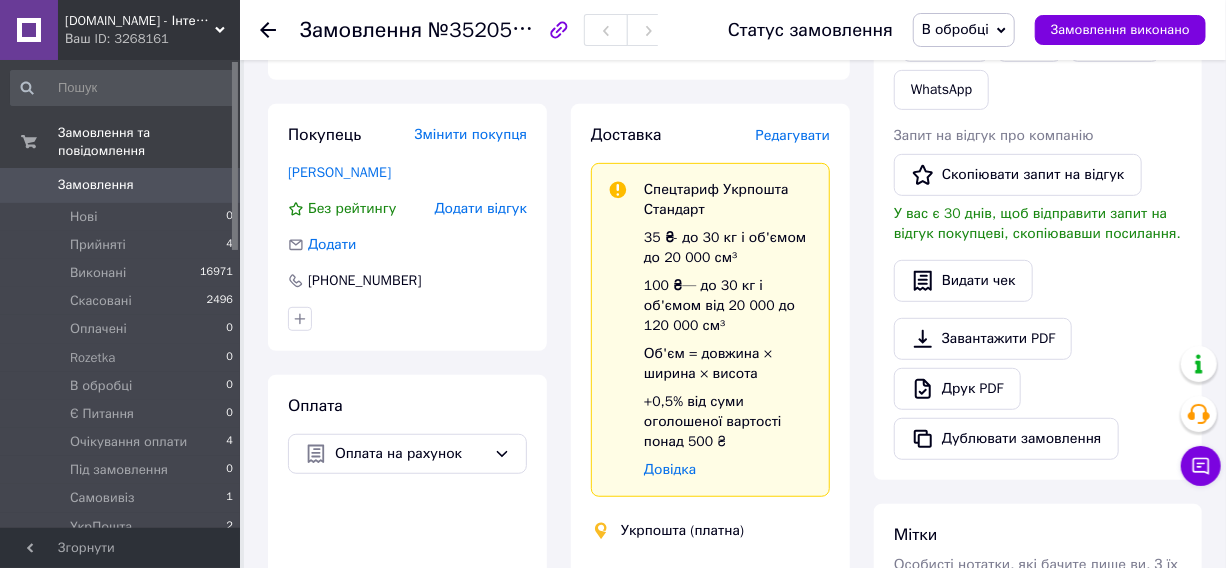 drag, startPoint x: 929, startPoint y: 18, endPoint x: 929, endPoint y: 38, distance: 20 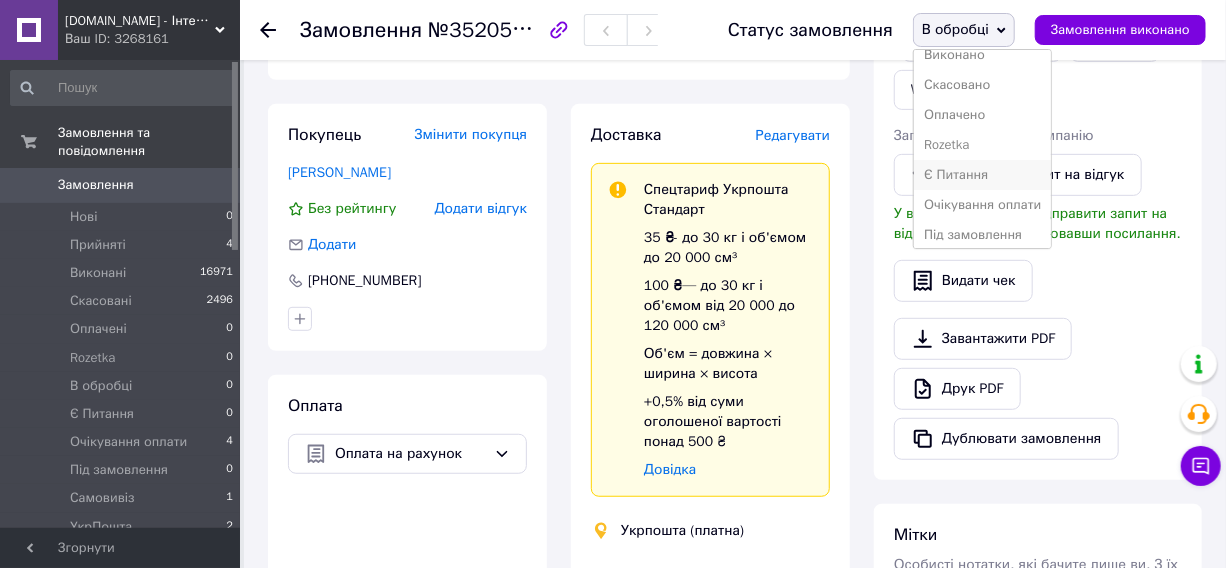 scroll, scrollTop: 90, scrollLeft: 0, axis: vertical 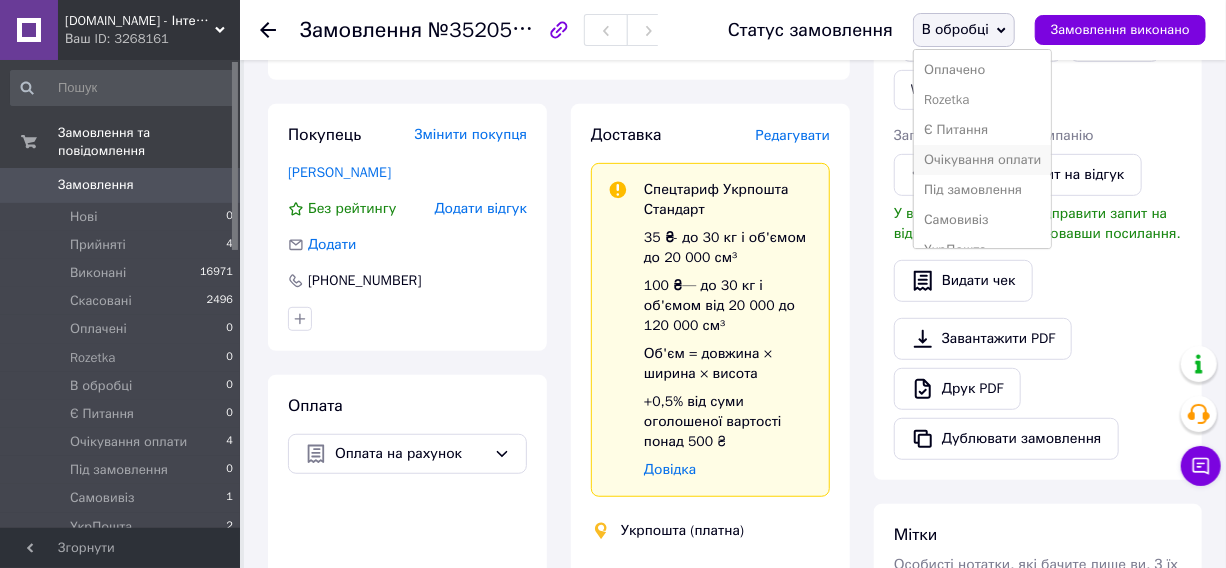 click on "Очікування оплати" at bounding box center (982, 160) 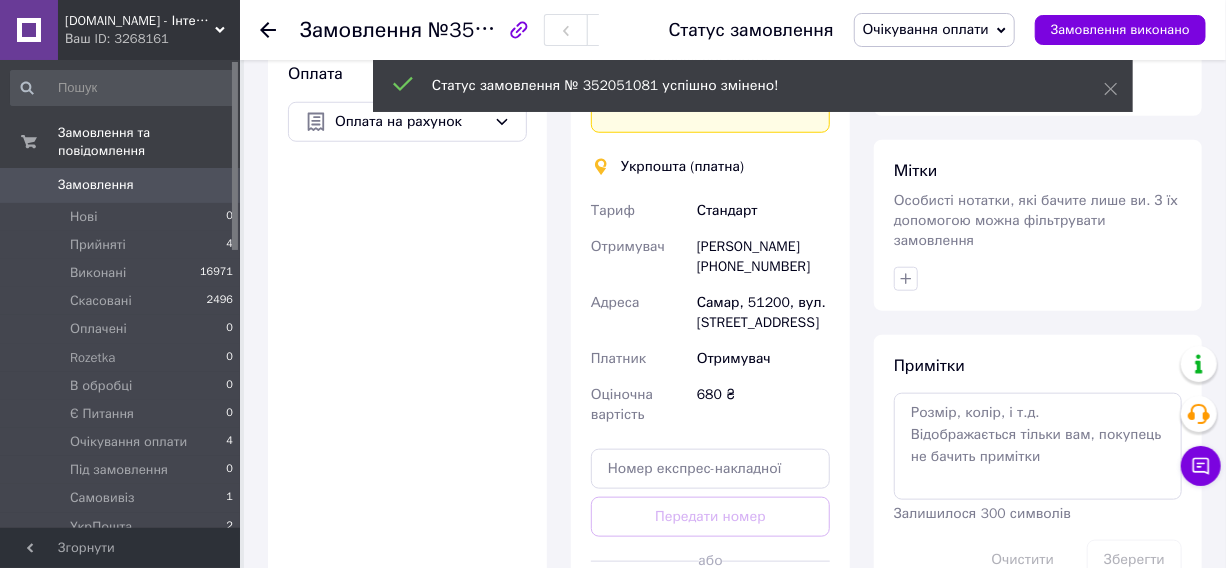 scroll, scrollTop: 760, scrollLeft: 0, axis: vertical 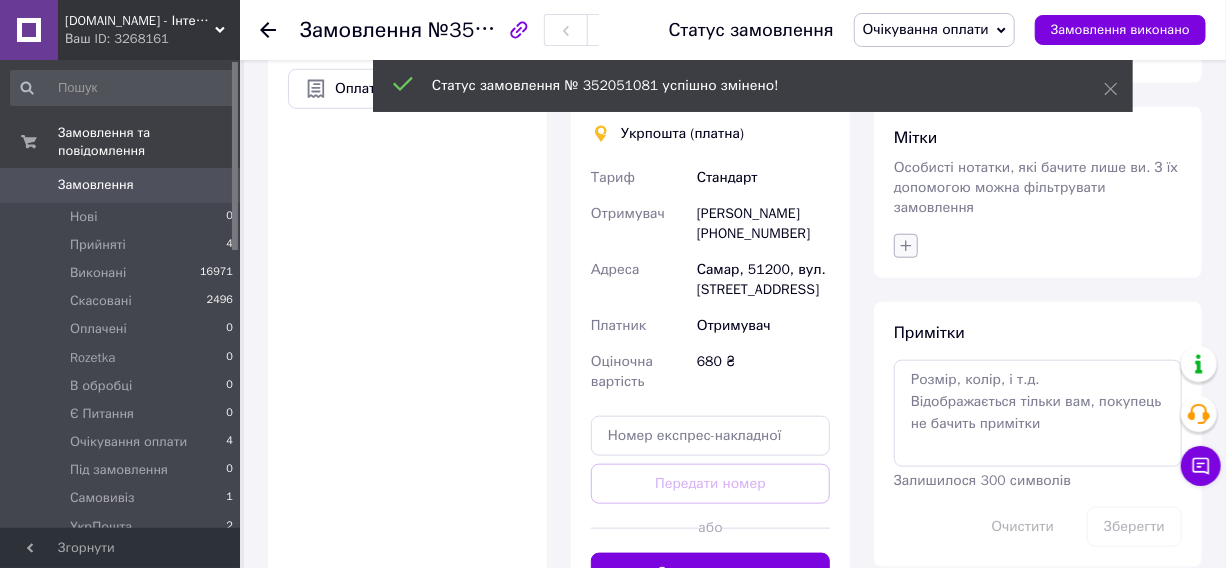 click at bounding box center [906, 246] 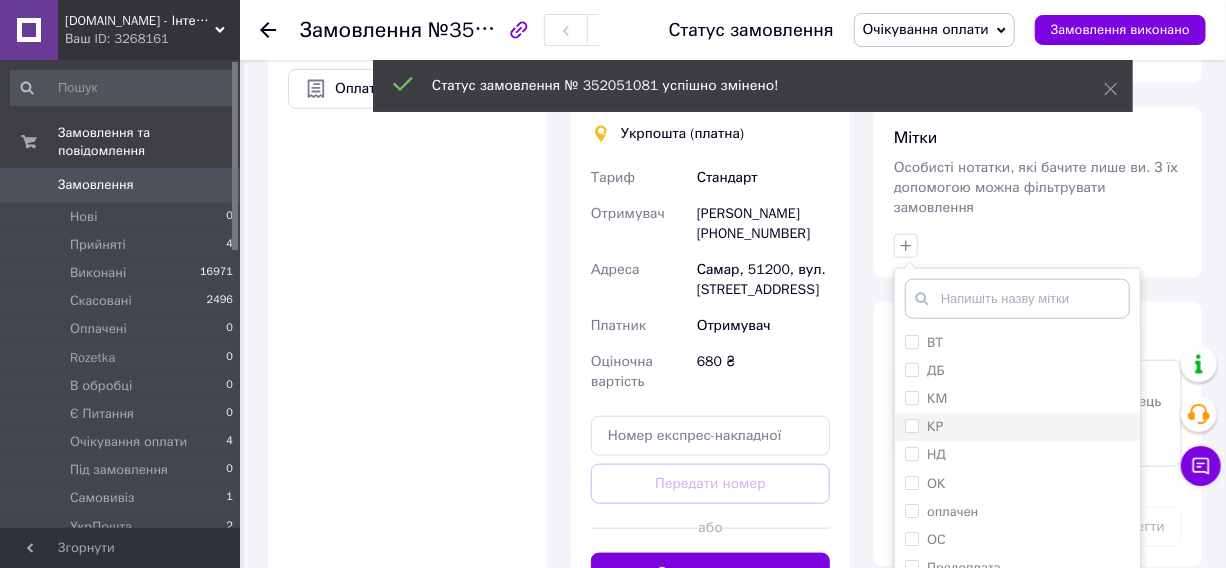 scroll, scrollTop: 38, scrollLeft: 0, axis: vertical 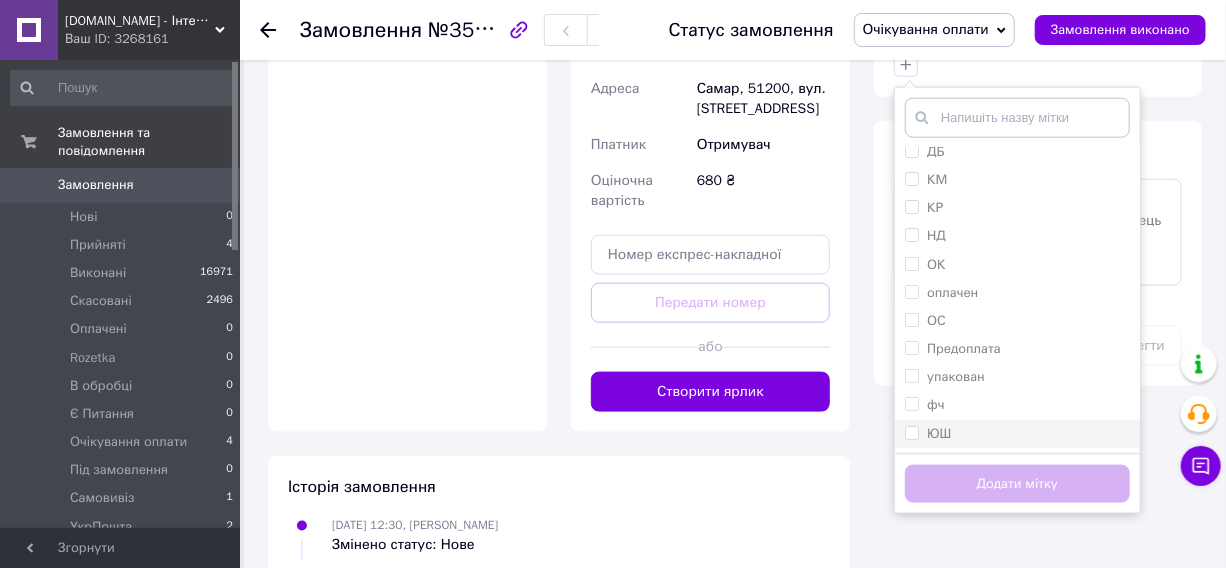click on "ЮШ" at bounding box center (1017, 434) 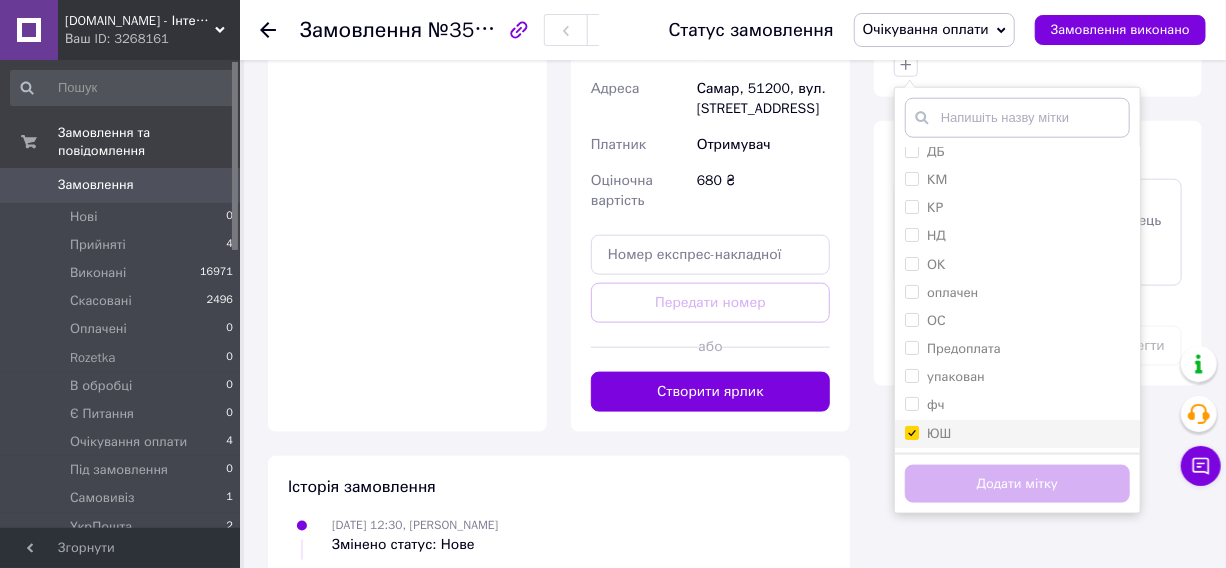 checkbox on "true" 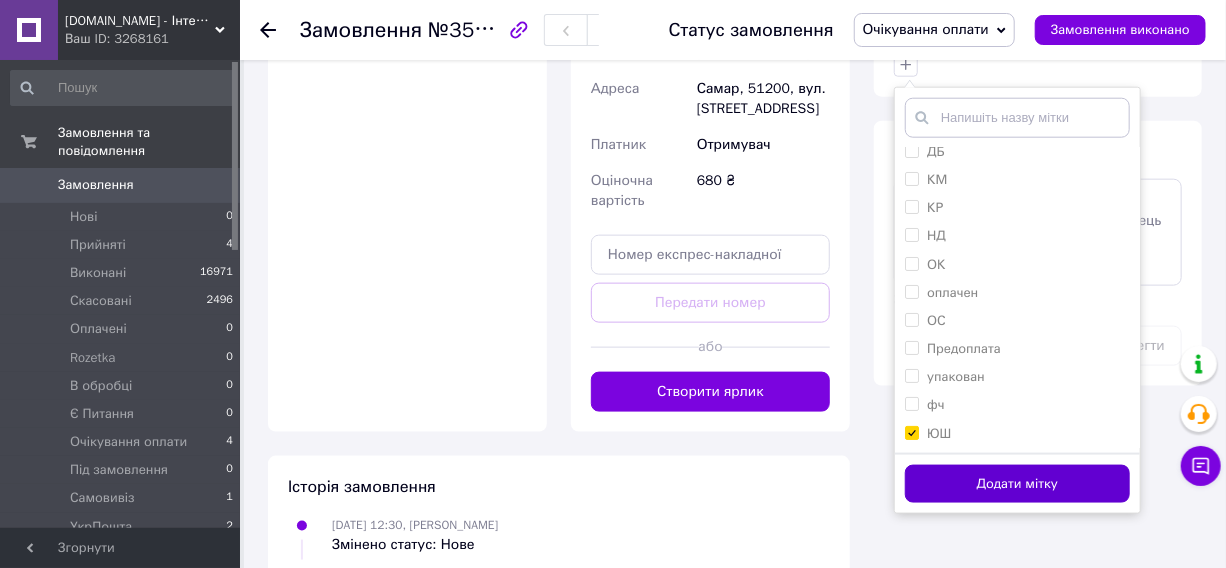 click on "Додати мітку" at bounding box center [1017, 484] 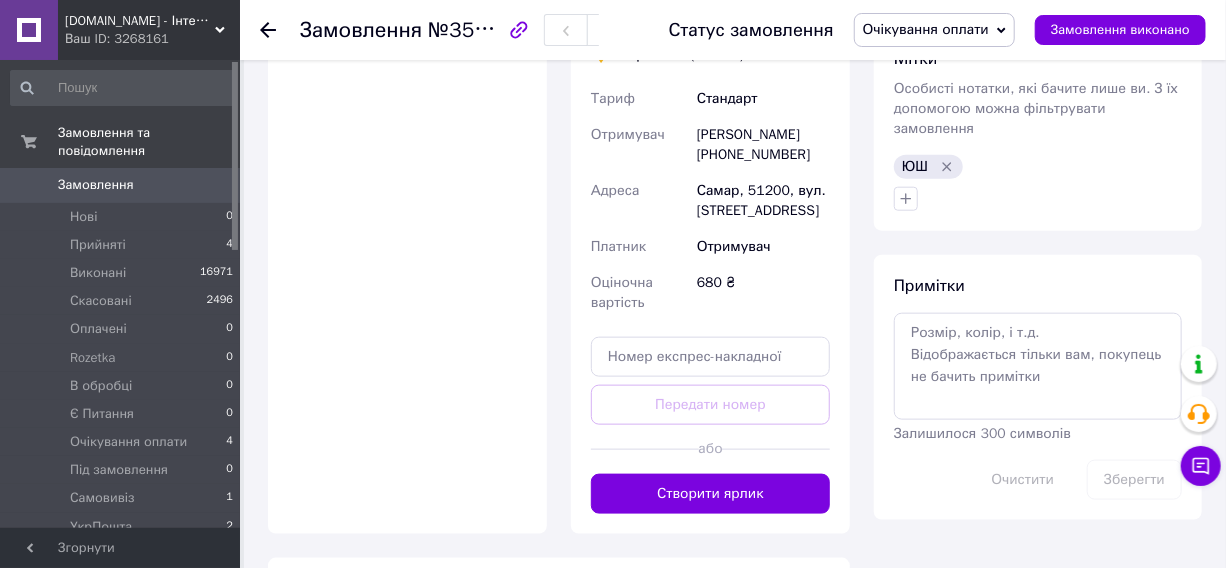scroll, scrollTop: 760, scrollLeft: 0, axis: vertical 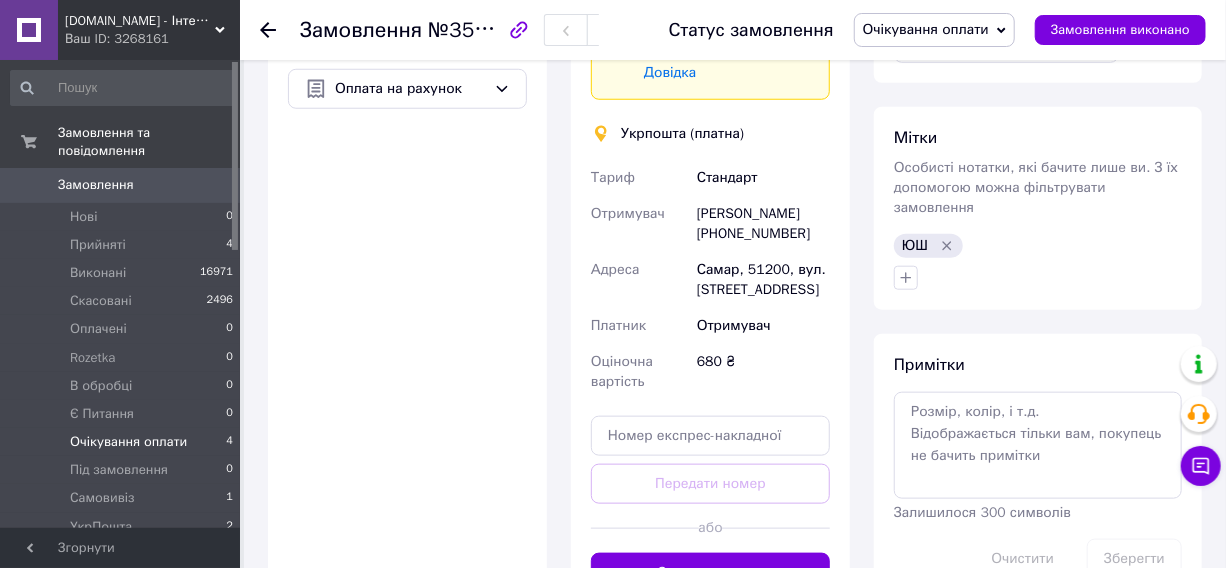click on "Очікування оплати" at bounding box center [128, 442] 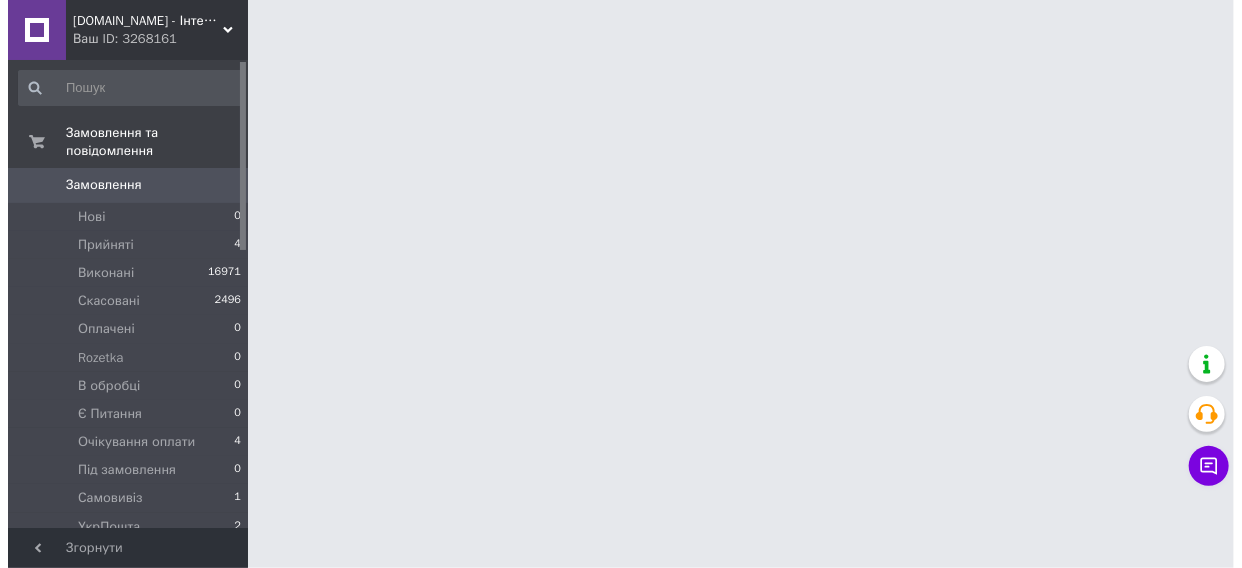 scroll, scrollTop: 0, scrollLeft: 0, axis: both 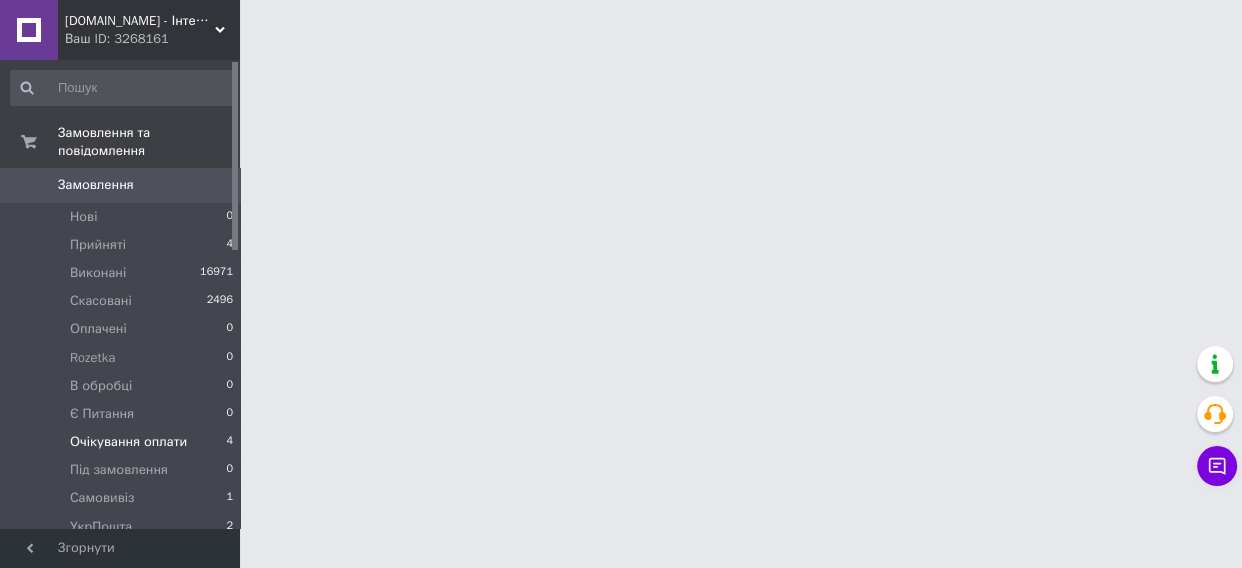 click on "Очікування оплати" at bounding box center (128, 442) 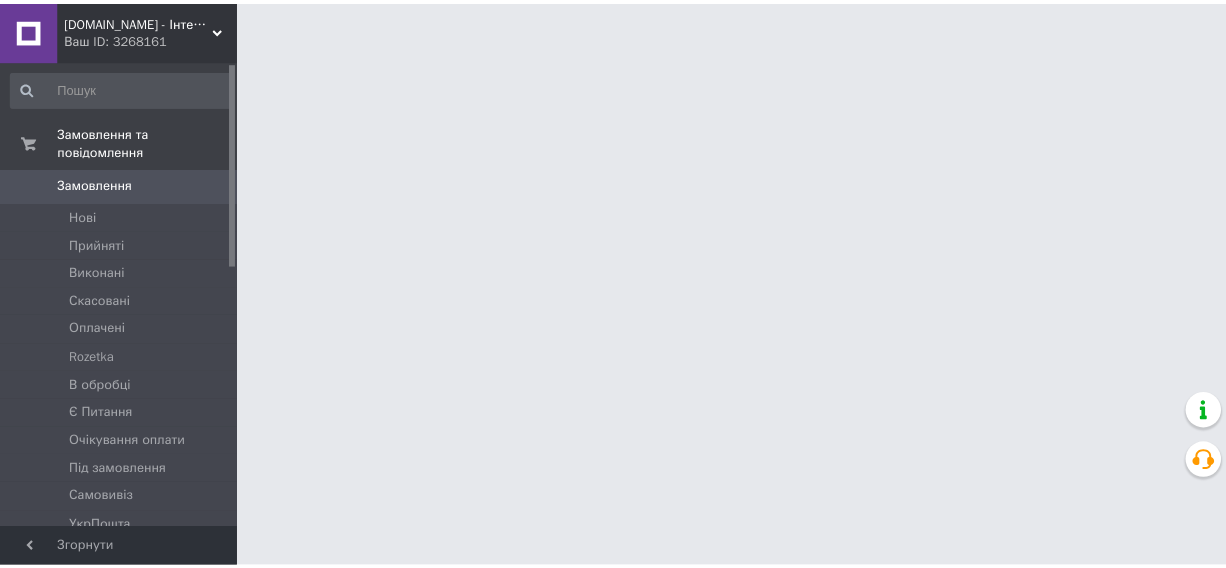 scroll, scrollTop: 0, scrollLeft: 0, axis: both 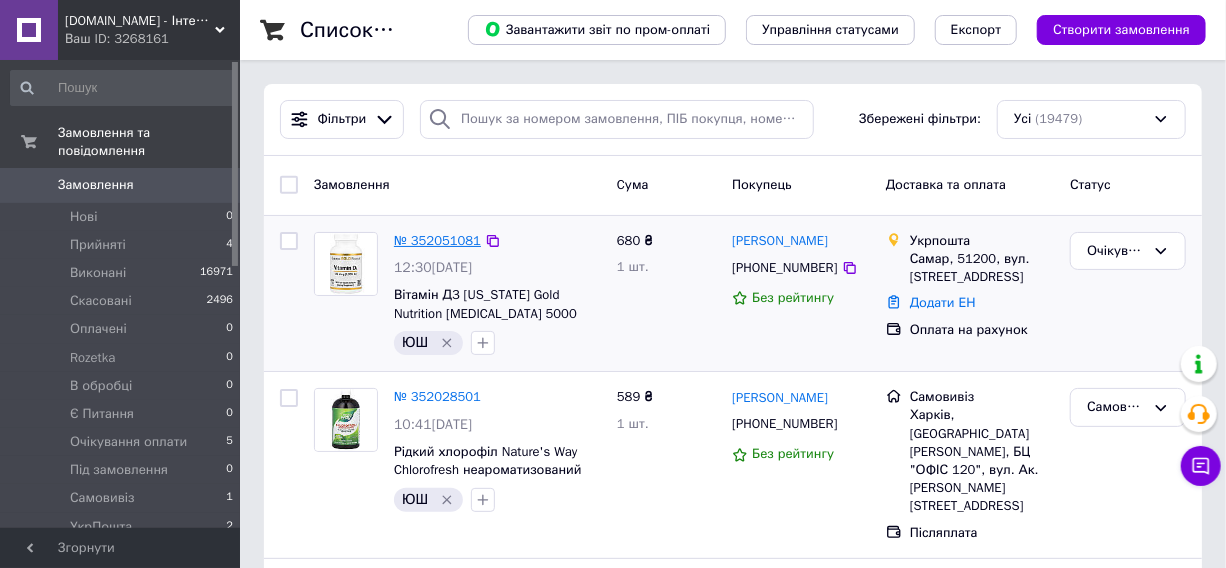click on "№ 352051081" at bounding box center [437, 240] 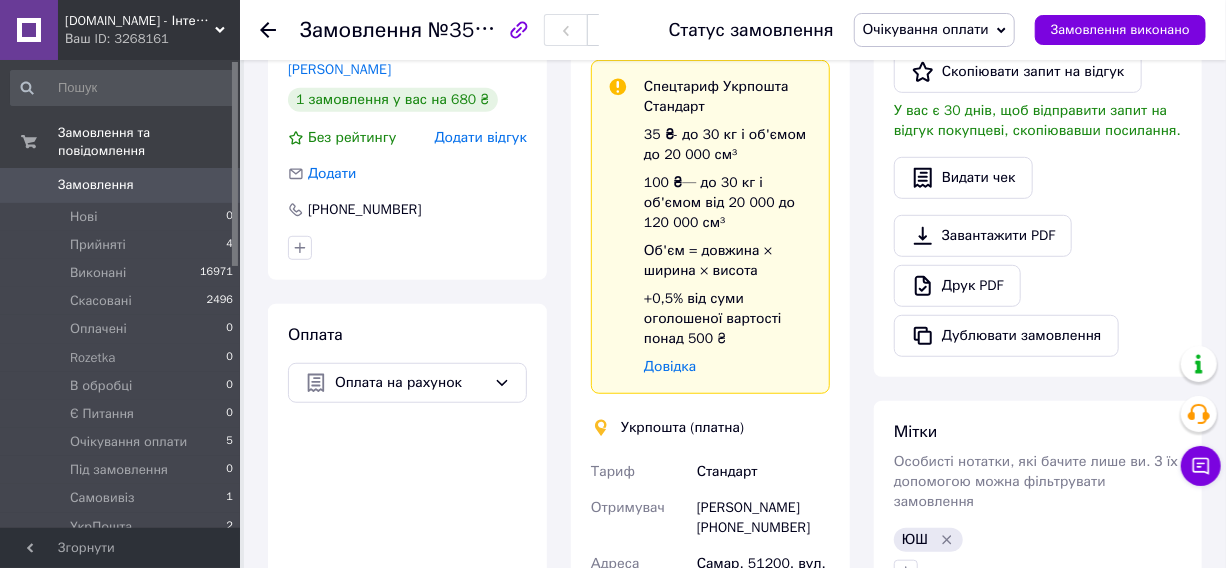 scroll, scrollTop: 545, scrollLeft: 0, axis: vertical 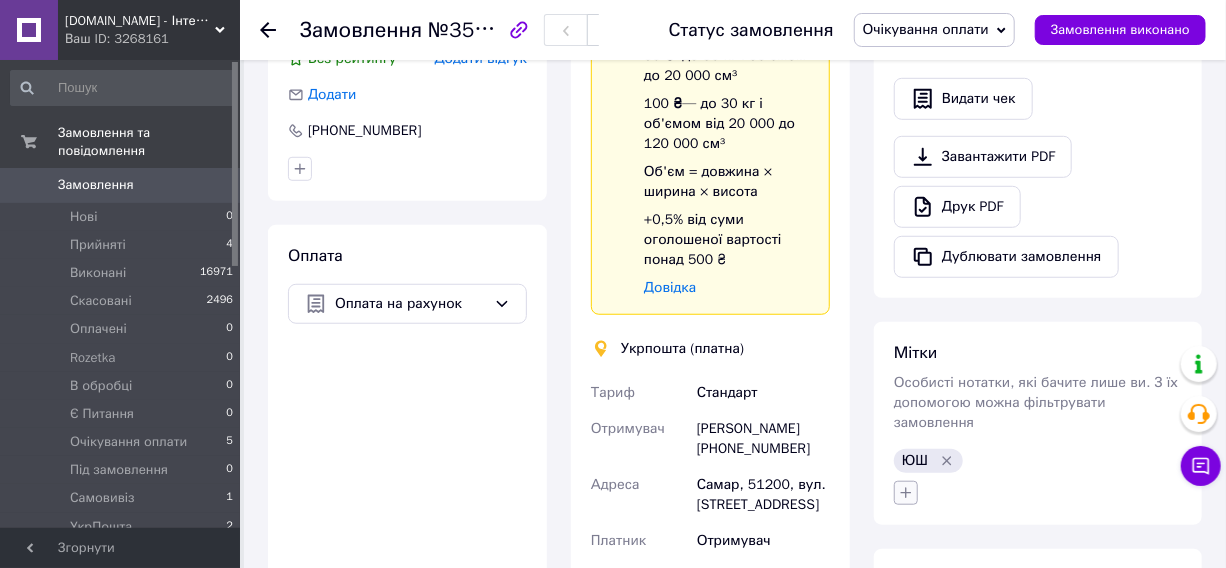 click 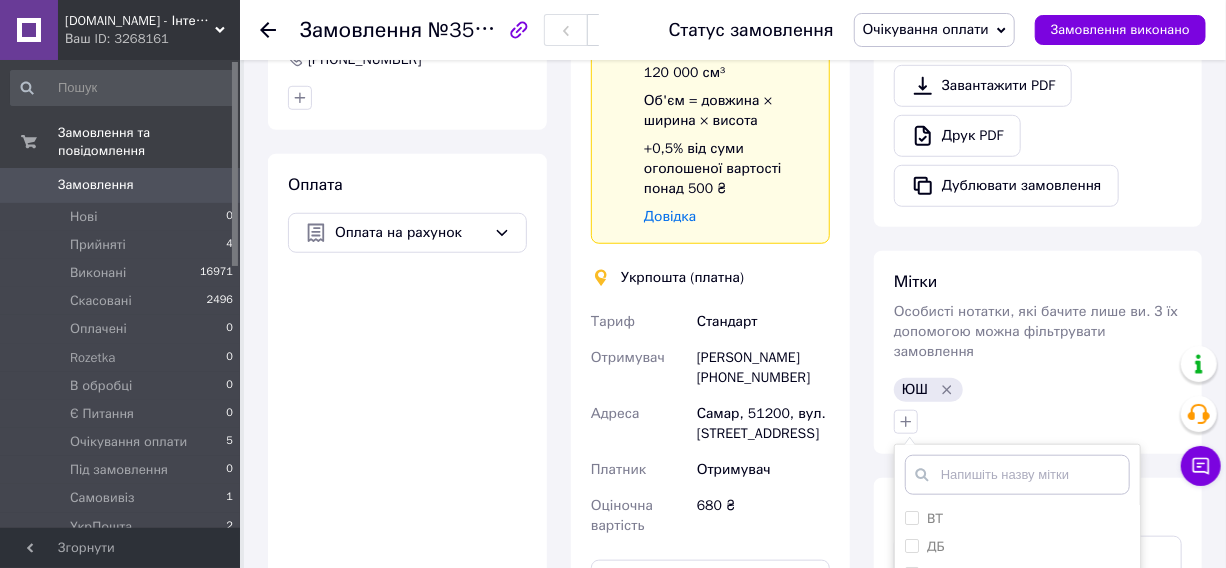 scroll, scrollTop: 727, scrollLeft: 0, axis: vertical 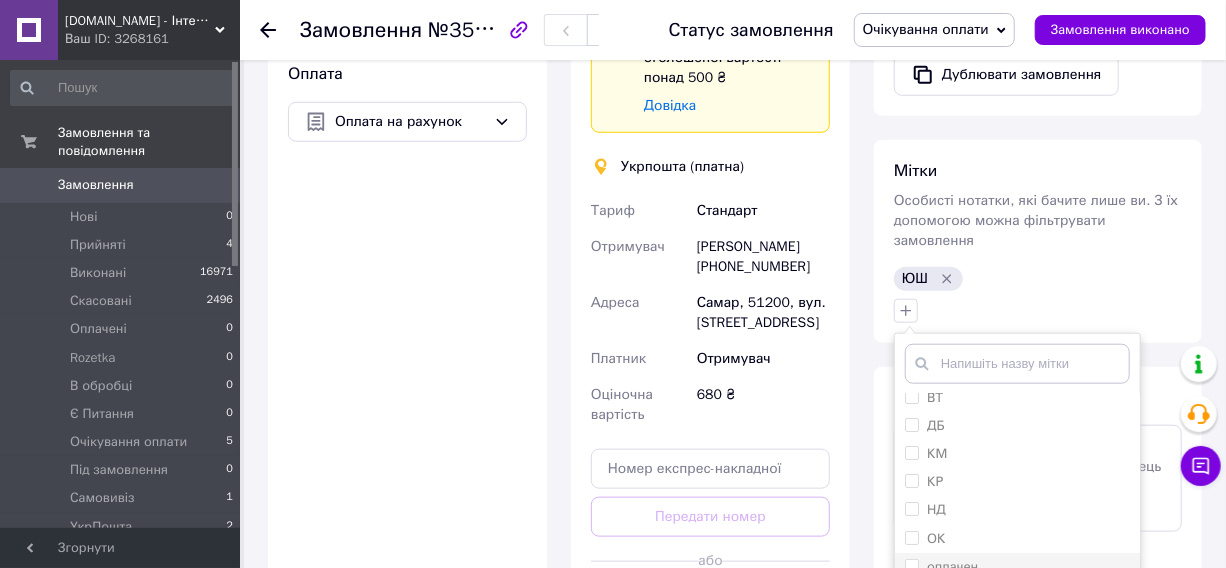 click on "оплачен" at bounding box center (952, 566) 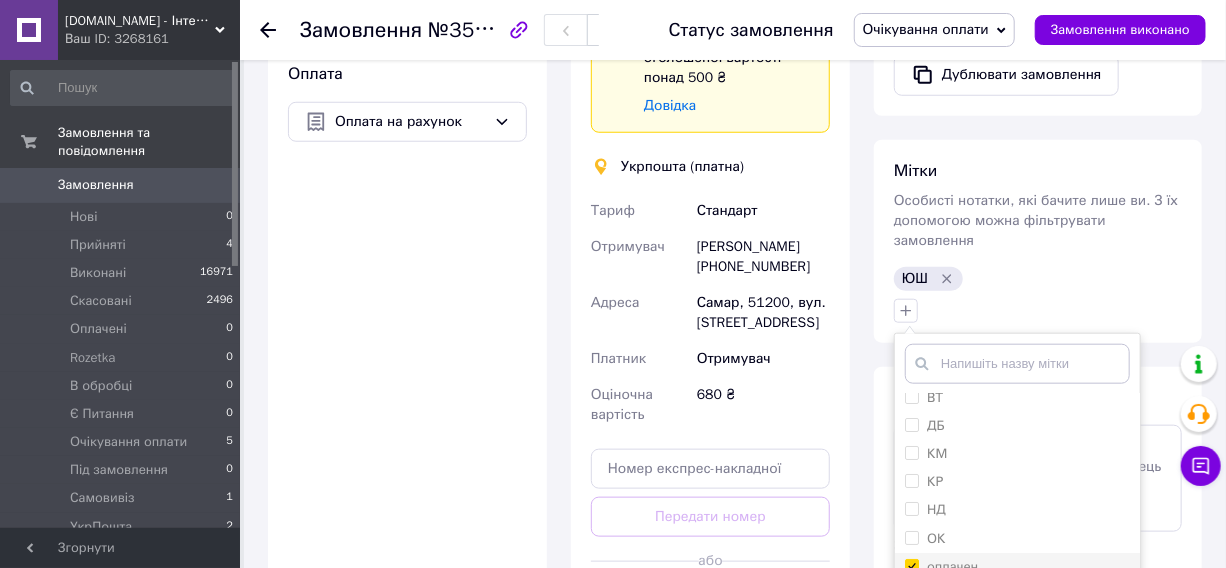checkbox on "true" 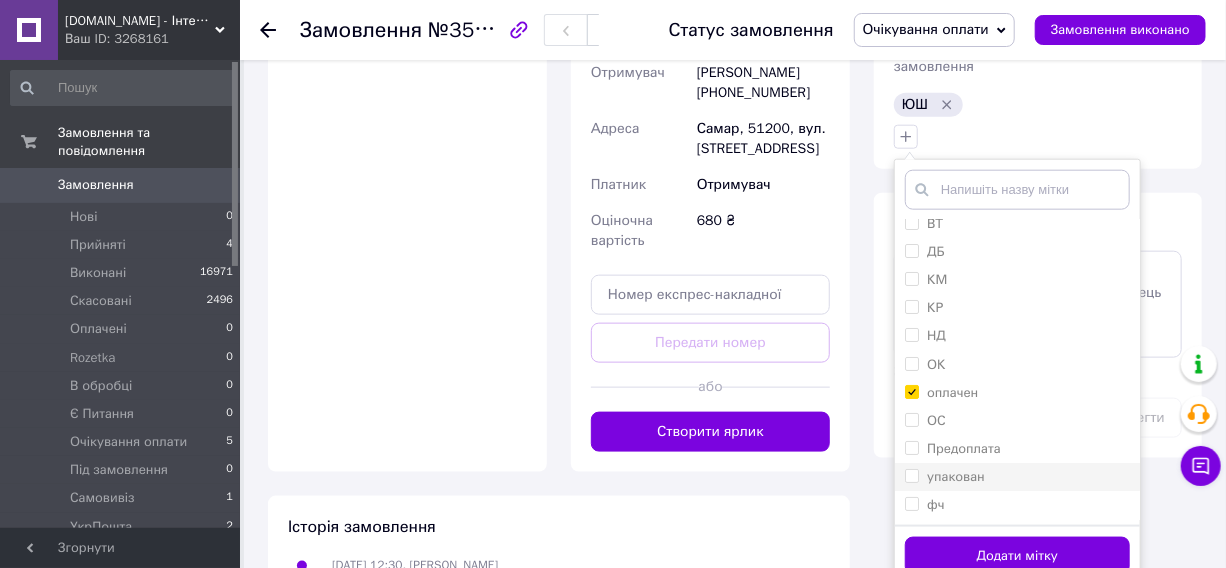 scroll, scrollTop: 909, scrollLeft: 0, axis: vertical 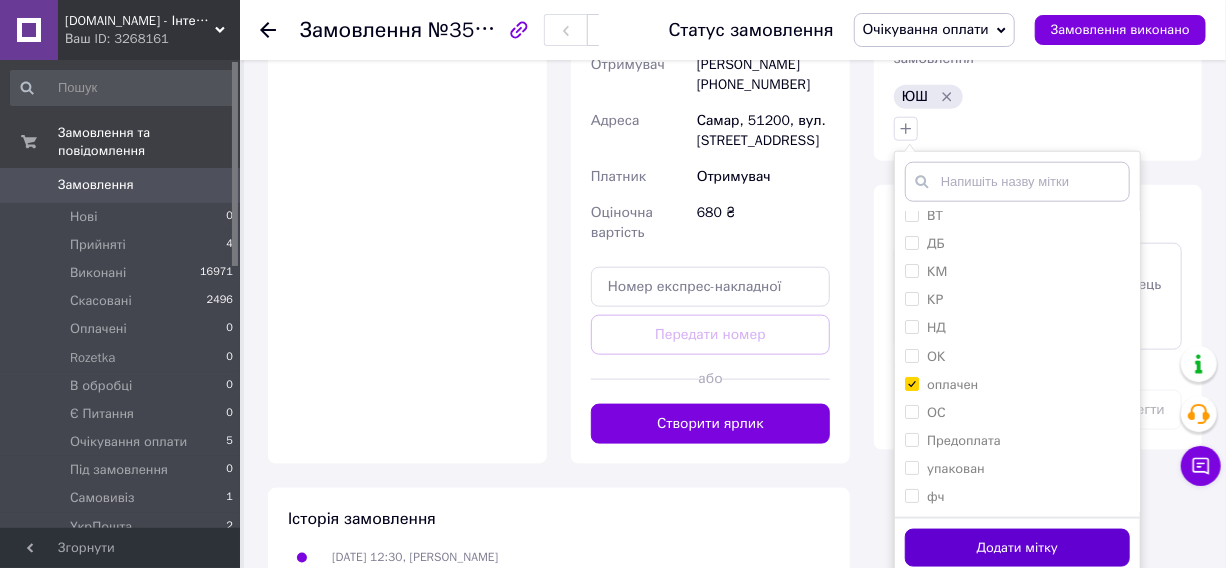 click on "Додати мітку" at bounding box center [1017, 548] 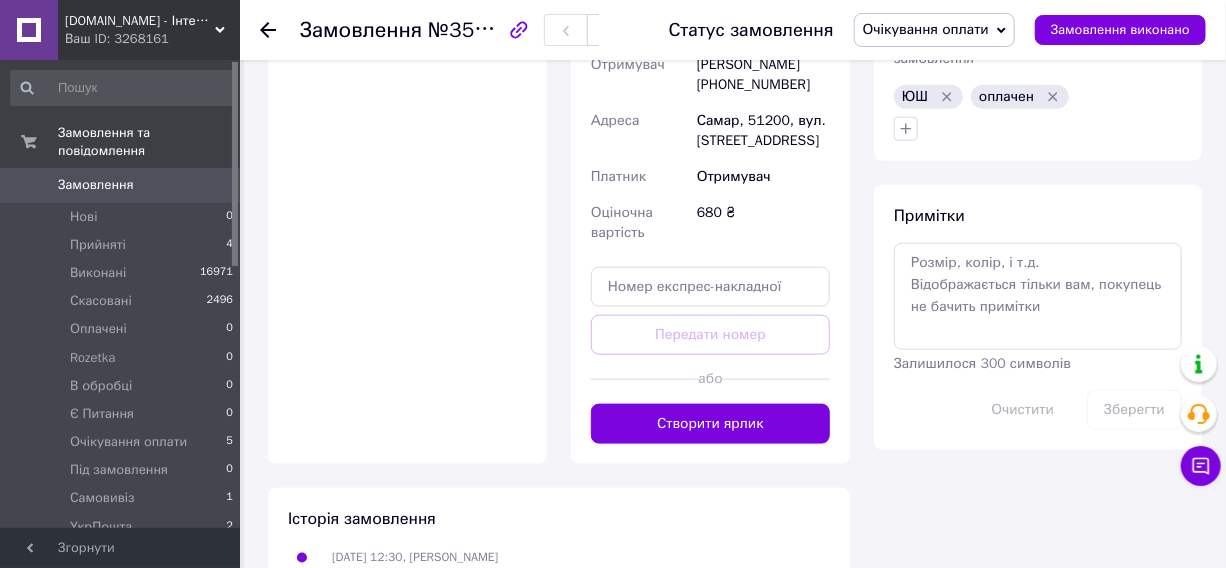 click on "Очікування оплати" at bounding box center [926, 29] 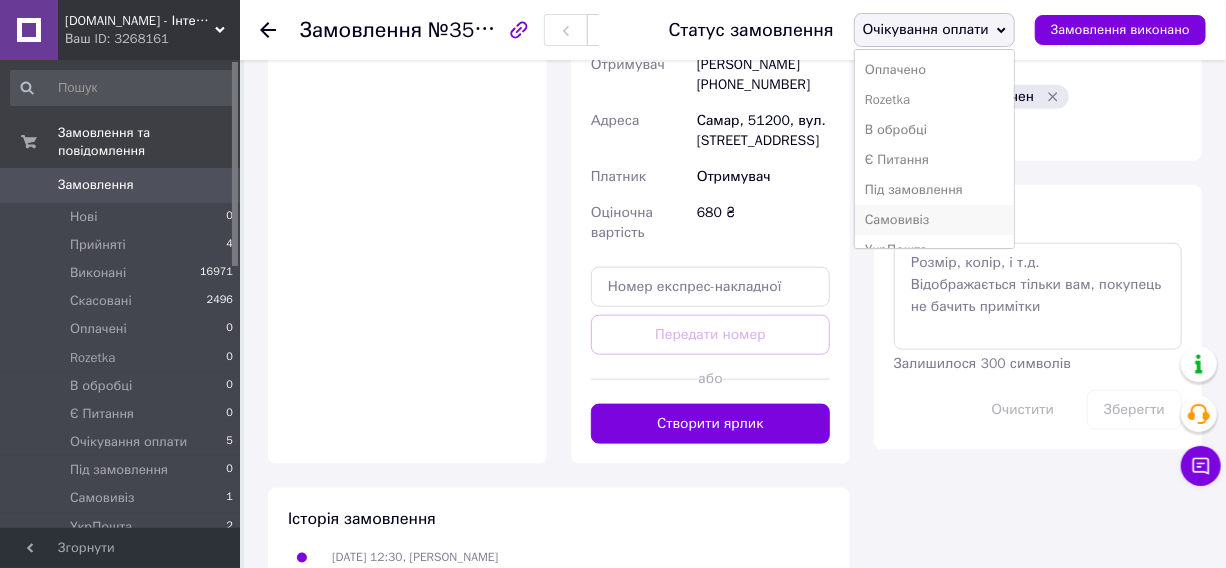 scroll, scrollTop: 111, scrollLeft: 0, axis: vertical 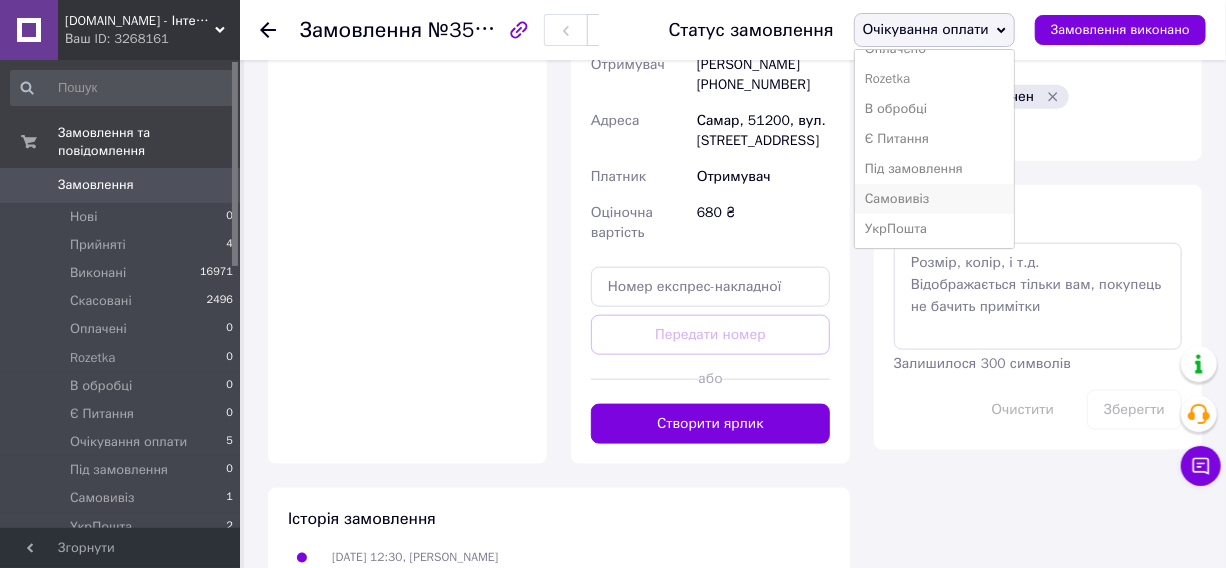 click on "УкрПошта" at bounding box center [934, 229] 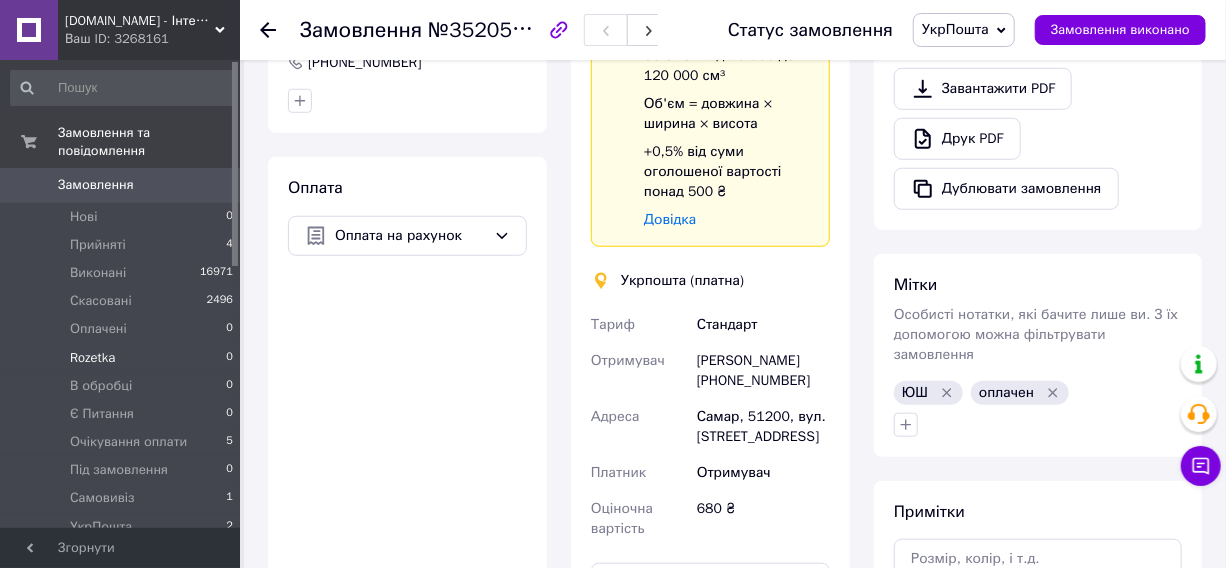 scroll, scrollTop: 545, scrollLeft: 0, axis: vertical 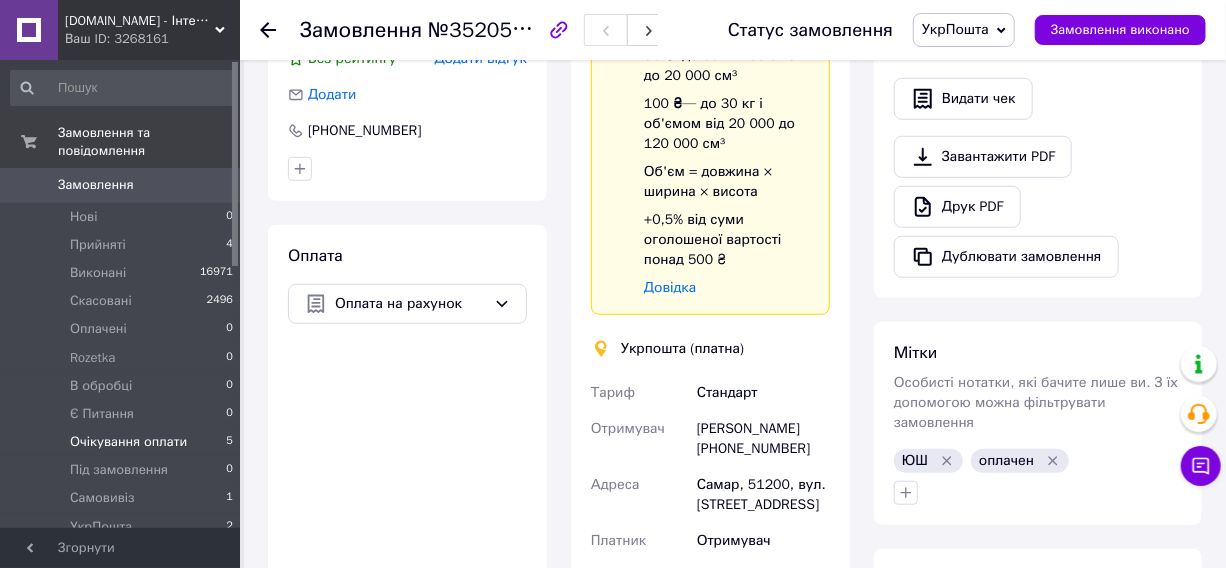 click on "Очікування оплати" at bounding box center [128, 442] 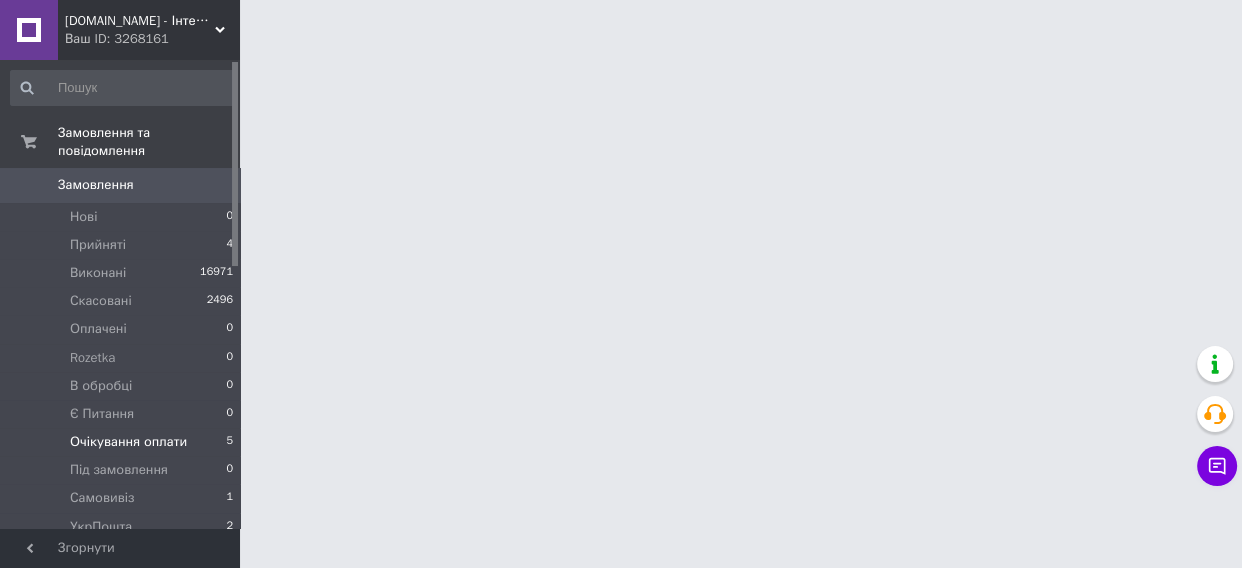 click on "Очікування оплати" at bounding box center (128, 442) 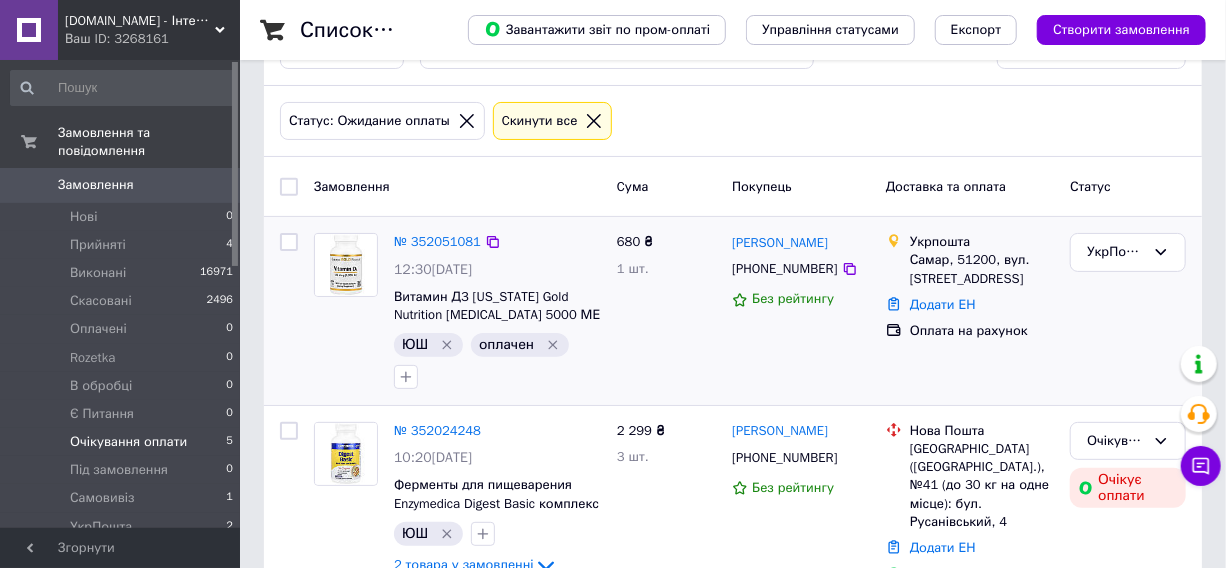 scroll, scrollTop: 90, scrollLeft: 0, axis: vertical 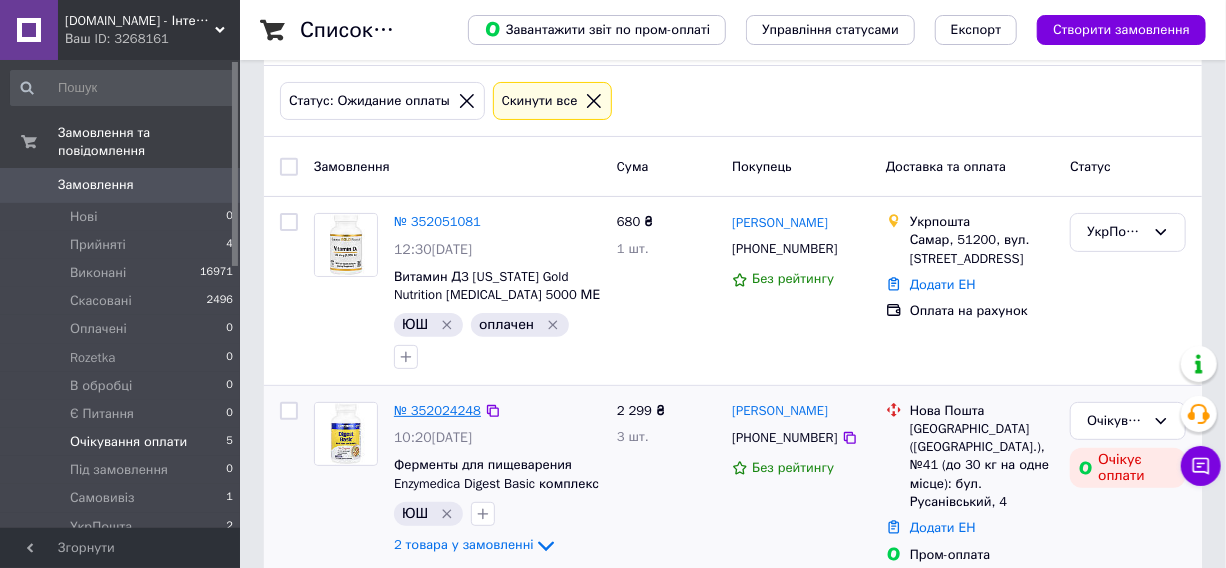 click on "№ 352024248" at bounding box center [437, 410] 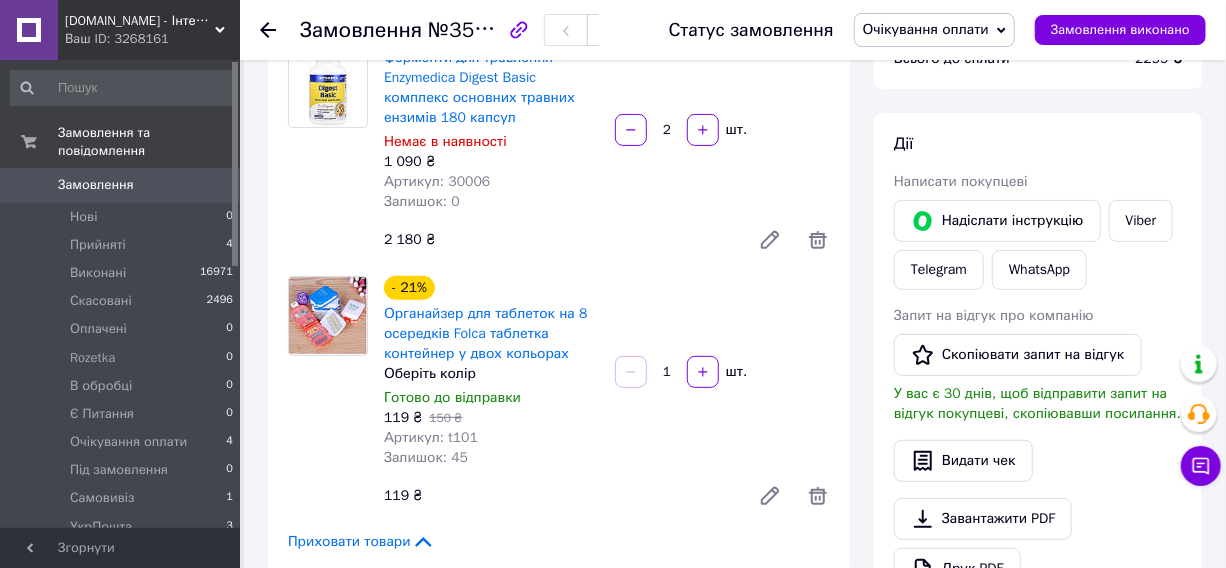 scroll, scrollTop: 181, scrollLeft: 0, axis: vertical 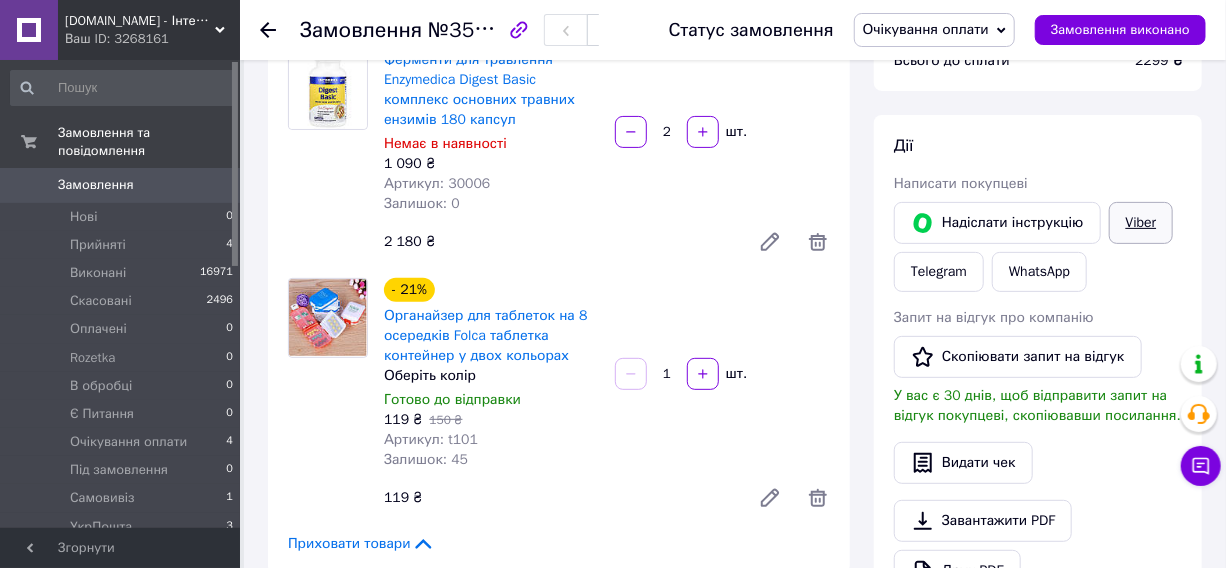 click on "Viber" at bounding box center (1141, 223) 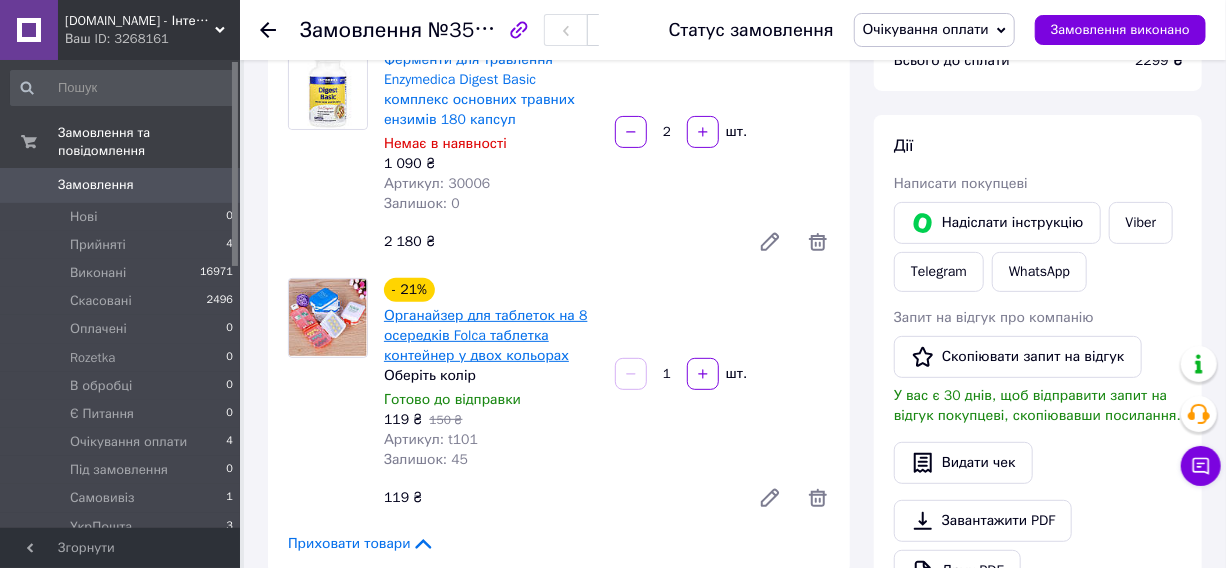 click on "Органайзер для таблеток на 8 осередків Folca таблетка контейнер у двох кольорах" at bounding box center (486, 335) 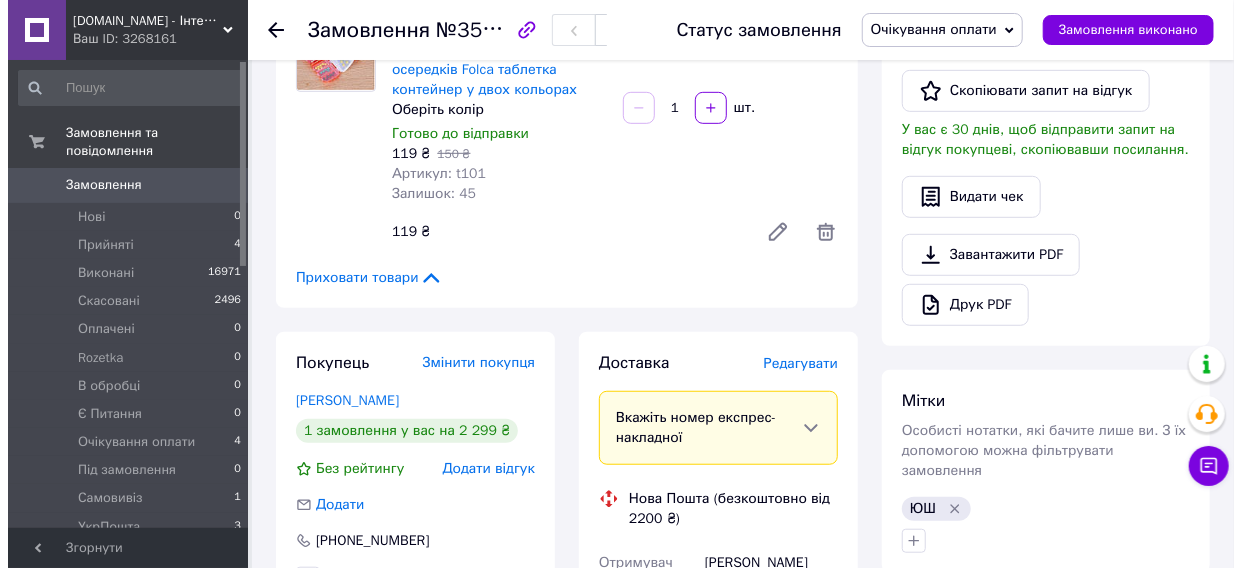 scroll, scrollTop: 454, scrollLeft: 0, axis: vertical 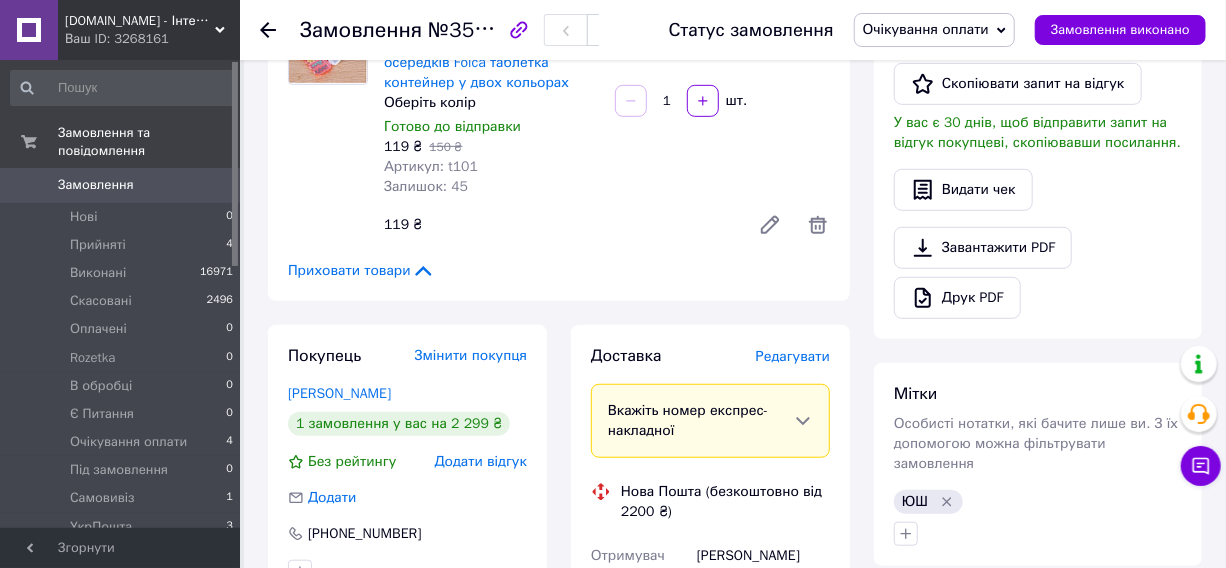 click on "Доставка Редагувати Вкажіть номер експрес-накладної Обов'язково введіть номер експрес-накладної,
якщо створювали її не на цій сторінці. У разі,
якщо номер ЕН не буде доданий, ми не зможемо
виплатити гроші за замовлення Мобільний номер покупця (із замовлення) повинен відповідати номеру отримувача за накладною Нова Пошта (безкоштовно від 2200 ₴) Отримувач Данильченко Наталя Телефон отримувача +380500418672 Адреса м. Київ (Київська обл.), №41 (до 30 кг на одне місце): бул. Русанівський, 4 Дата відправки 10.07.2025 Платник Відправник Оціночна вартість 2 299 ₴ Передати номер" at bounding box center (710, 726) 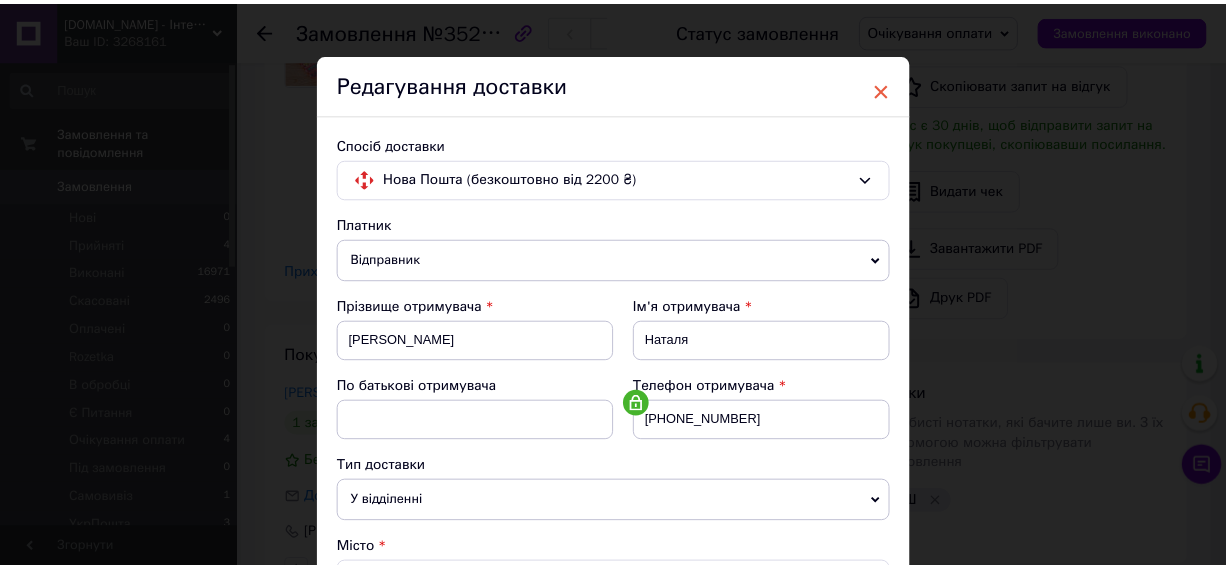 scroll, scrollTop: 0, scrollLeft: 0, axis: both 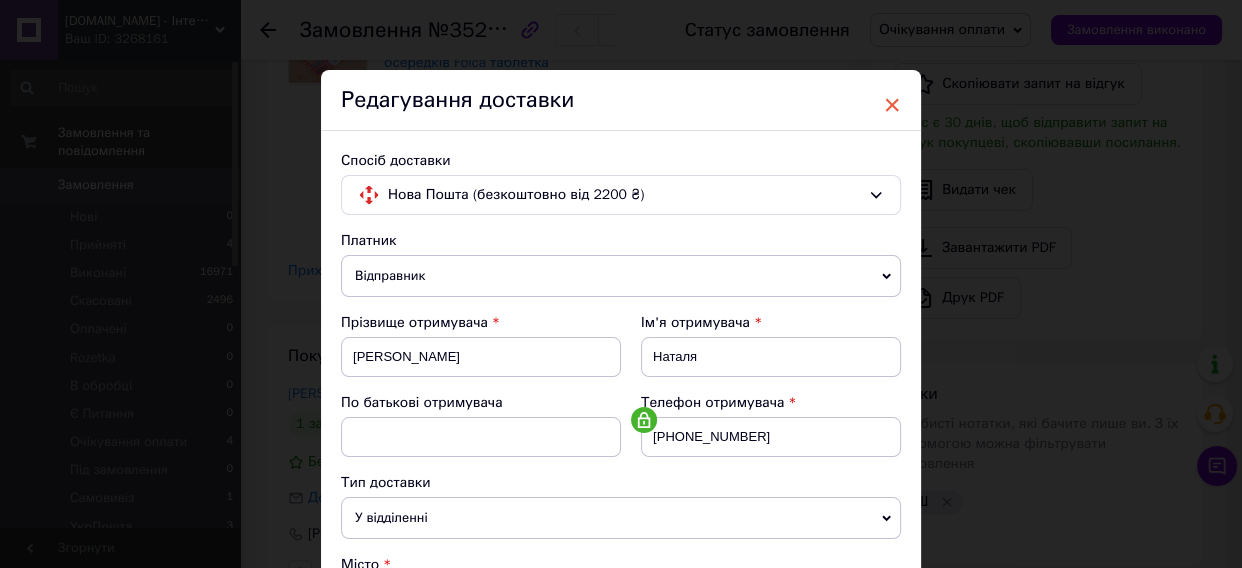 click on "×" at bounding box center [892, 105] 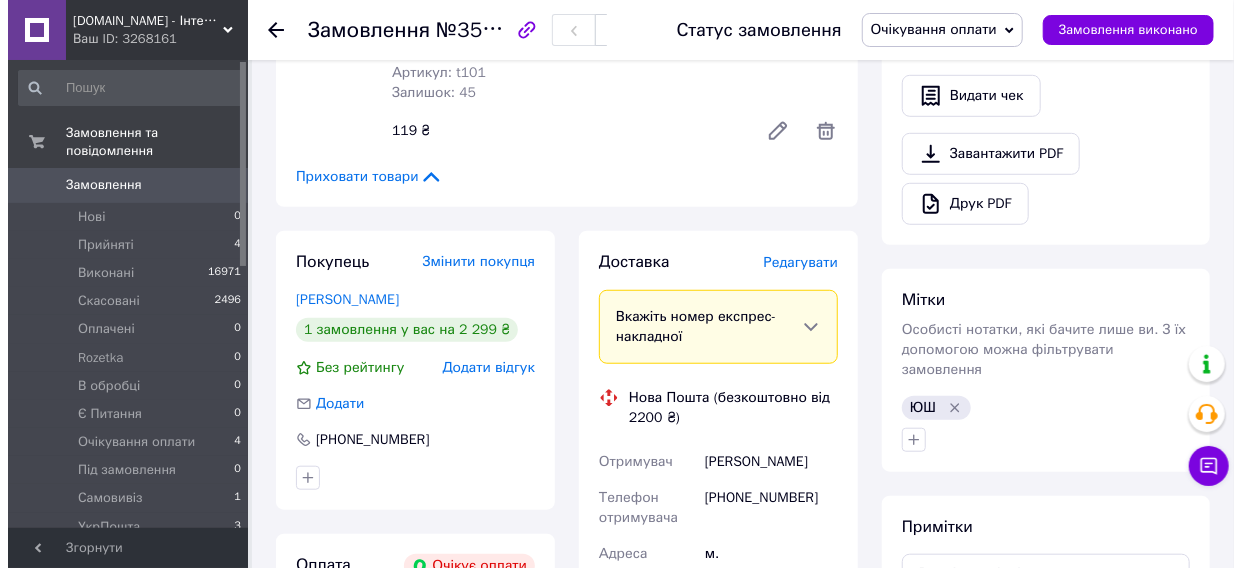 scroll, scrollTop: 545, scrollLeft: 0, axis: vertical 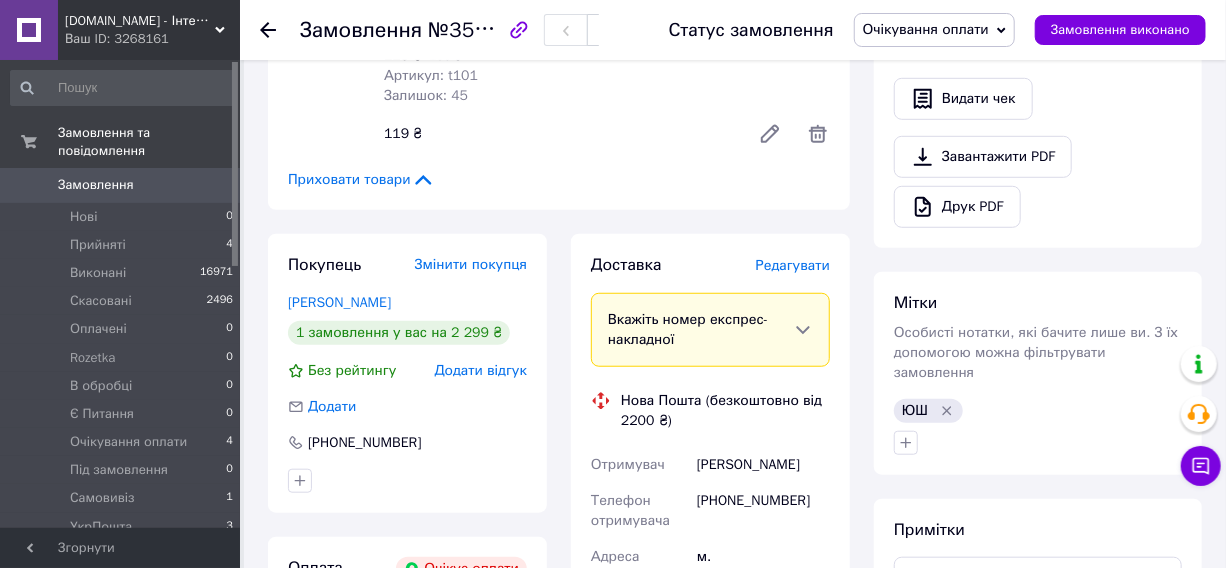 click on "Редагувати" at bounding box center (793, 265) 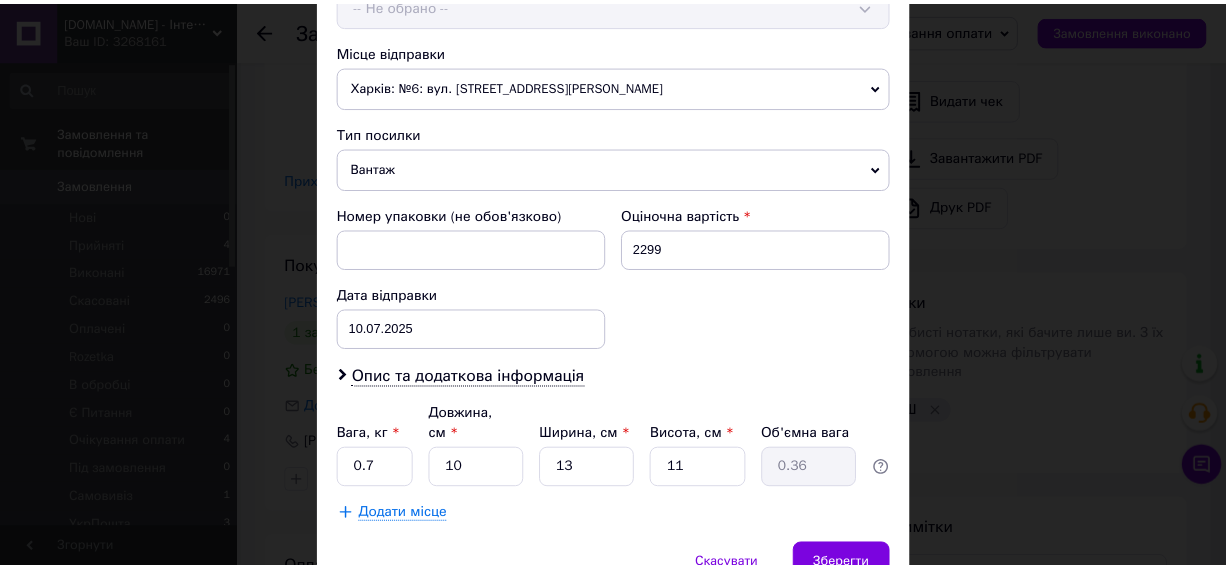 scroll, scrollTop: 757, scrollLeft: 0, axis: vertical 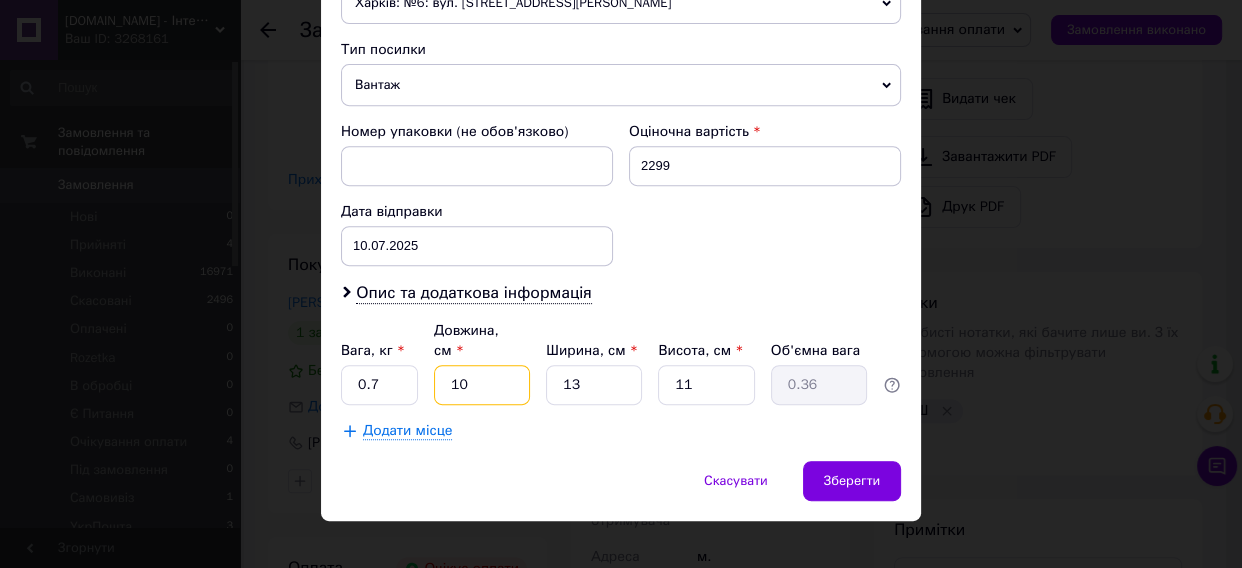 click on "10" at bounding box center [482, 385] 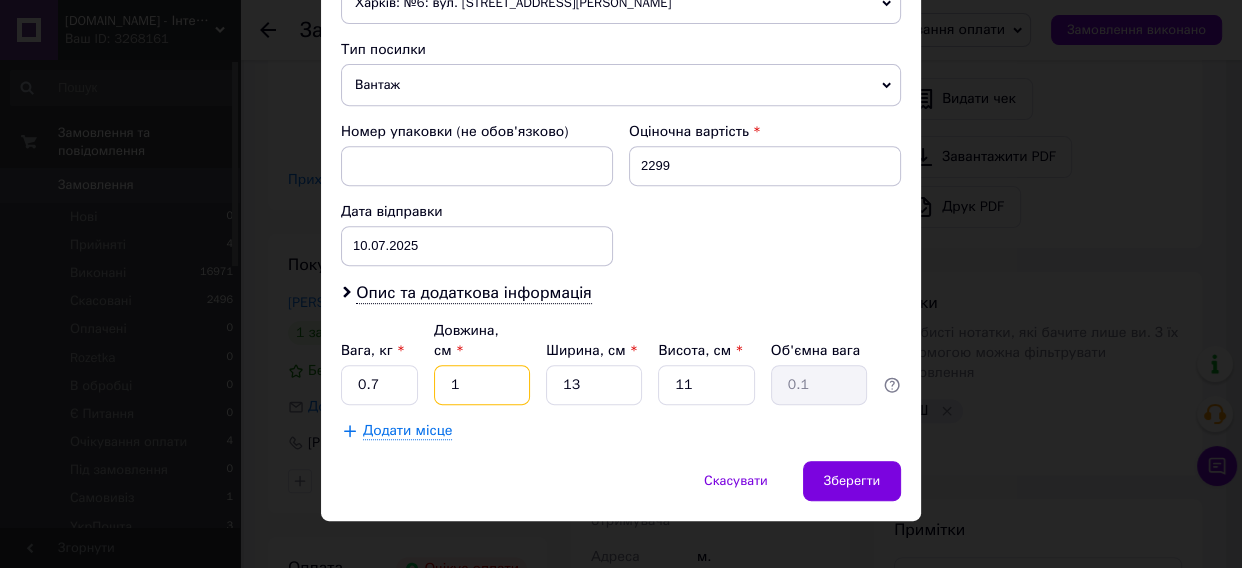 type 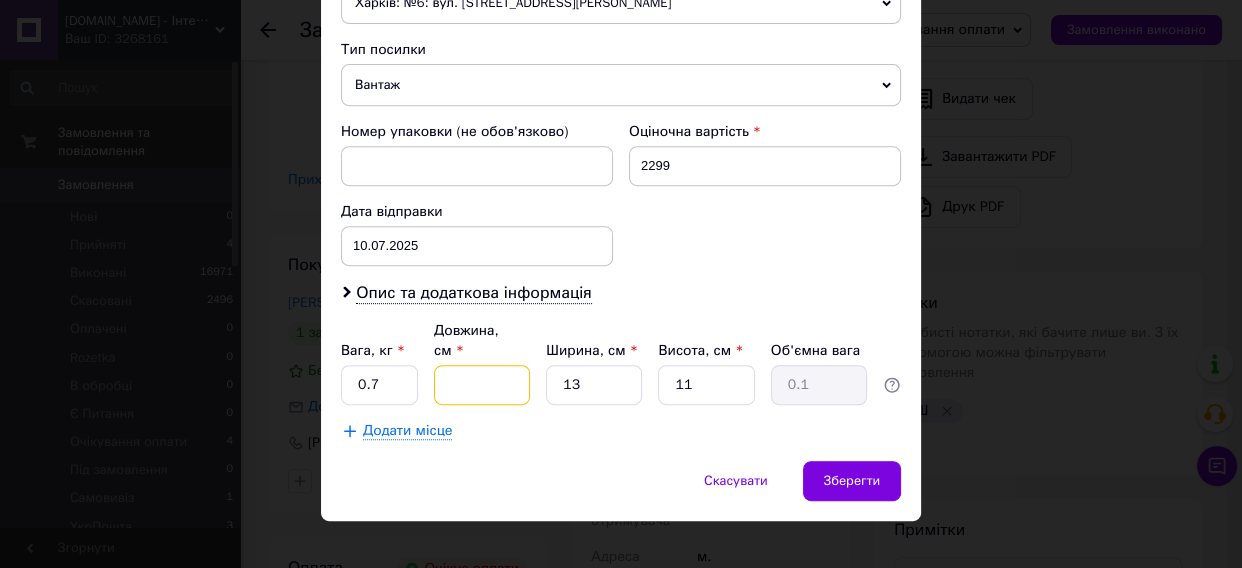 type 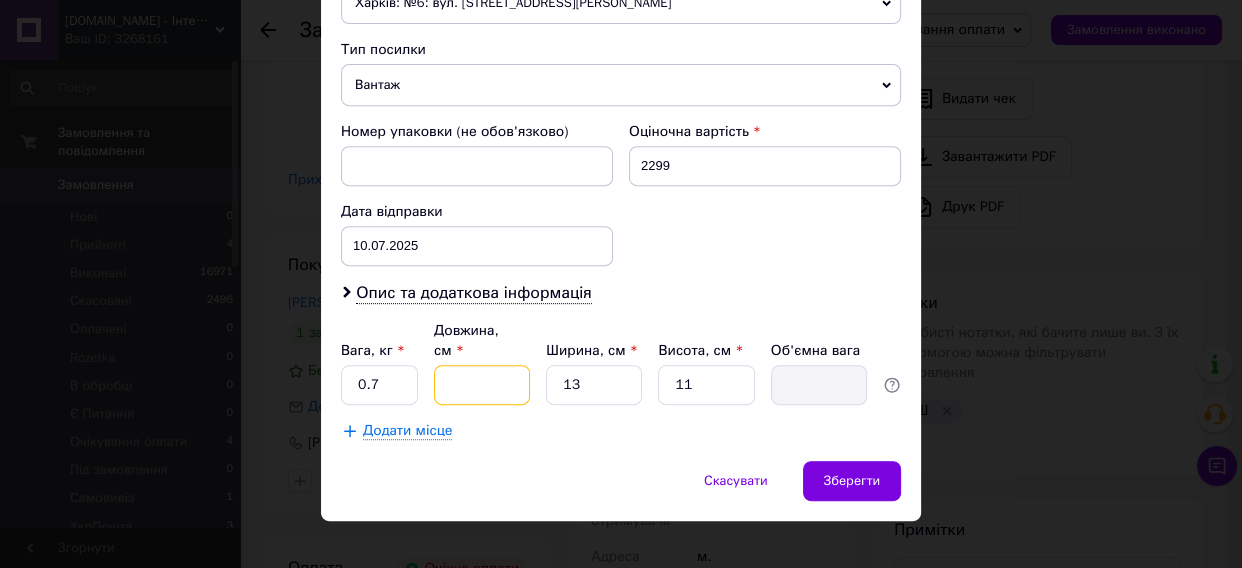 type on "1" 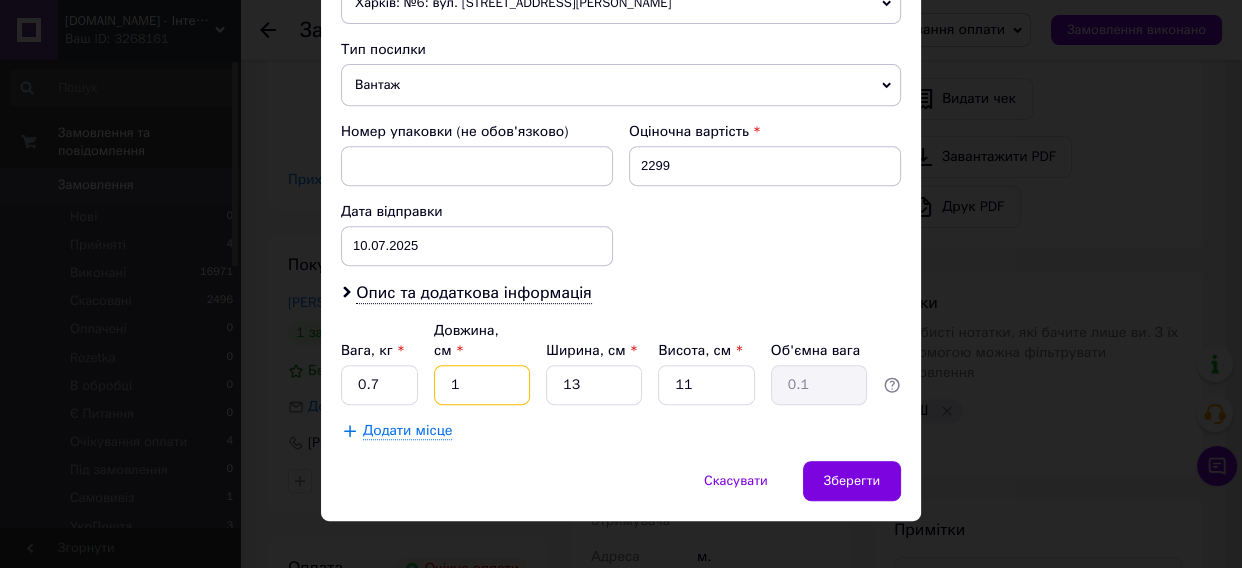 type on "15" 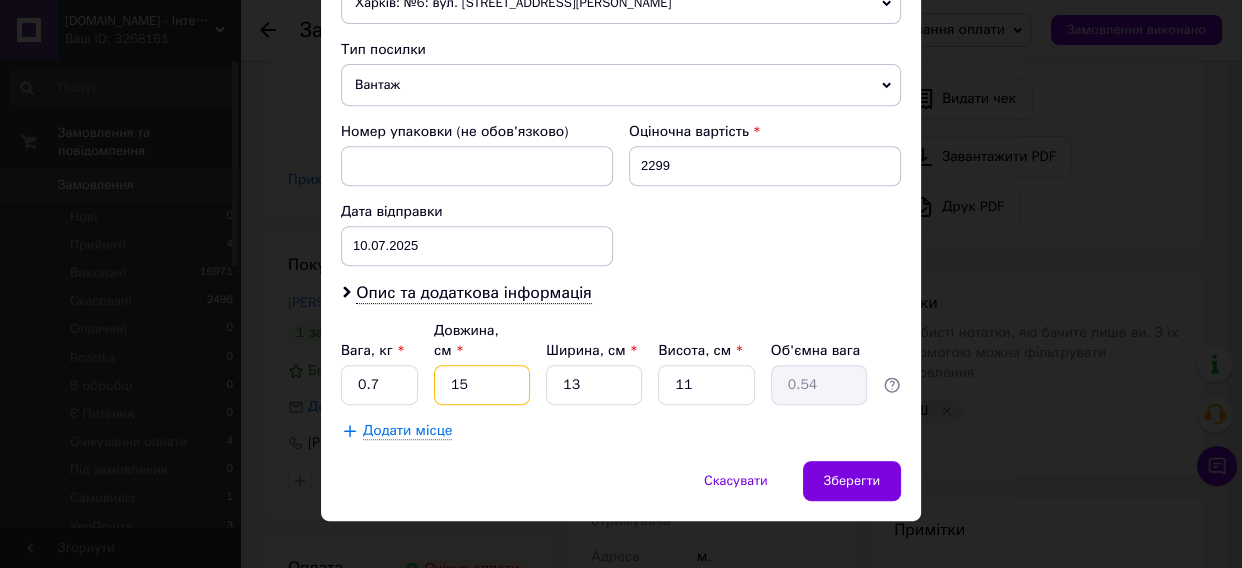 type on "15" 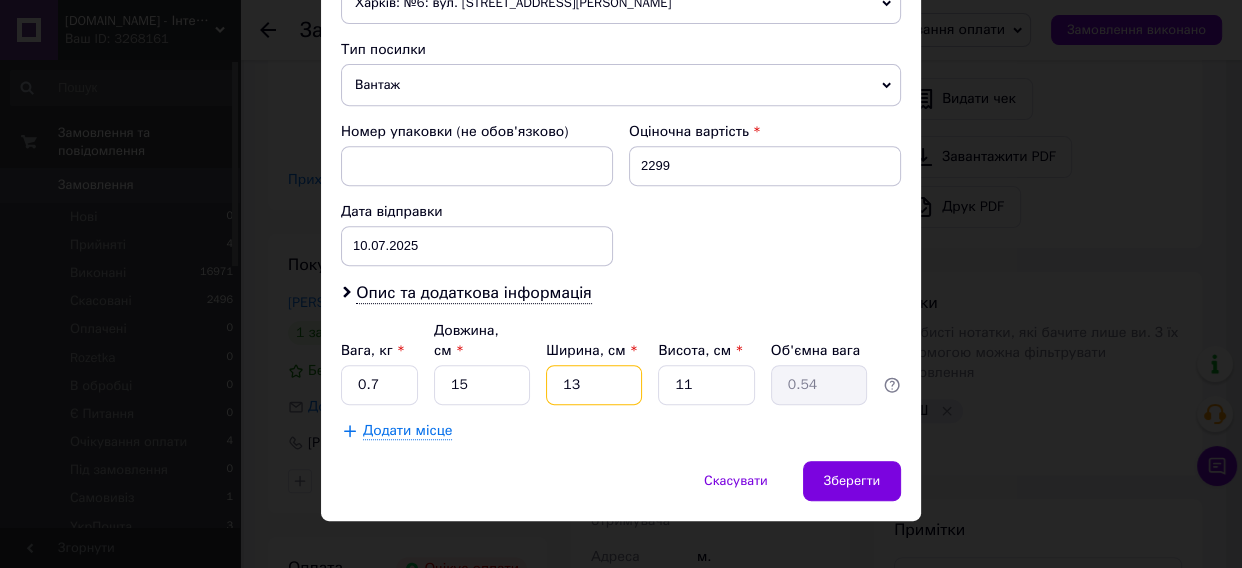 drag, startPoint x: 587, startPoint y: 366, endPoint x: 540, endPoint y: 351, distance: 49.335587 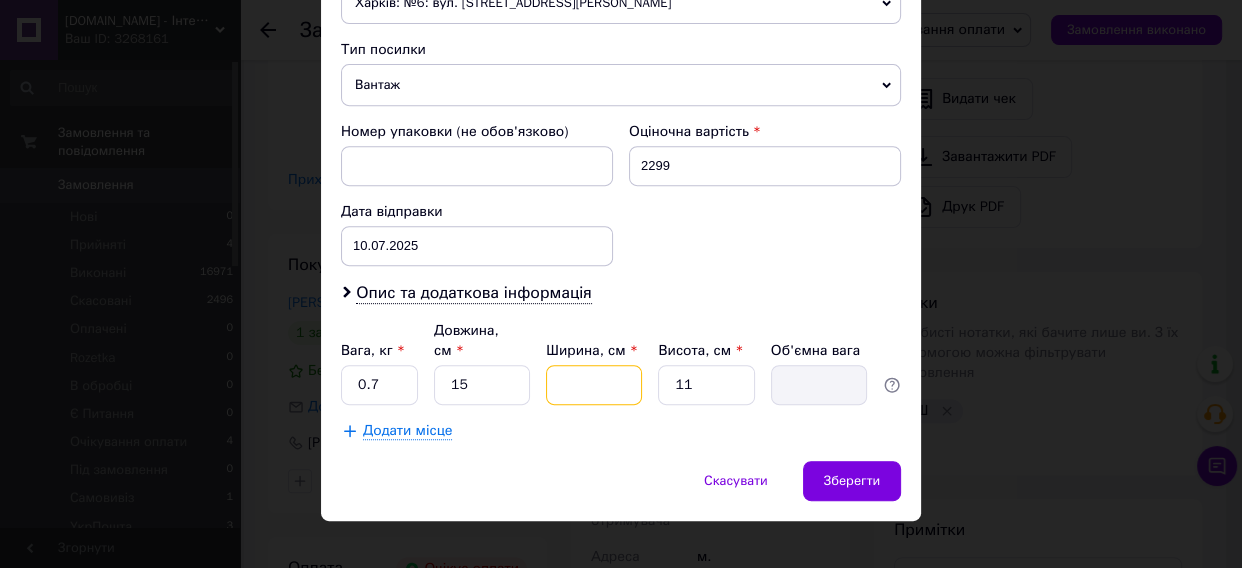type on "7" 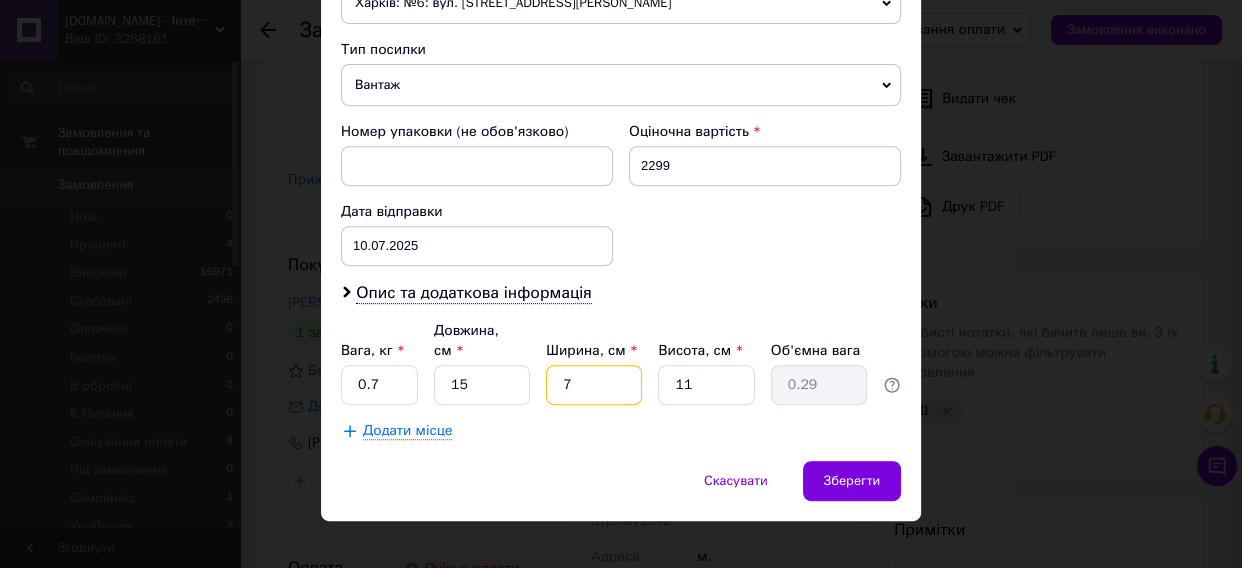 type on "7" 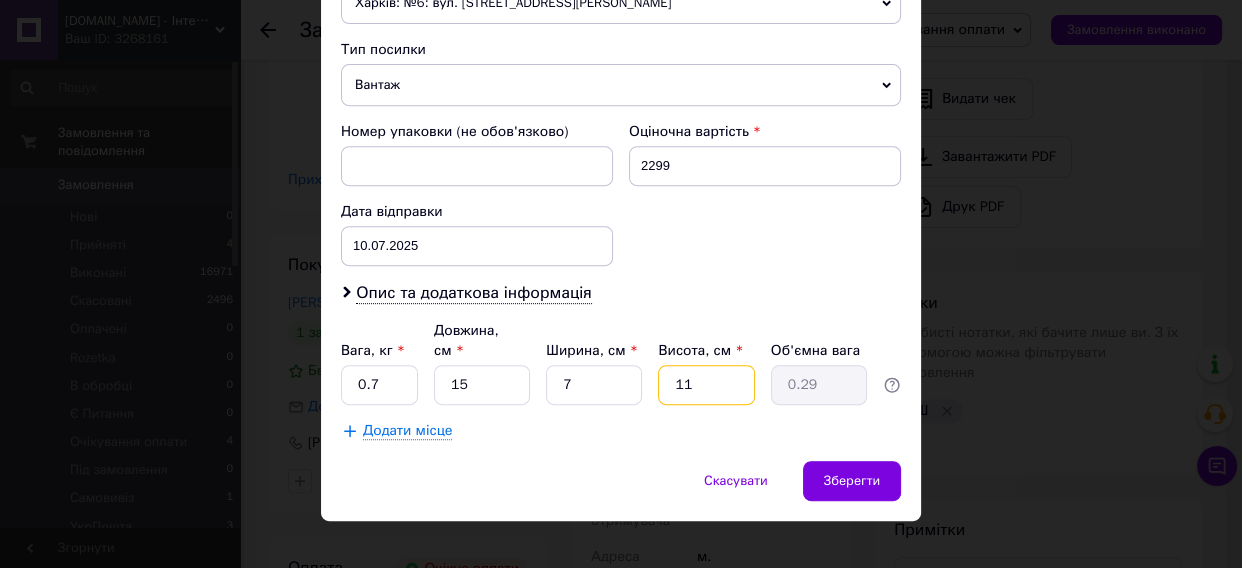 drag, startPoint x: 690, startPoint y: 367, endPoint x: 668, endPoint y: 361, distance: 22.803509 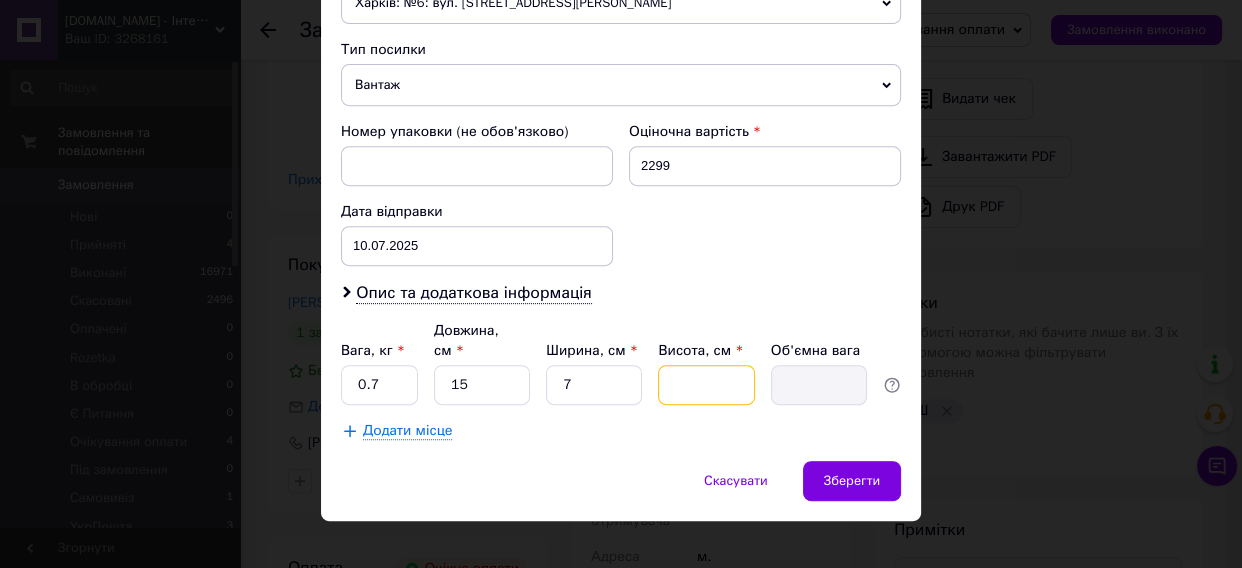 type on "7" 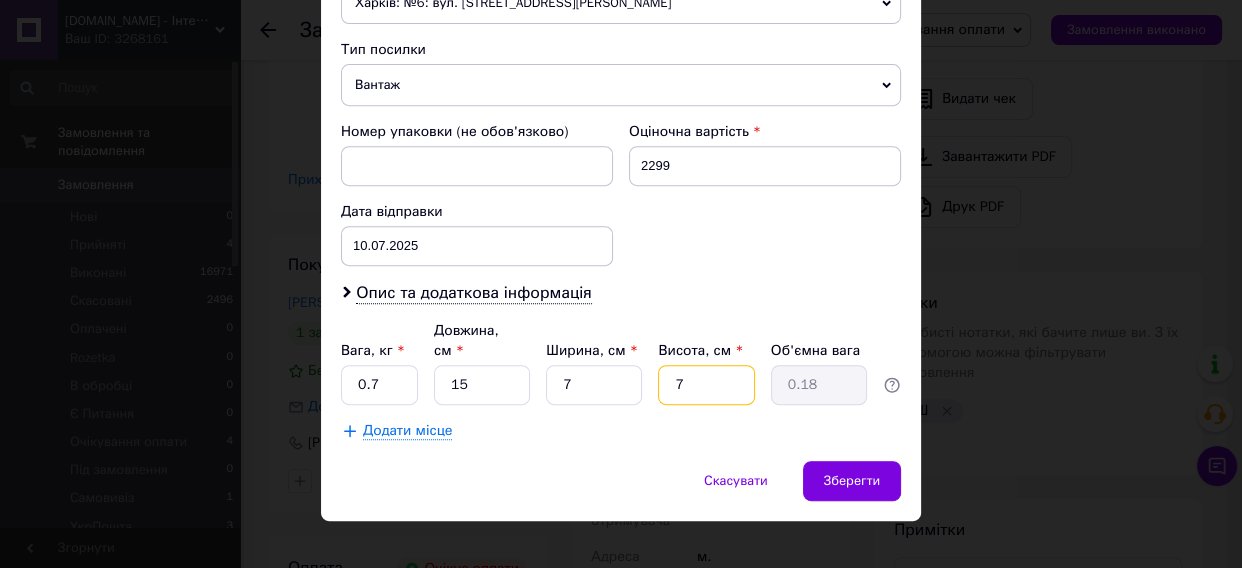 type on "7" 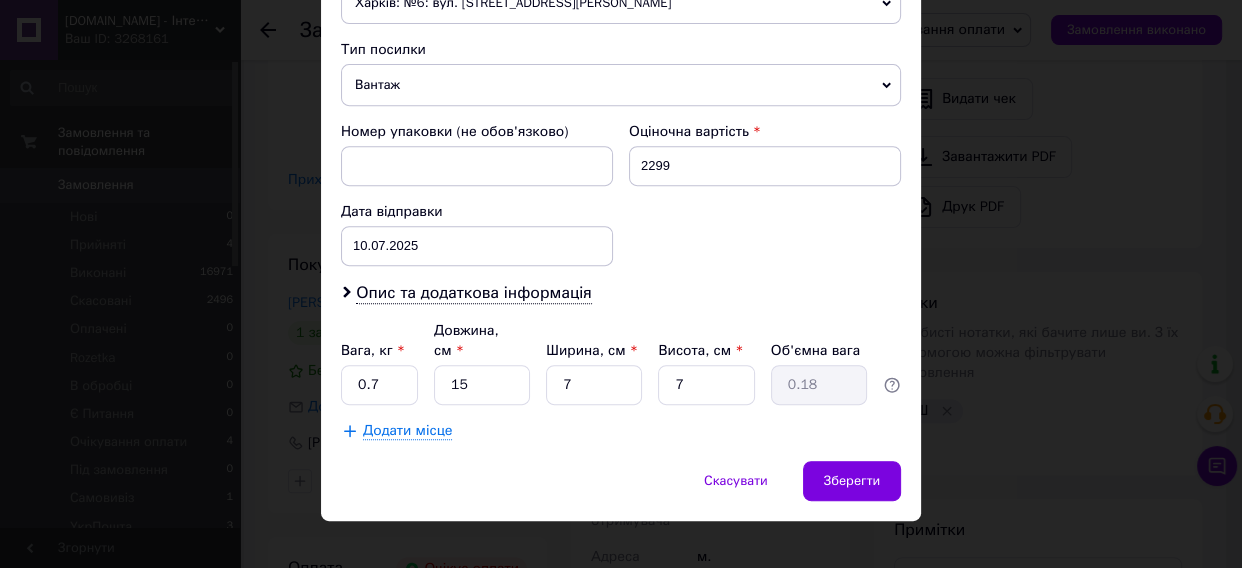 click on "Скасувати   Зберегти" at bounding box center (621, 491) 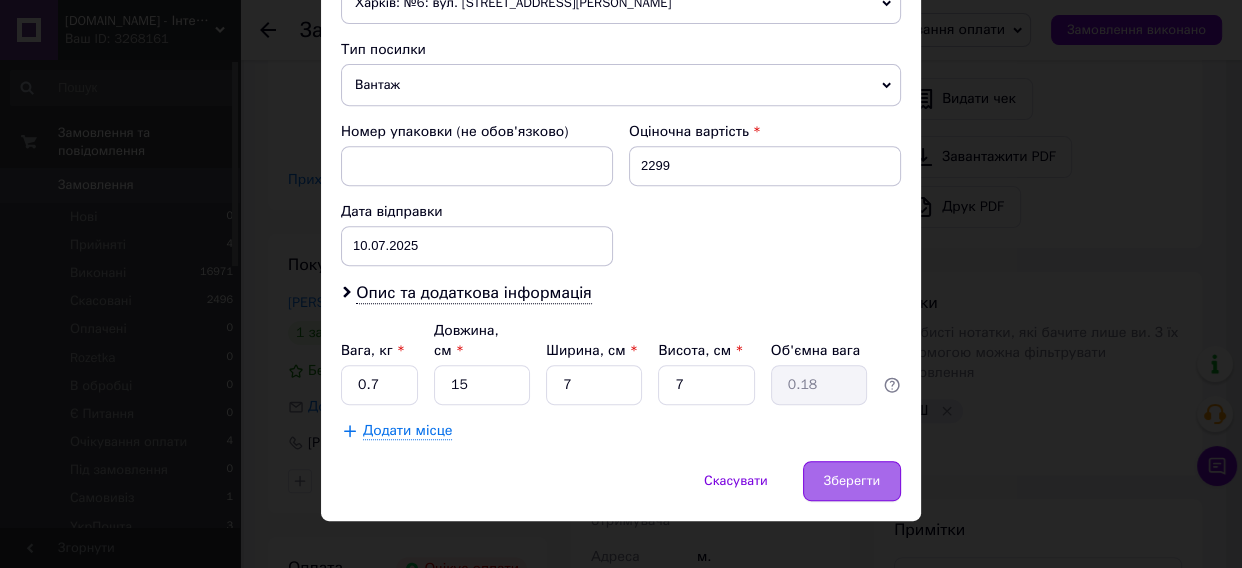 click on "Зберегти" at bounding box center (852, 481) 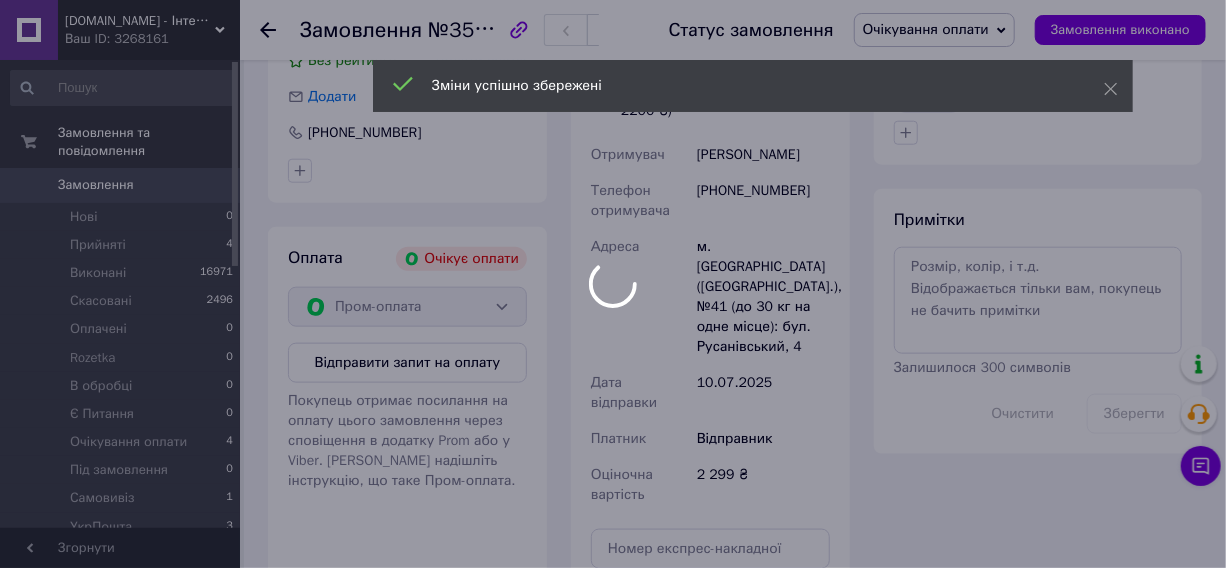 scroll, scrollTop: 1000, scrollLeft: 0, axis: vertical 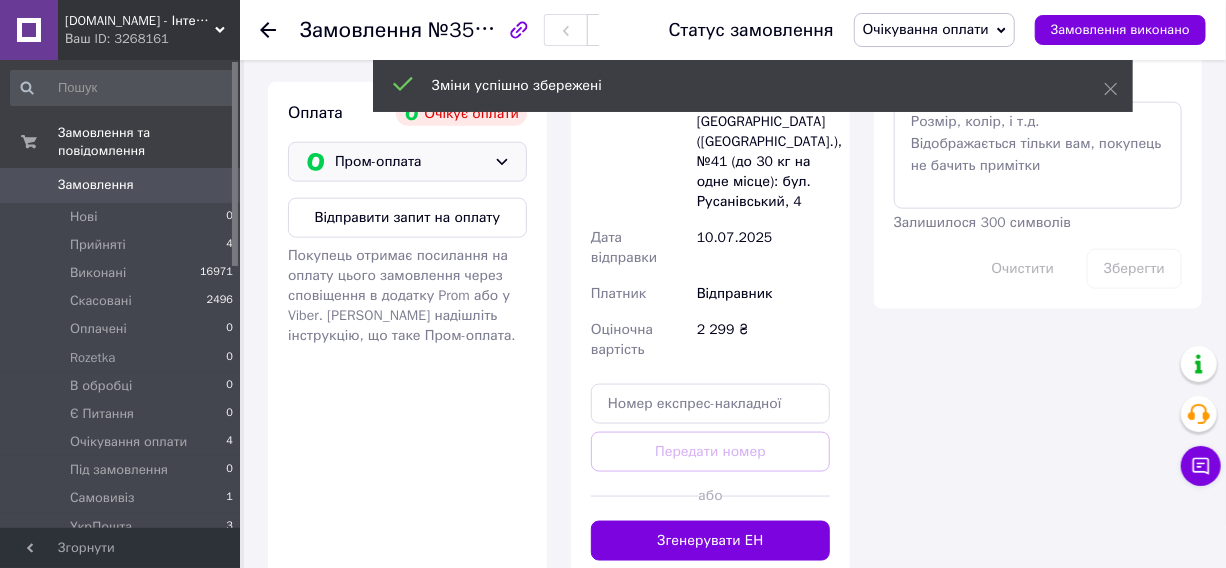 click on "Пром-оплата" at bounding box center [410, 162] 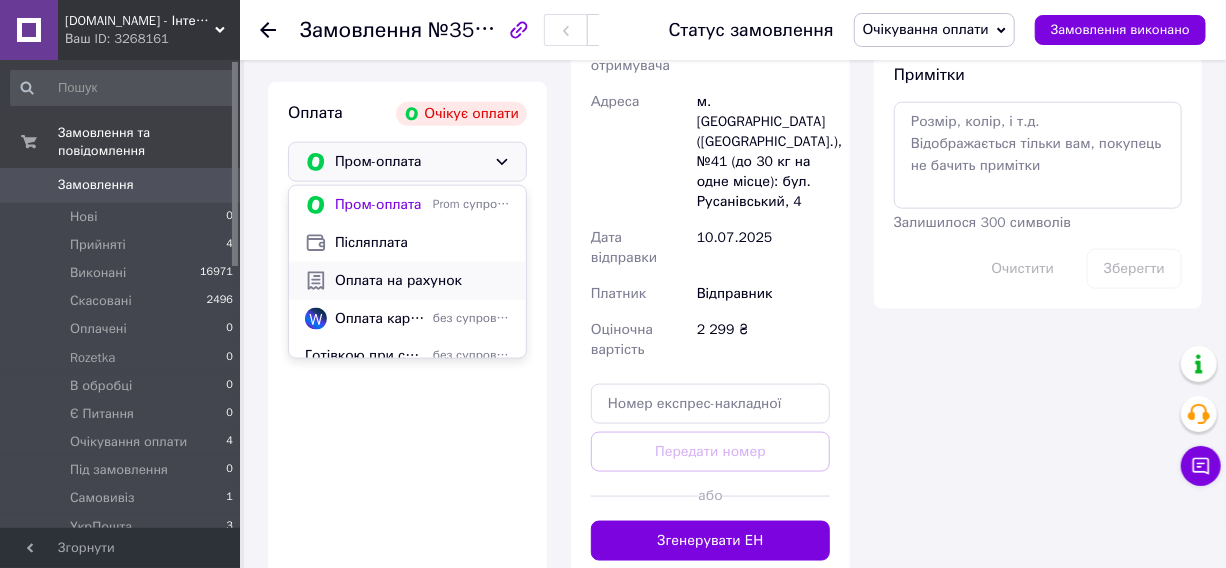 click on "Оплата на рахунок" at bounding box center [422, 281] 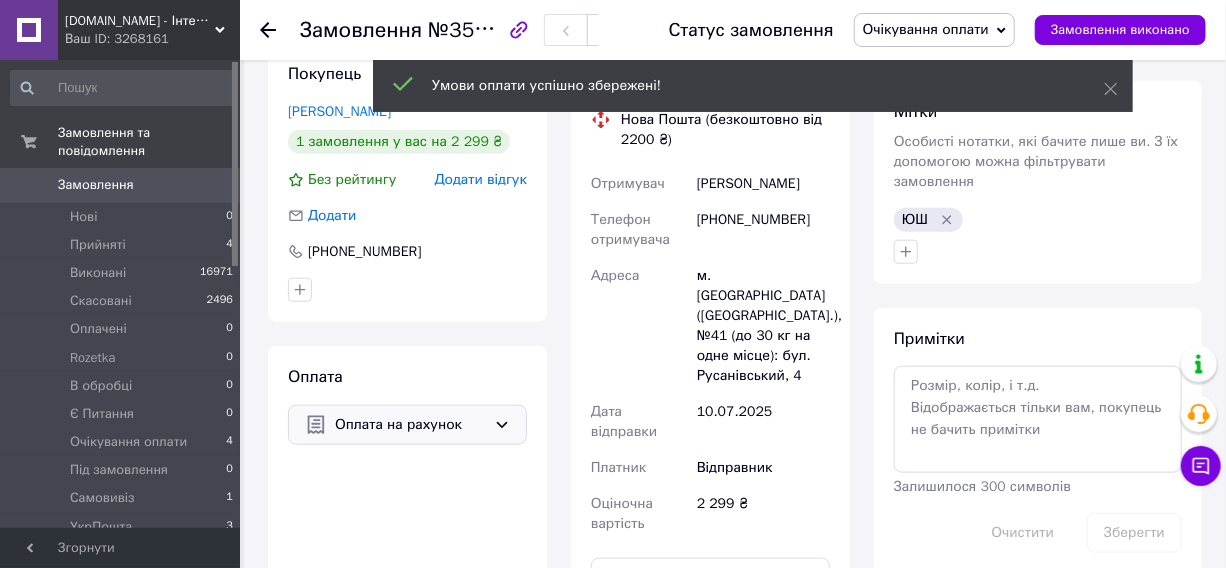 scroll, scrollTop: 636, scrollLeft: 0, axis: vertical 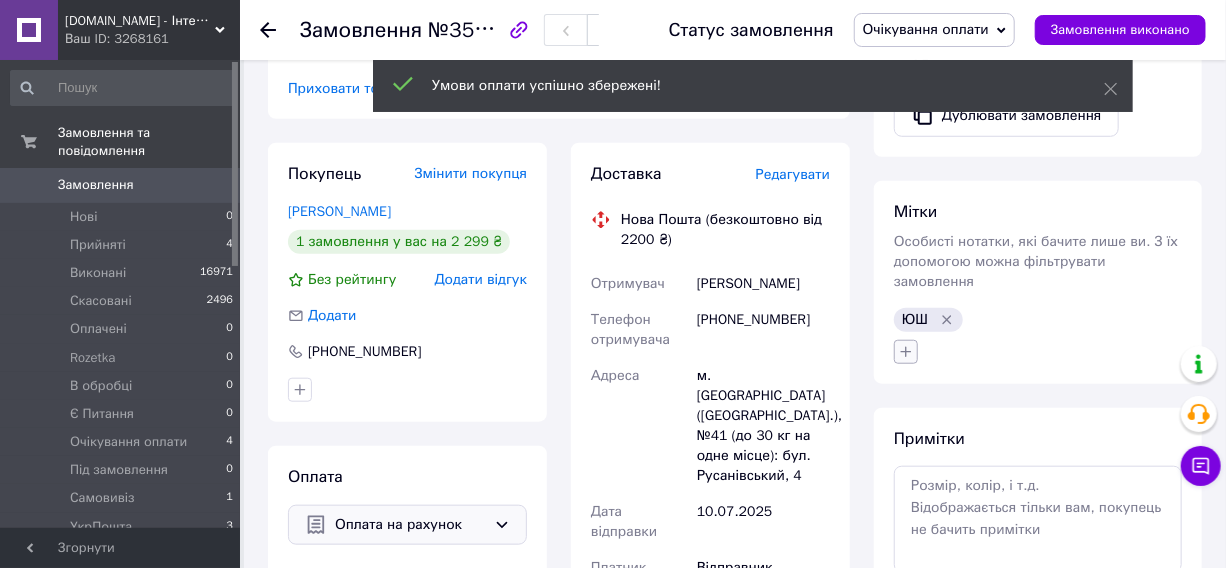 click 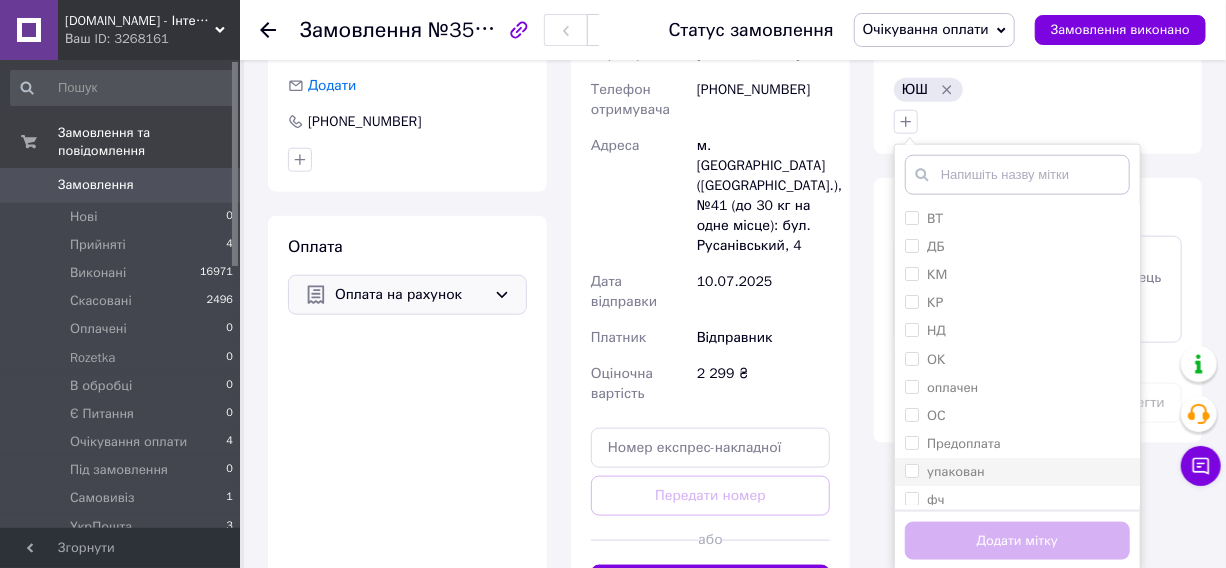scroll, scrollTop: 909, scrollLeft: 0, axis: vertical 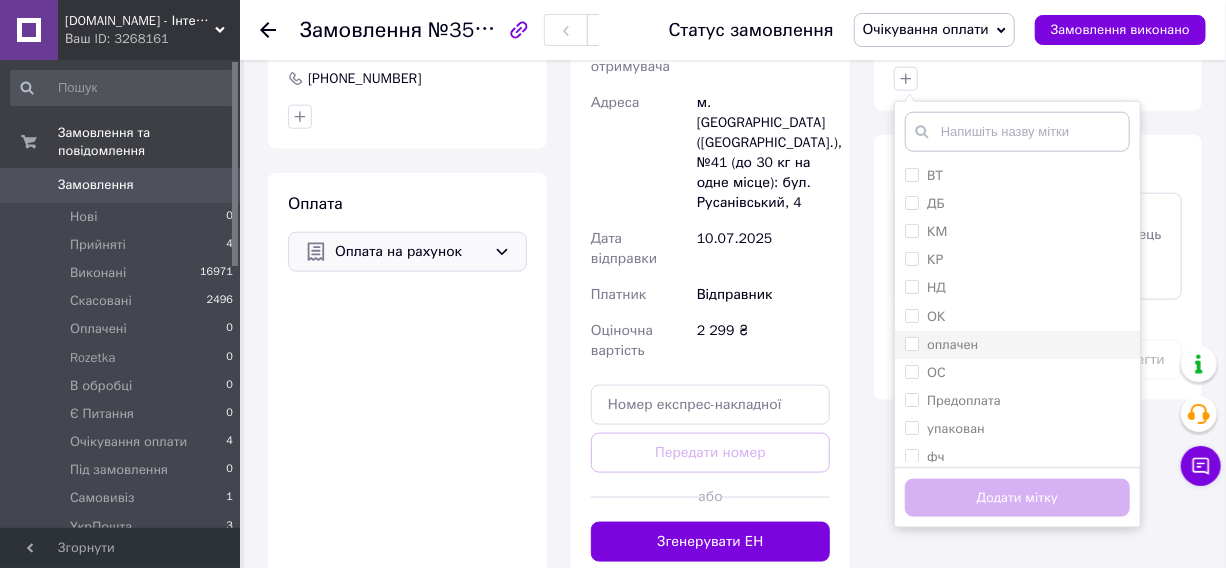 click on "оплачен" at bounding box center [941, 345] 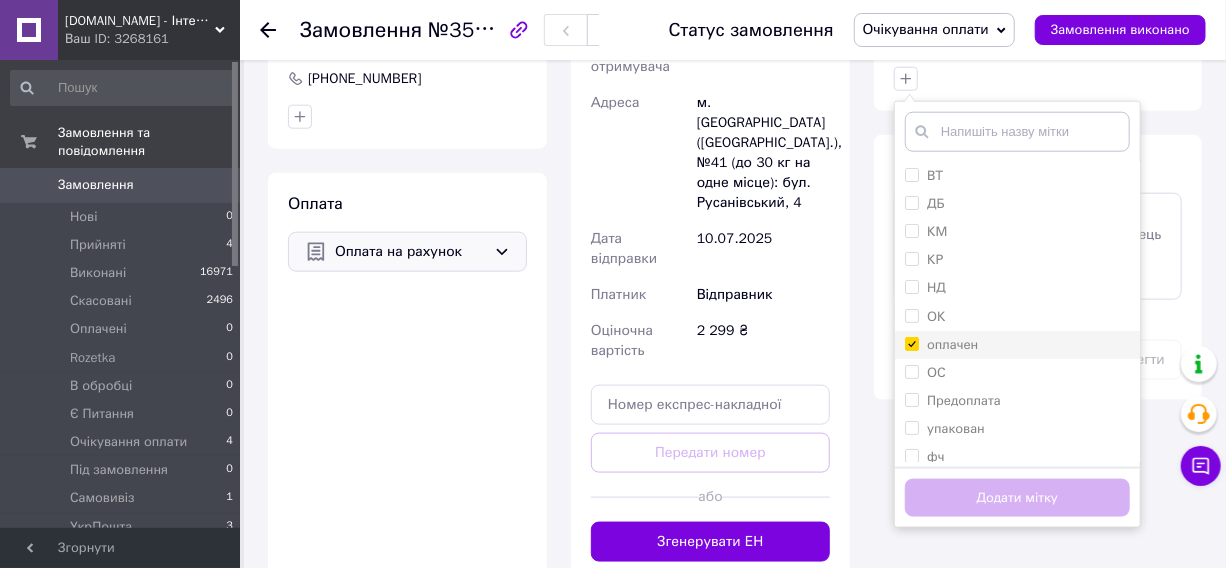 click on "оплачен" at bounding box center (911, 343) 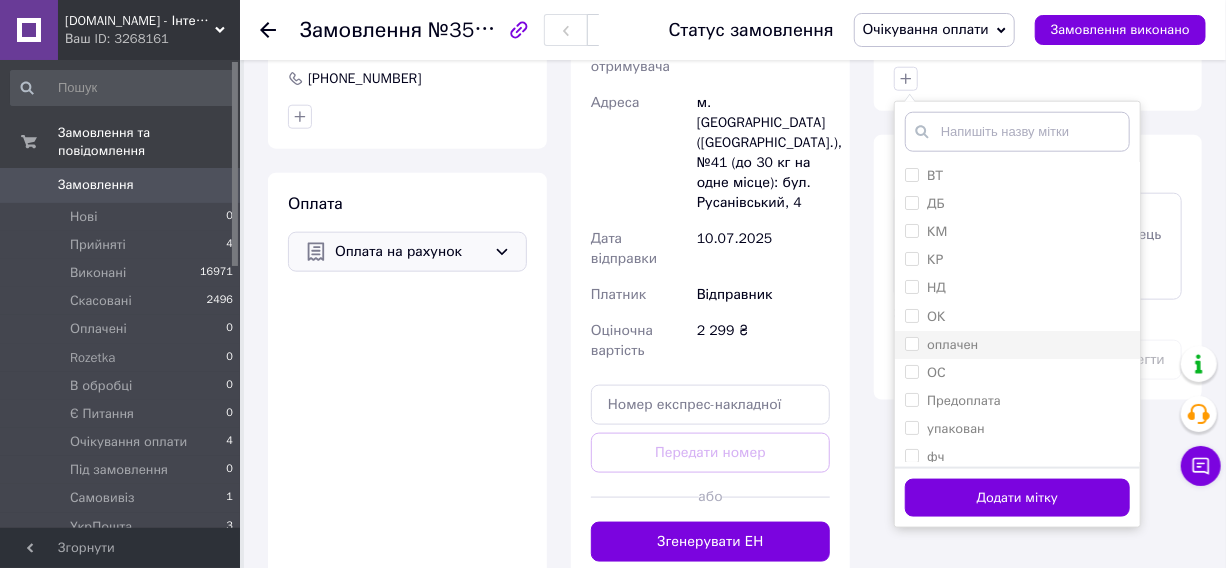 click on "оплачен" at bounding box center [911, 343] 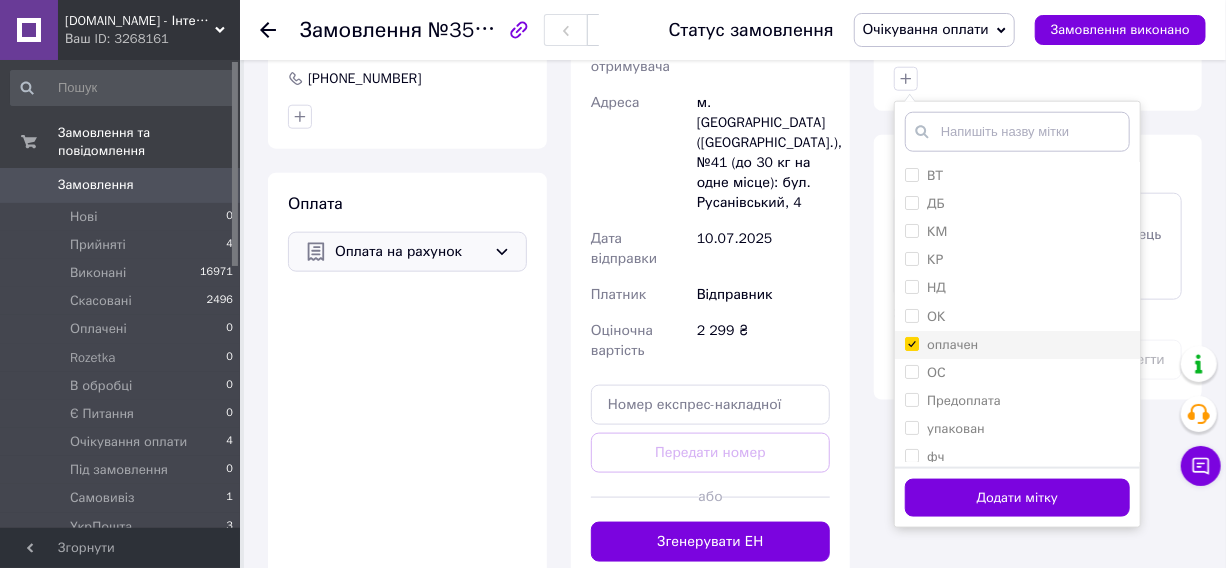 checkbox on "true" 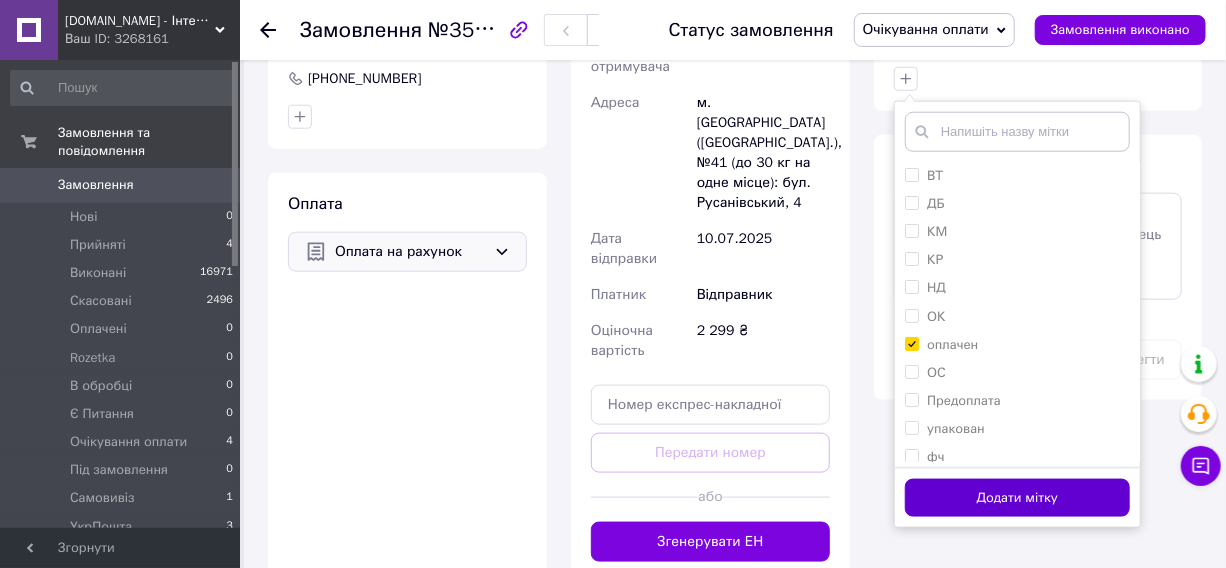 click on "Додати мітку" at bounding box center [1017, 498] 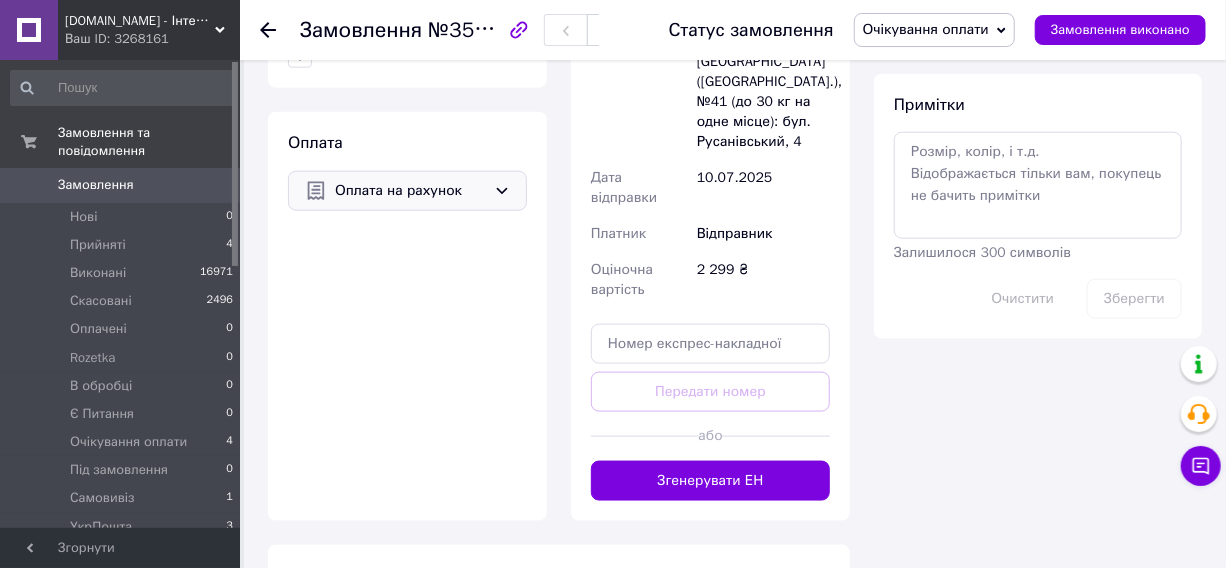 scroll, scrollTop: 1090, scrollLeft: 0, axis: vertical 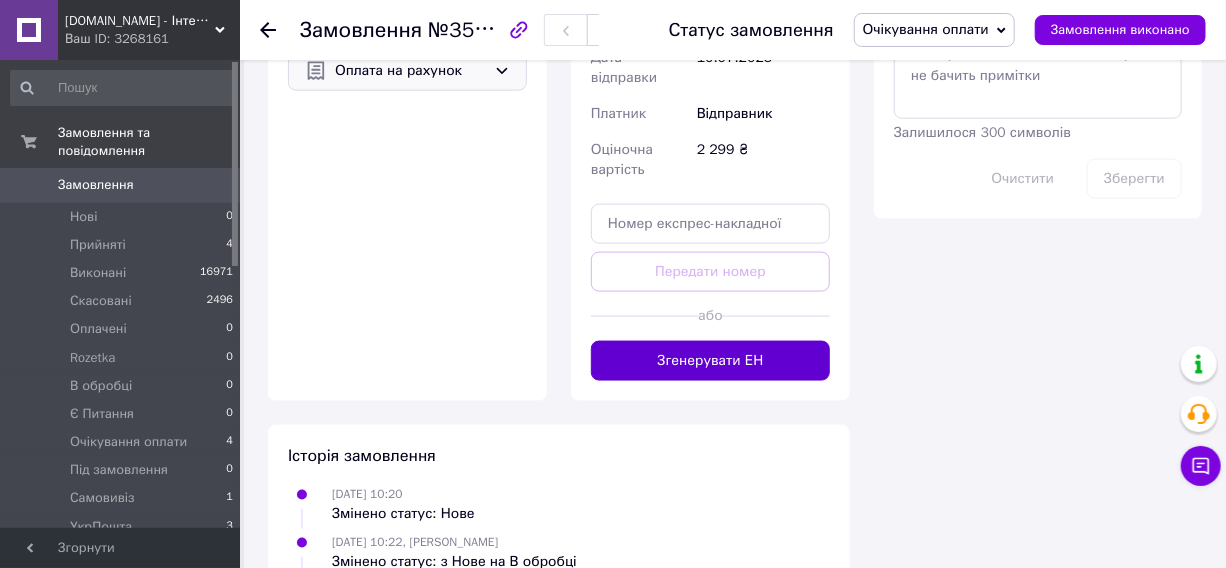 click on "Згенерувати ЕН" at bounding box center [710, 361] 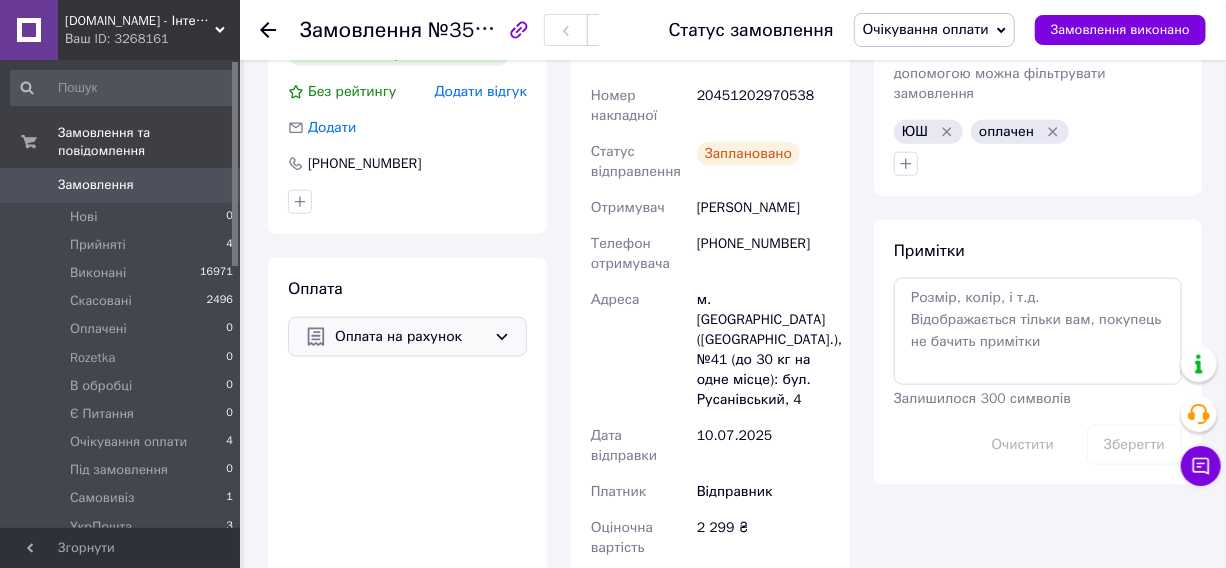 scroll, scrollTop: 818, scrollLeft: 0, axis: vertical 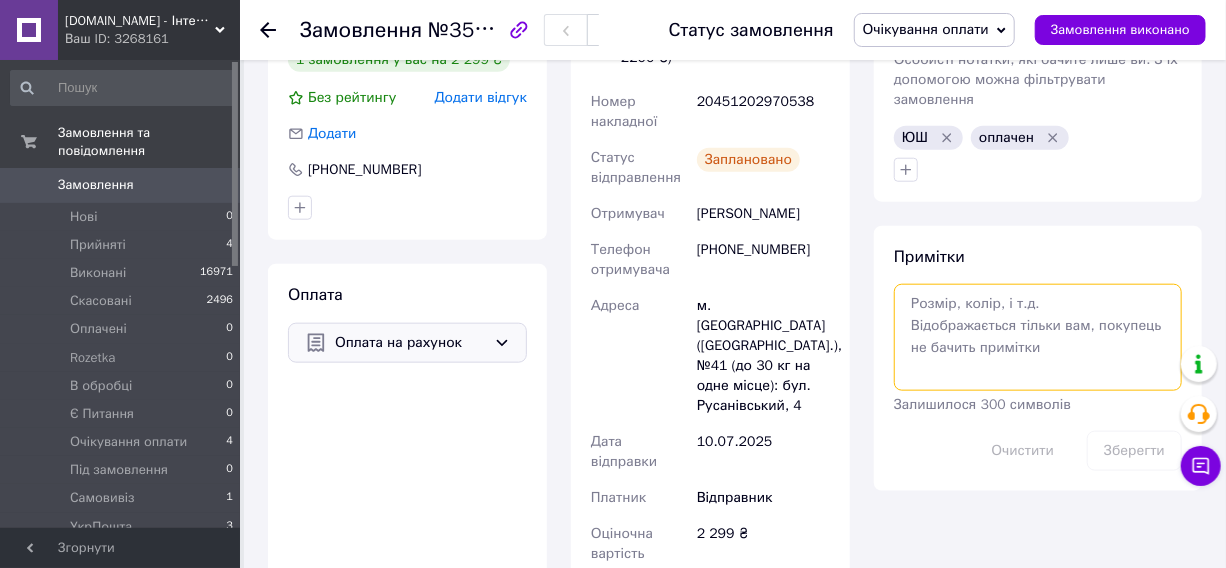 click at bounding box center (1038, 337) 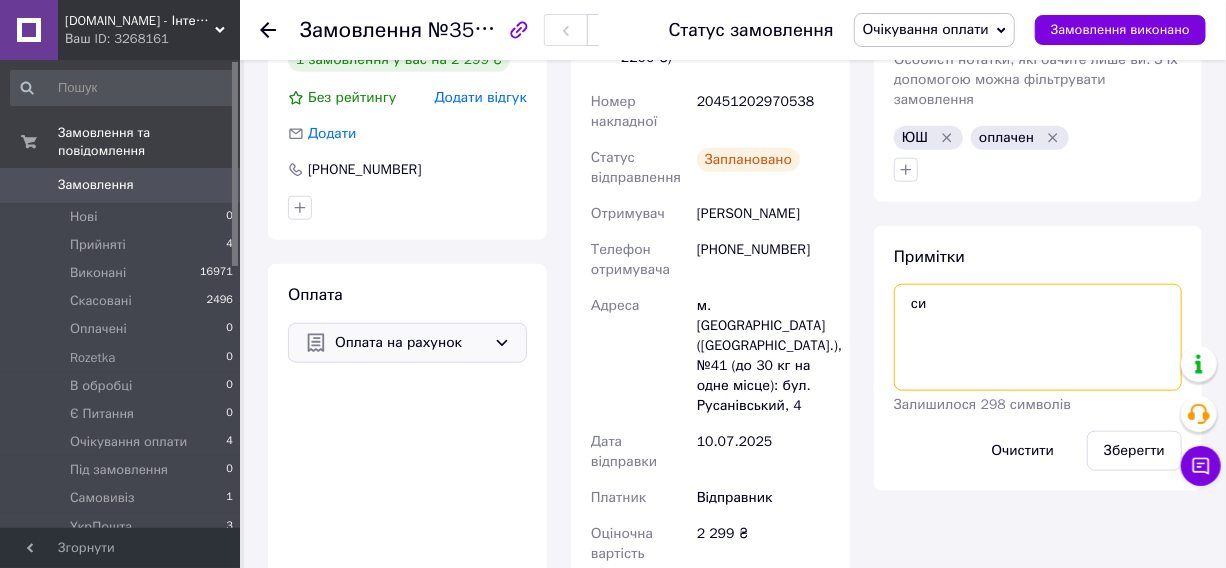 type on "с" 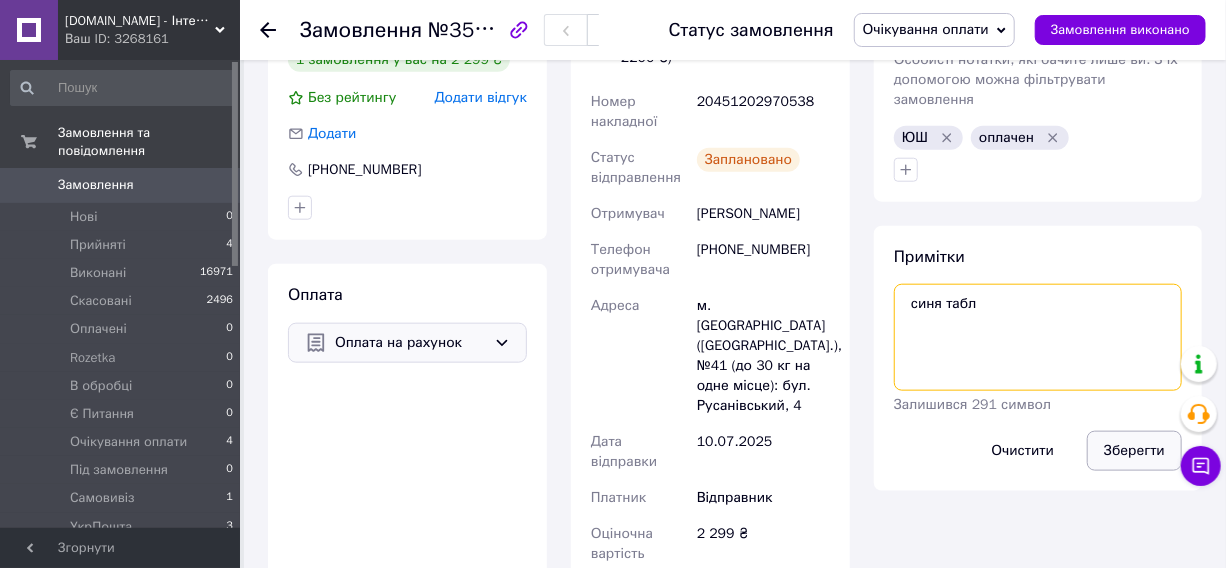 type on "синя табл" 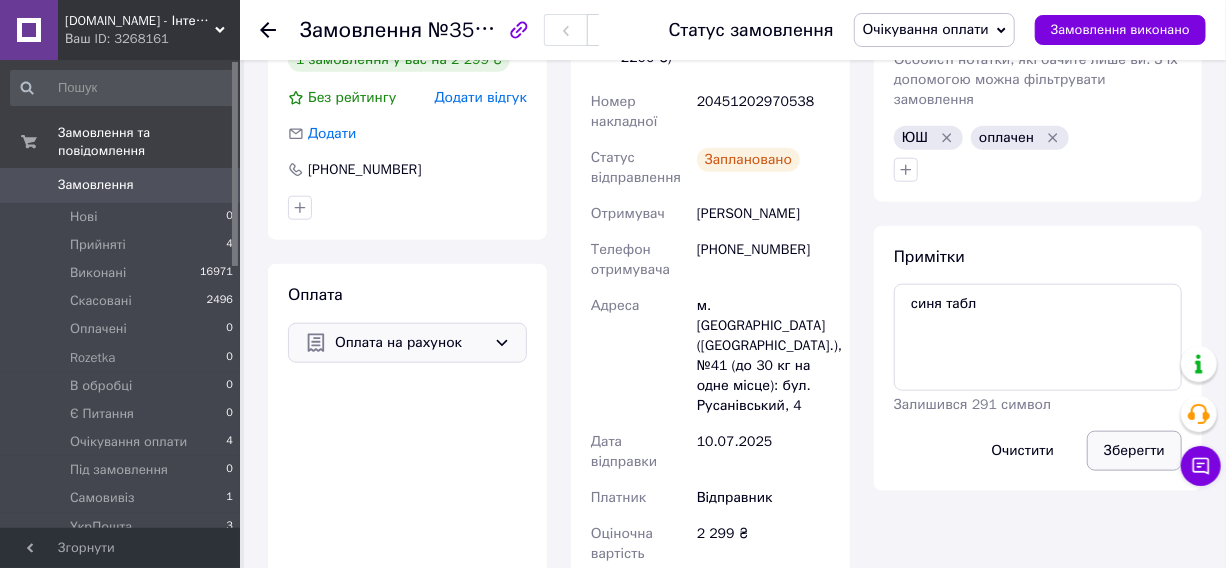 click on "Зберегти" at bounding box center (1134, 451) 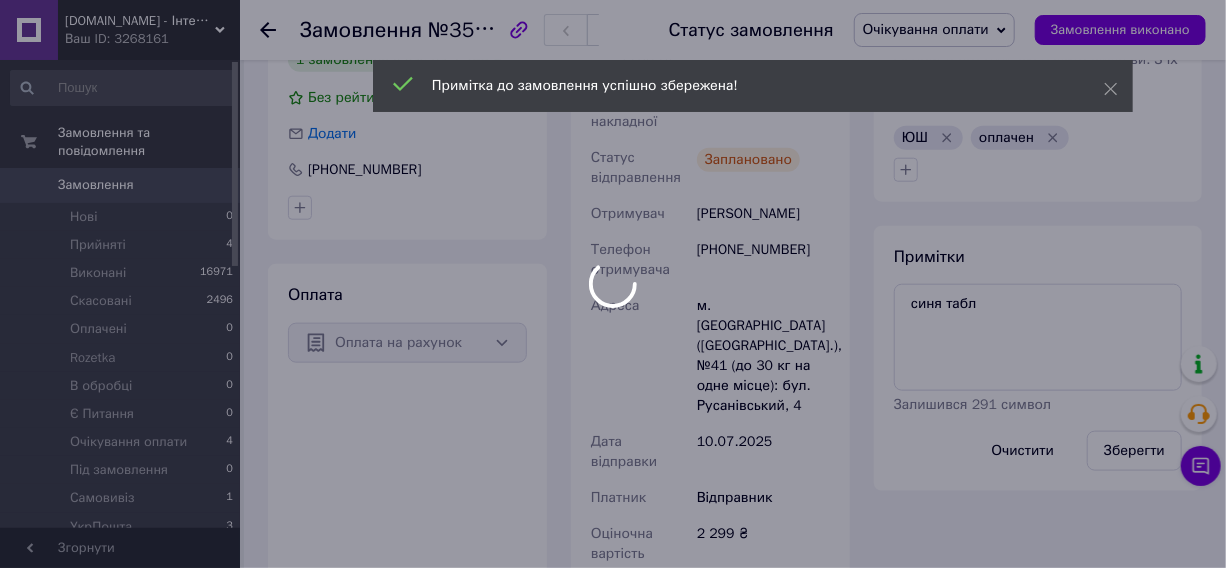 scroll, scrollTop: 71, scrollLeft: 0, axis: vertical 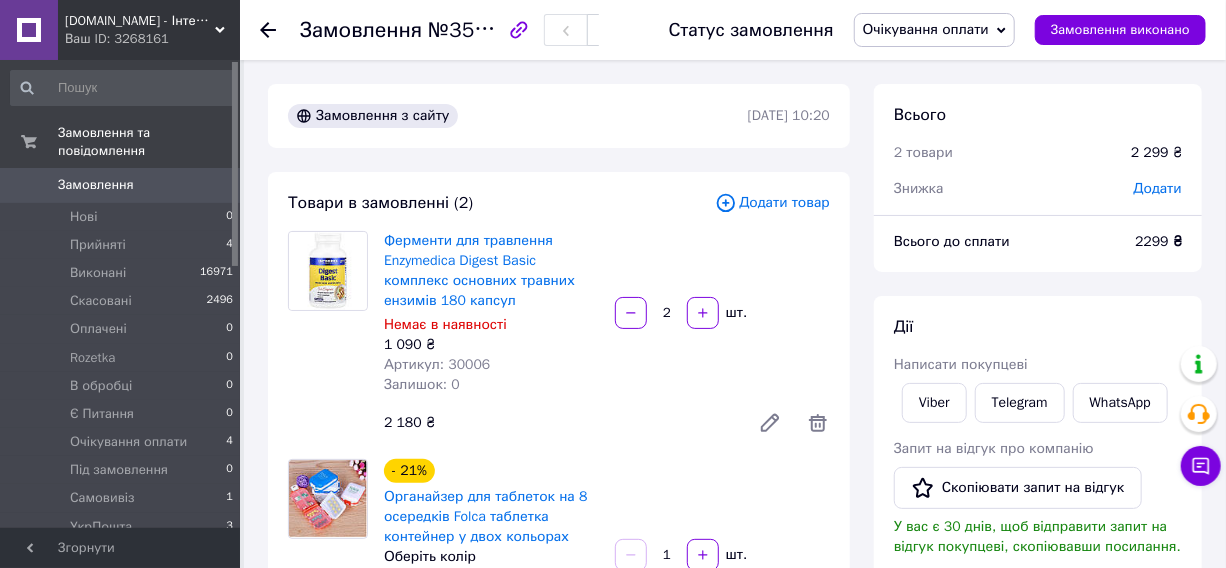 click on "Очікування оплати" at bounding box center (926, 29) 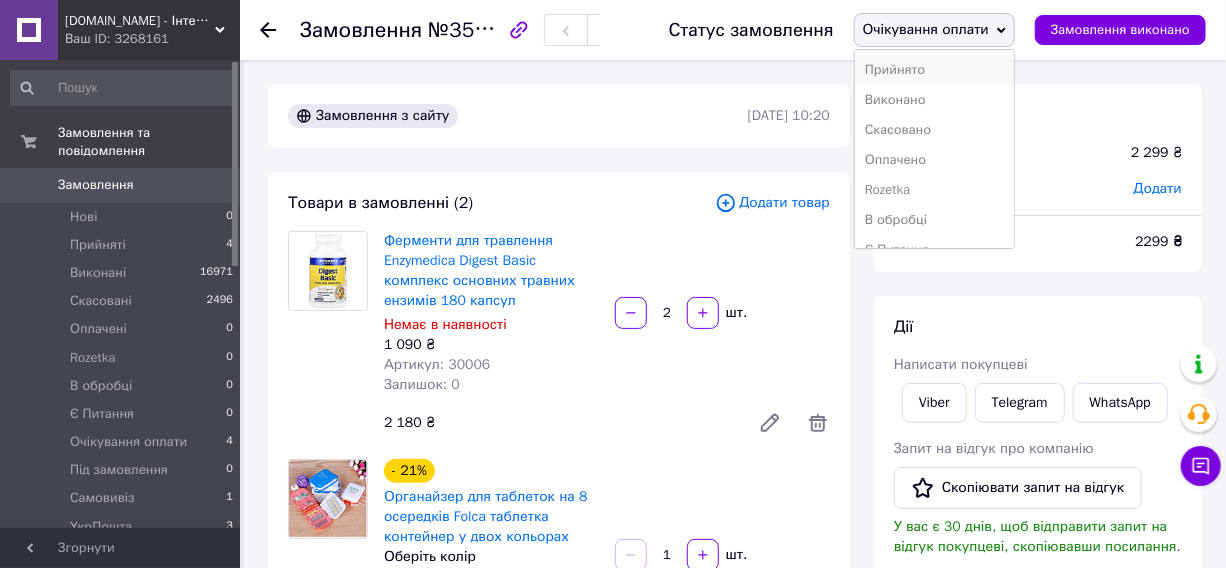 click on "Прийнято" at bounding box center (934, 70) 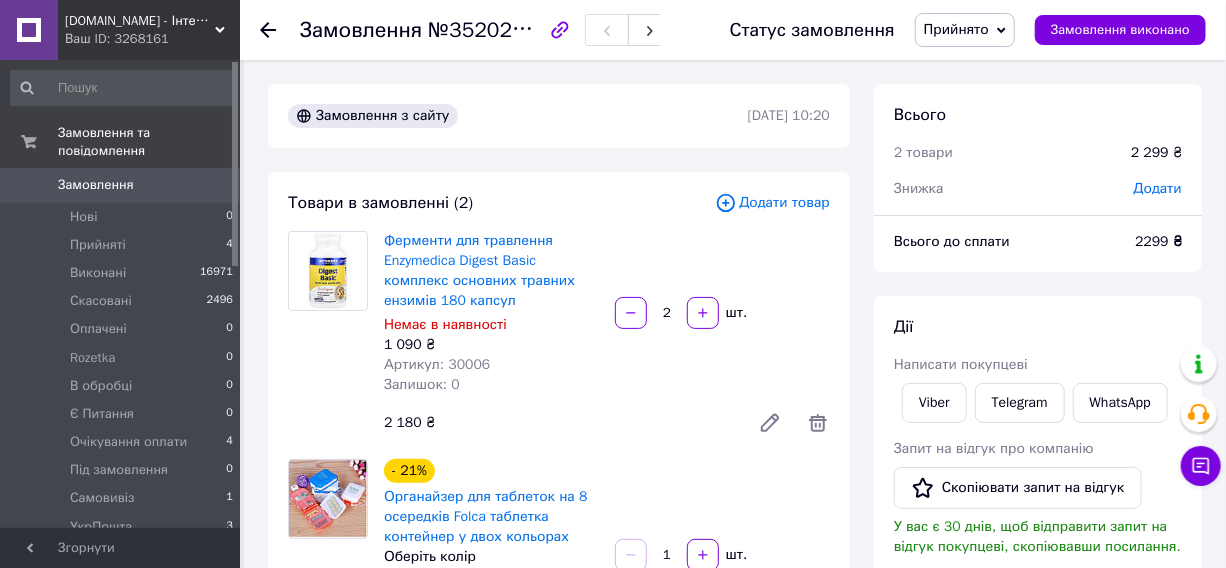scroll, scrollTop: 120, scrollLeft: 0, axis: vertical 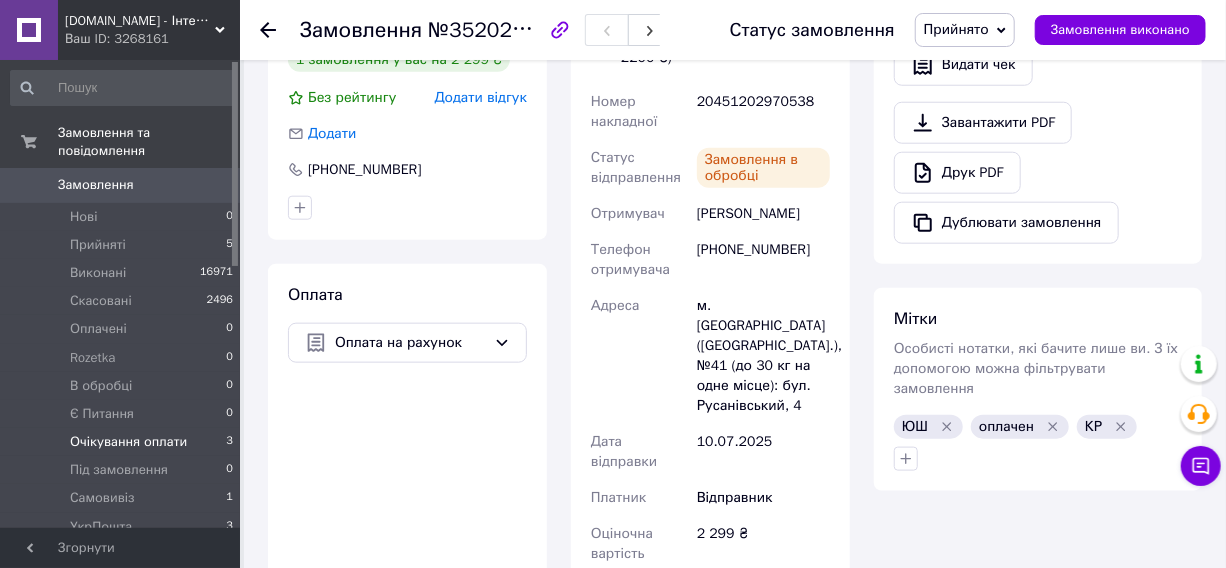 click on "Очікування оплати" at bounding box center [128, 442] 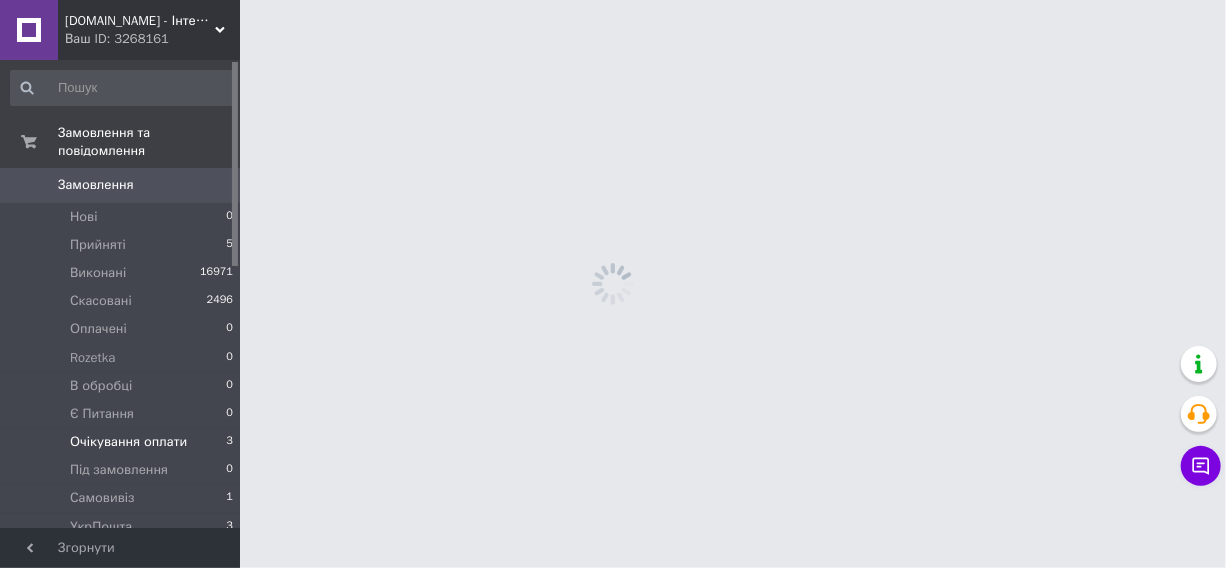 scroll, scrollTop: 0, scrollLeft: 0, axis: both 